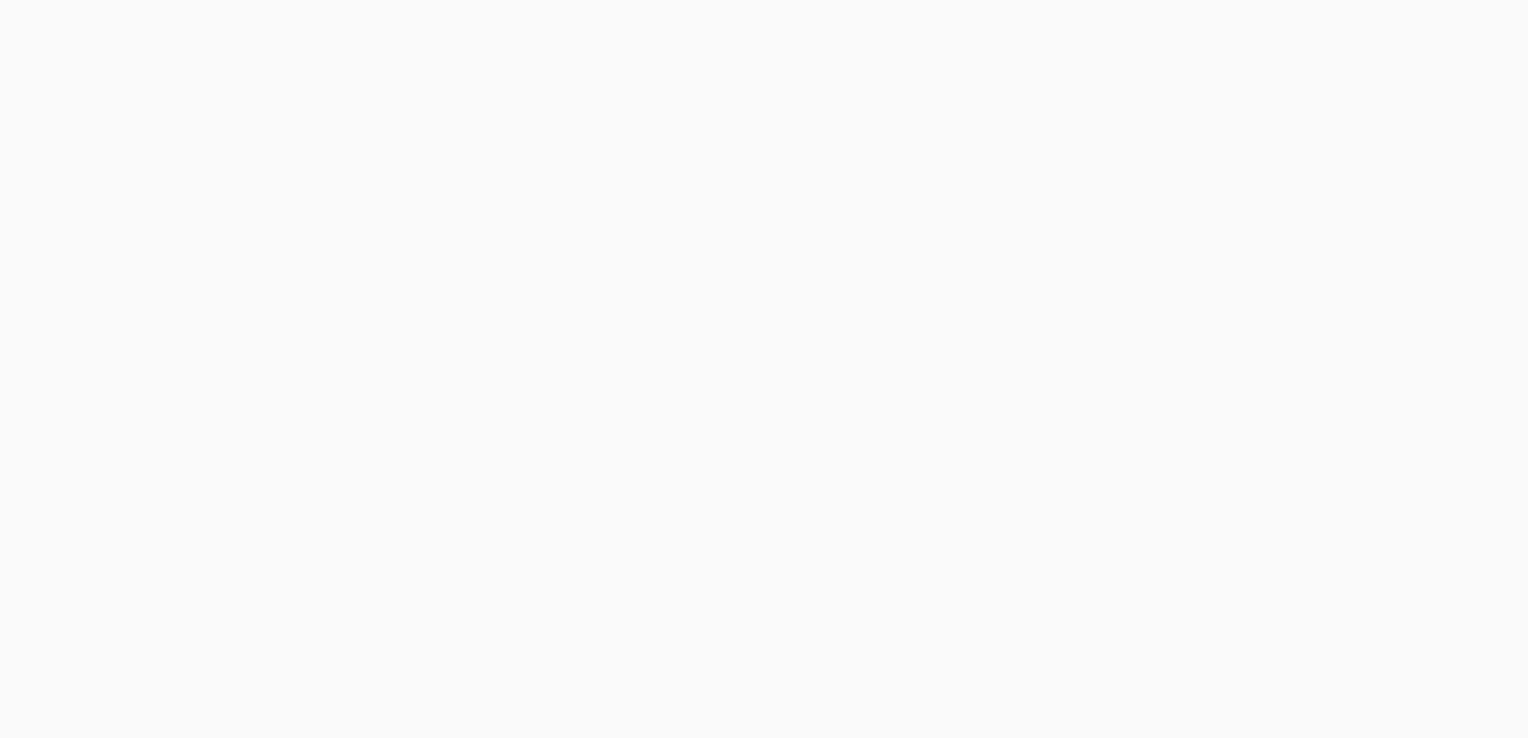 scroll, scrollTop: 0, scrollLeft: 0, axis: both 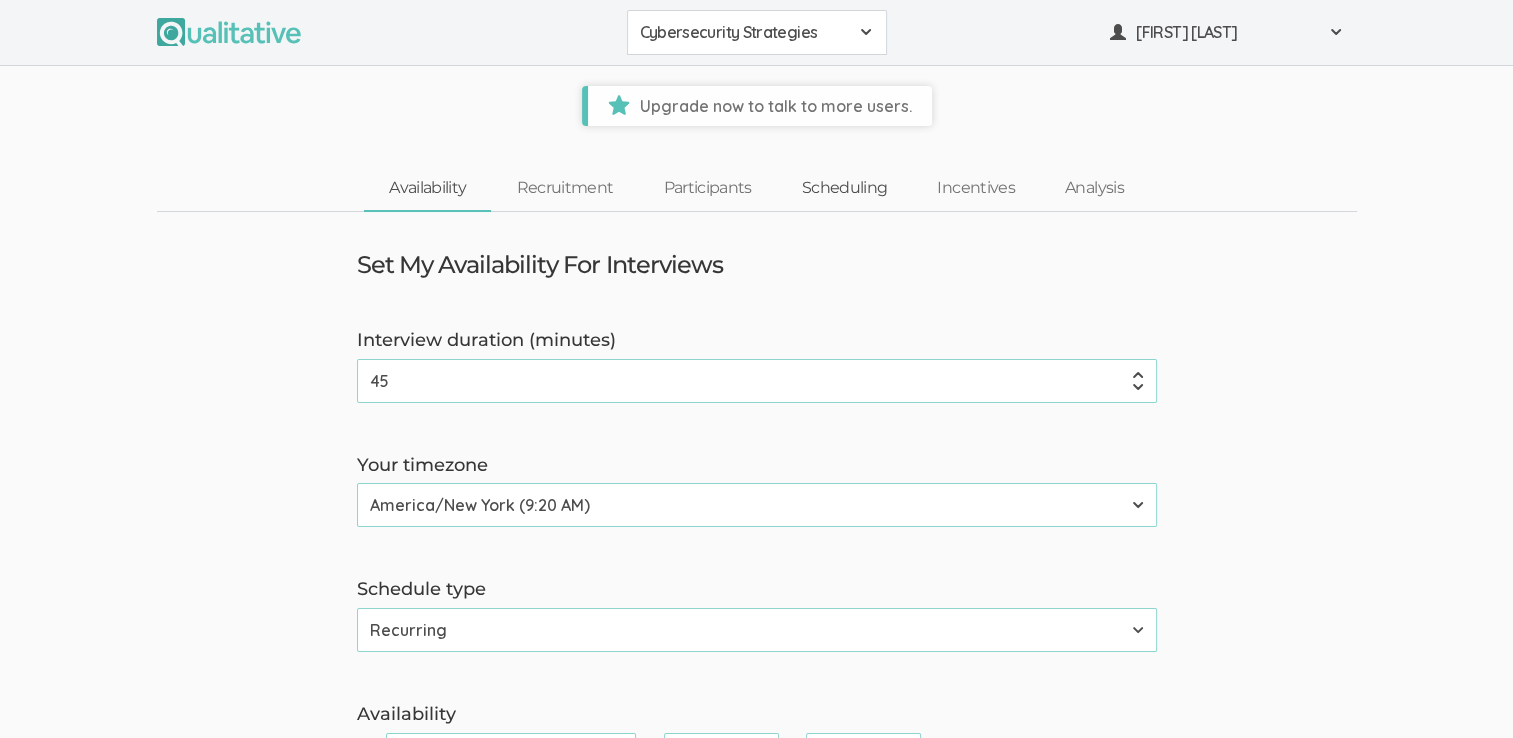 click on "Scheduling" at bounding box center (845, 188) 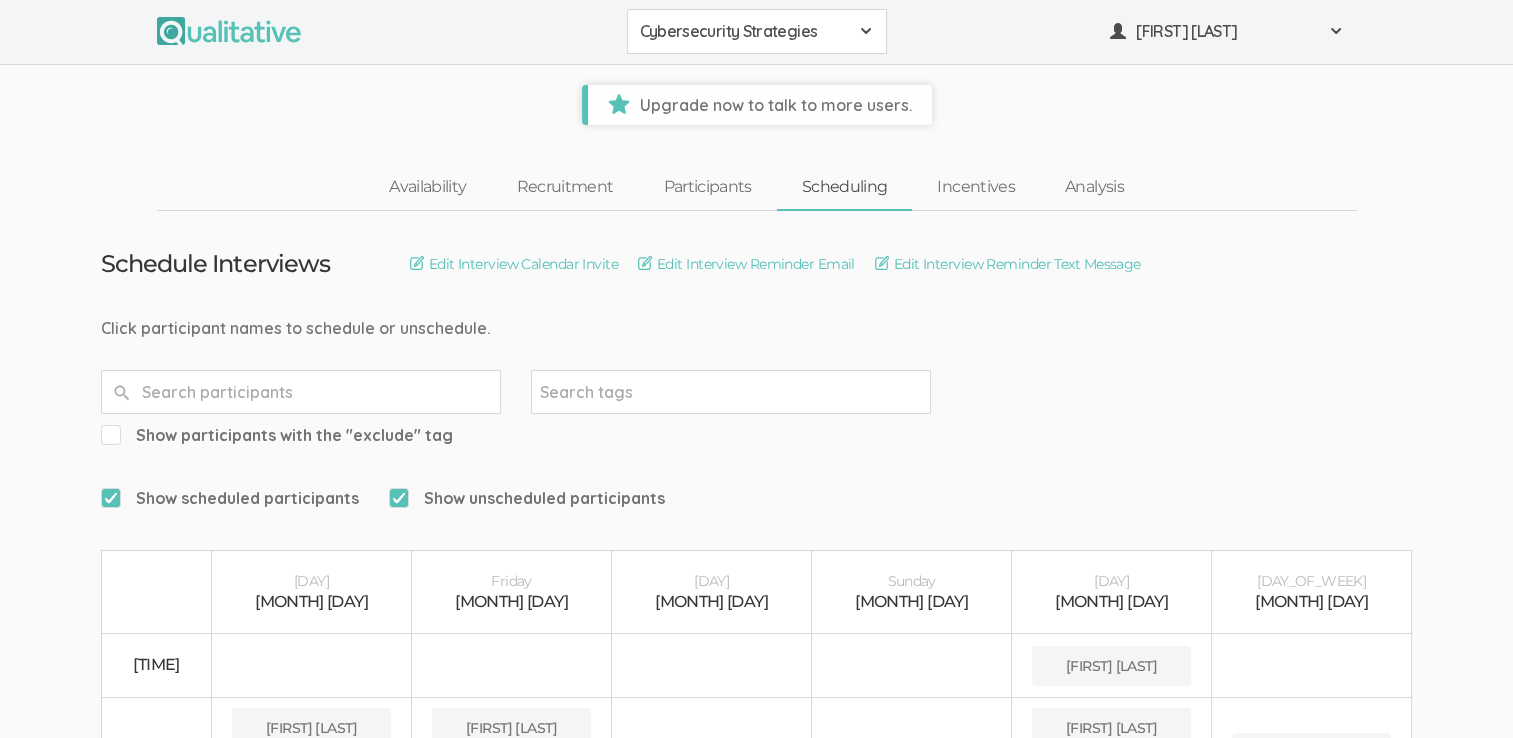 scroll, scrollTop: 0, scrollLeft: 0, axis: both 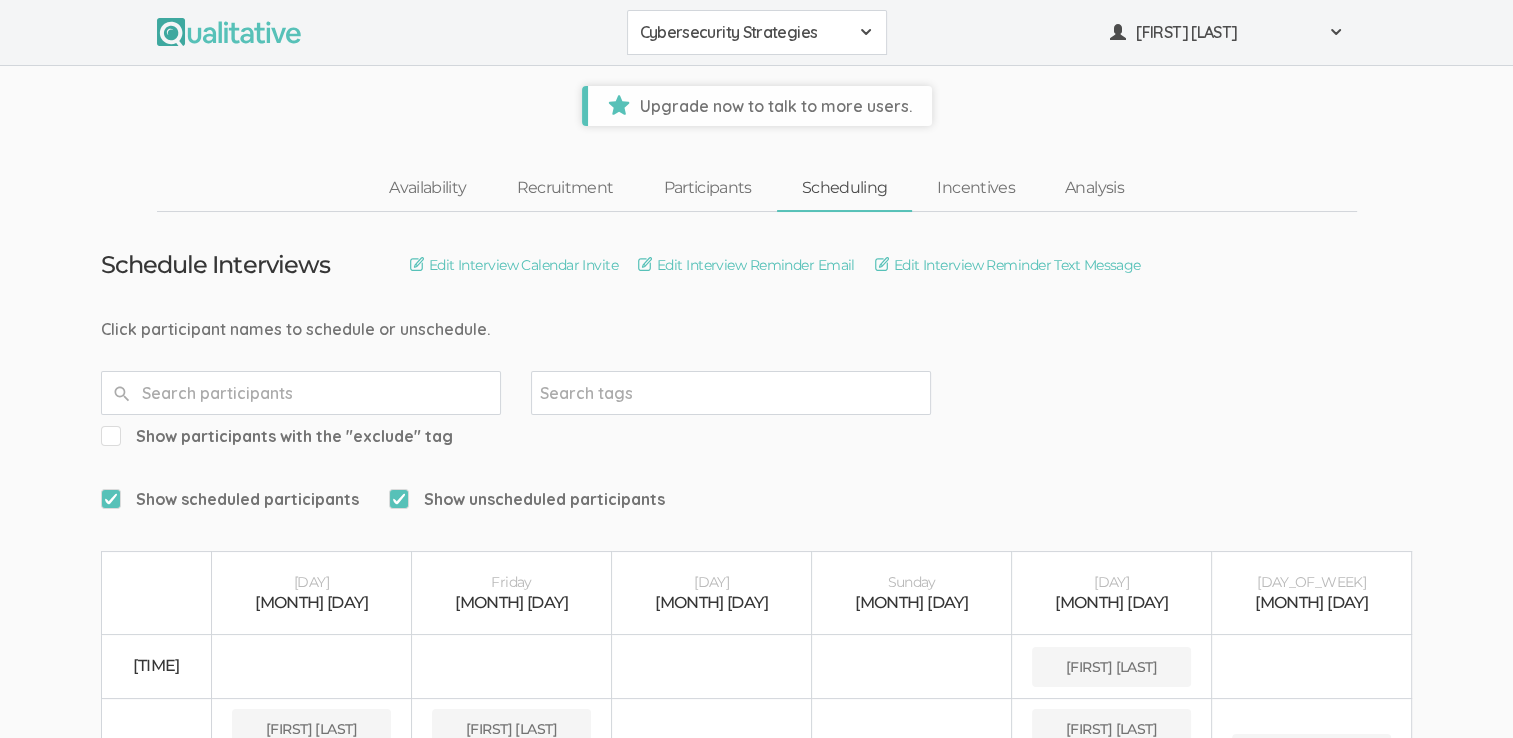 click on "Show unscheduled participants" at bounding box center (230, 499) 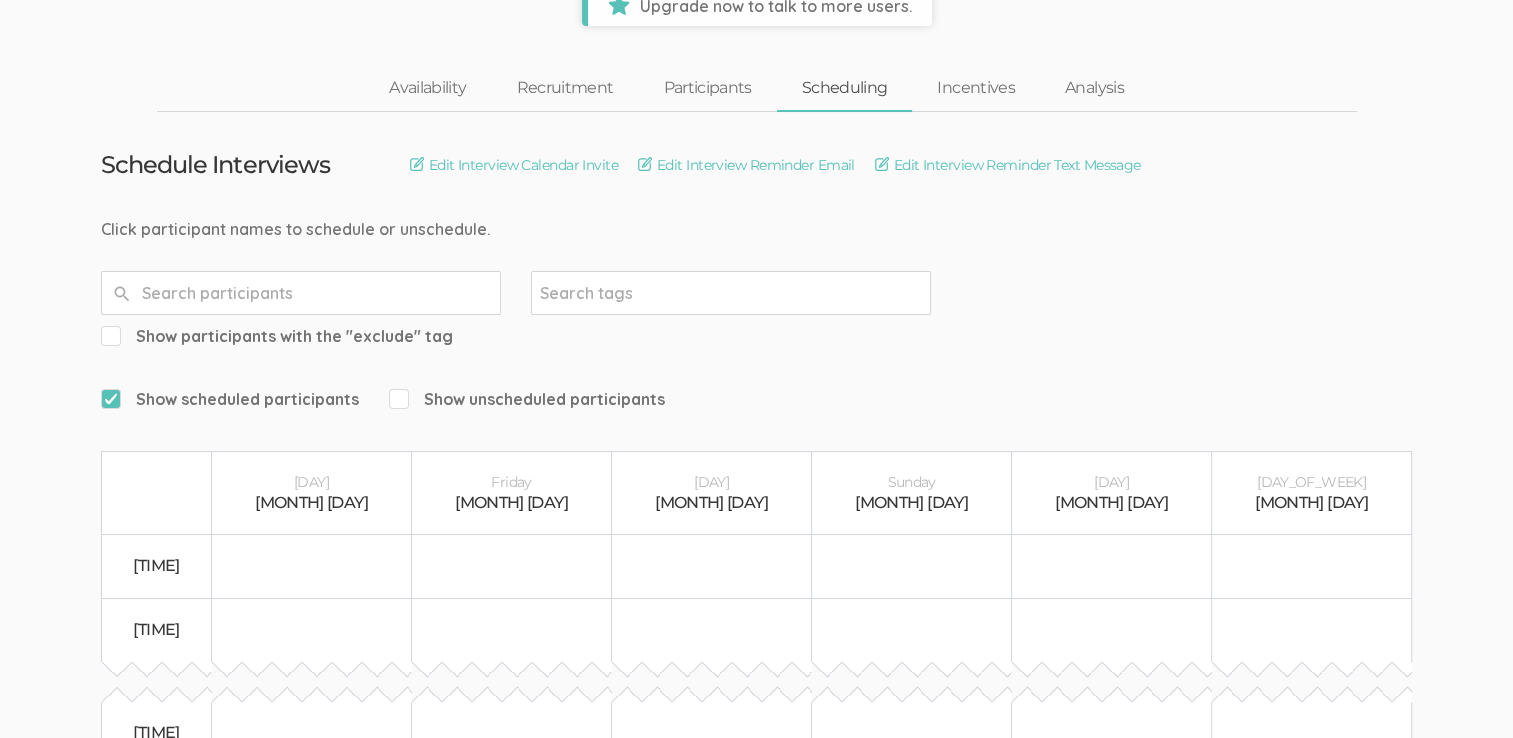 scroll, scrollTop: 0, scrollLeft: 0, axis: both 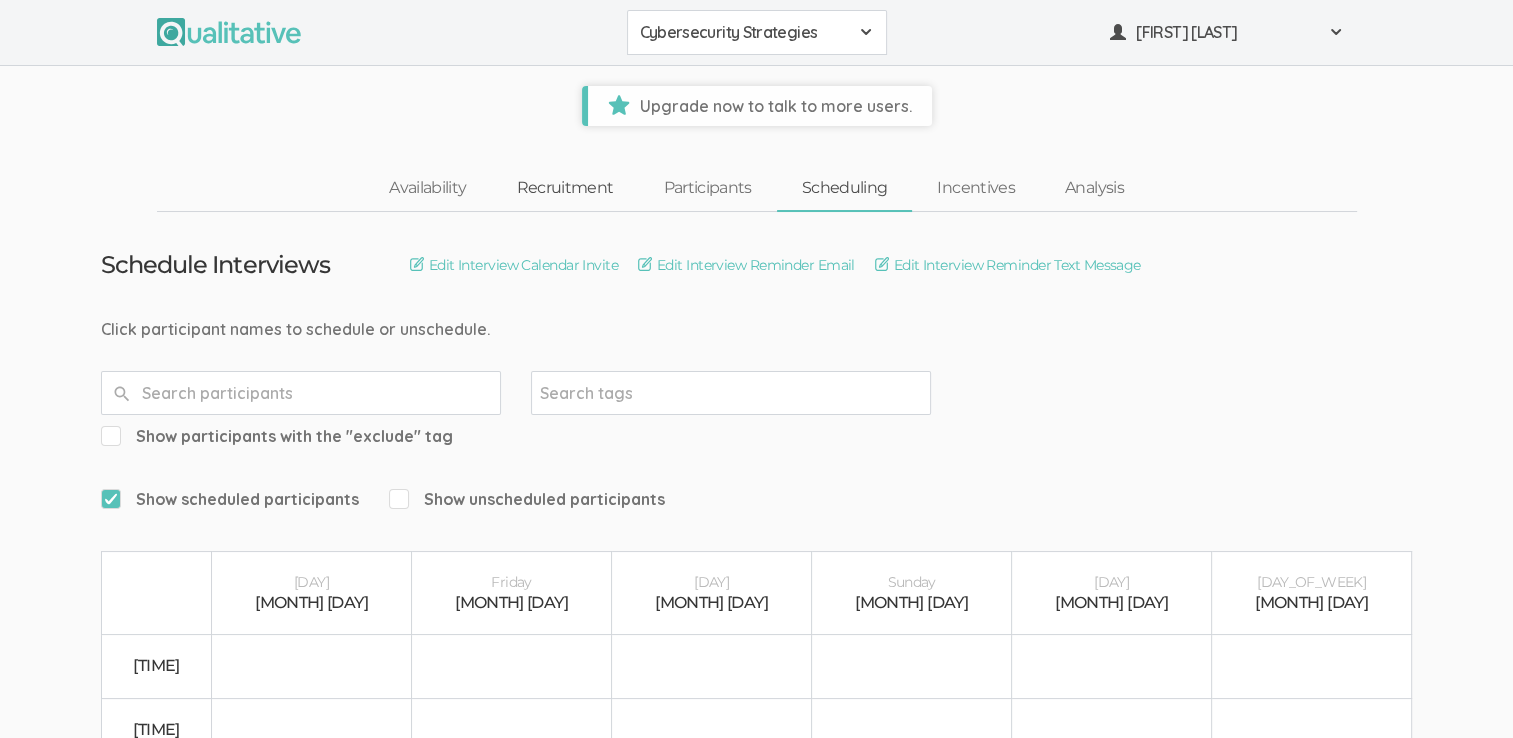 click on "Recruitment" at bounding box center (564, 188) 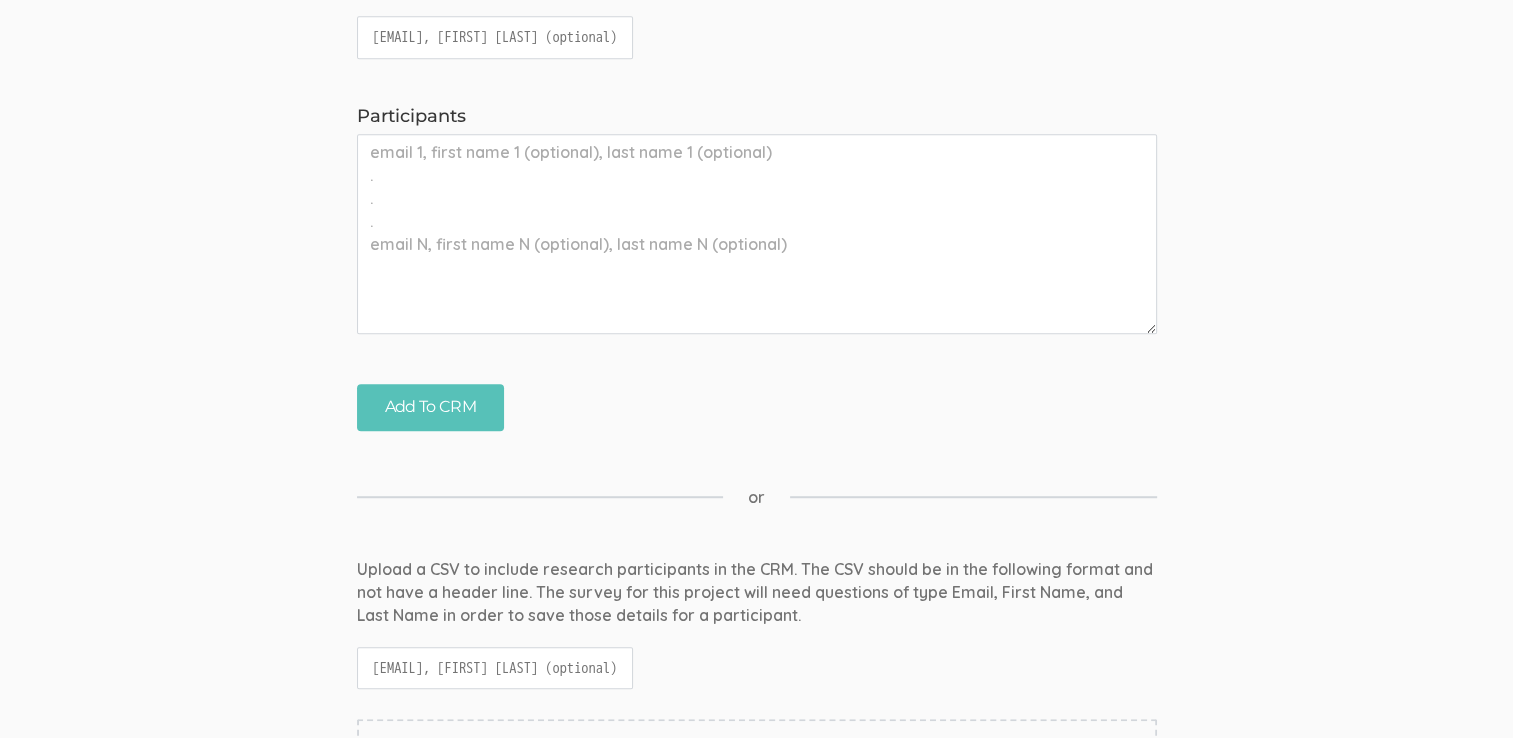 scroll, scrollTop: 1100, scrollLeft: 0, axis: vertical 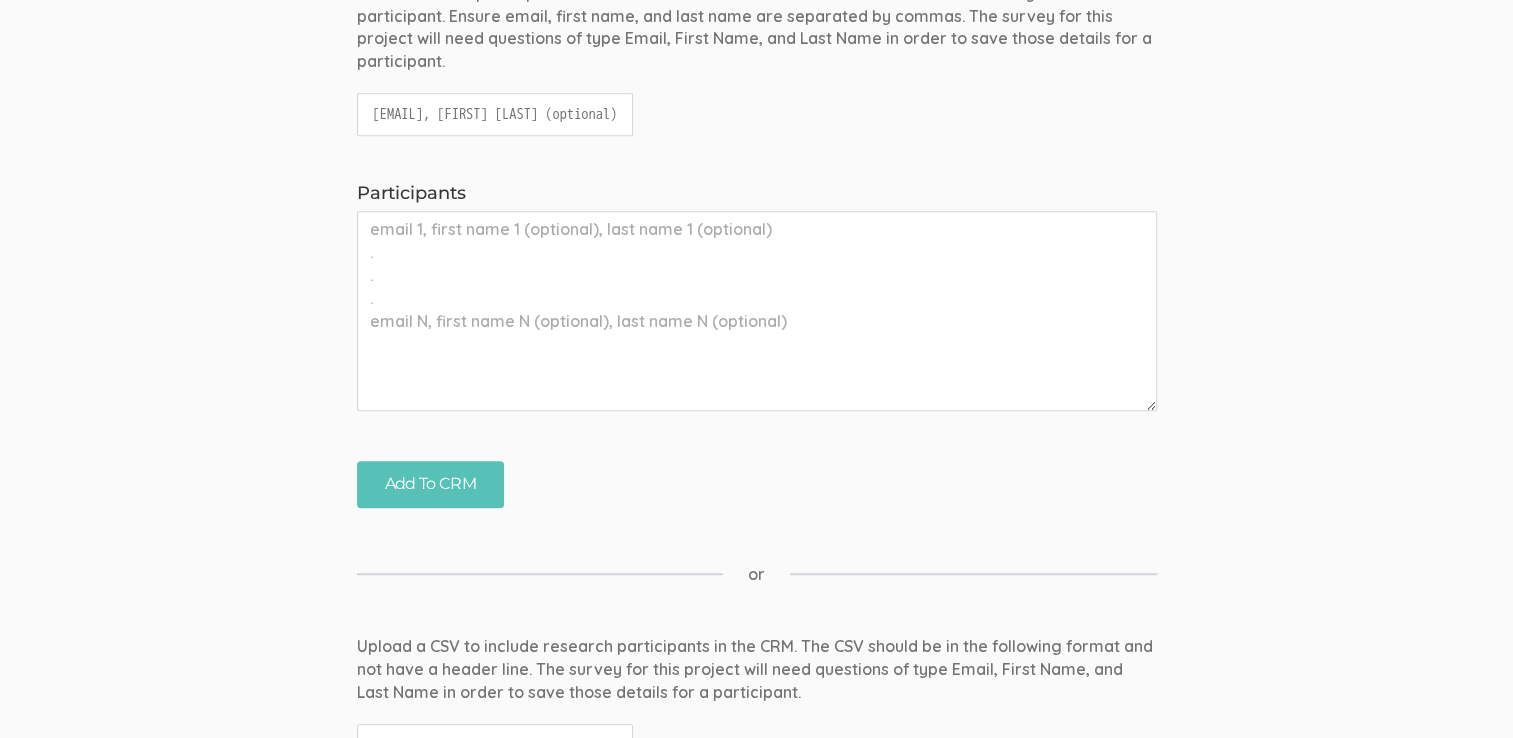 click on "Participants" at bounding box center (757, 311) 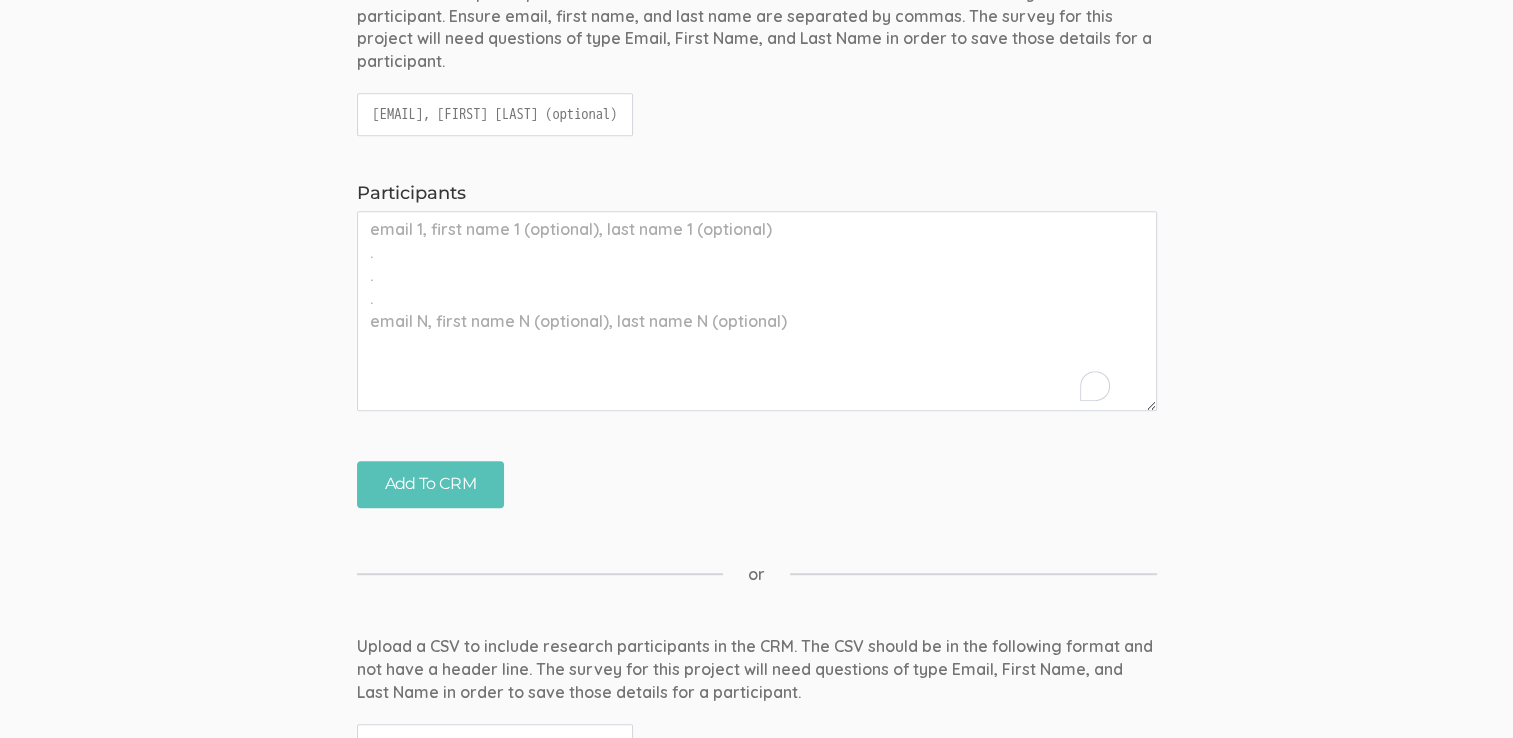 paste on "[EMAIL]" 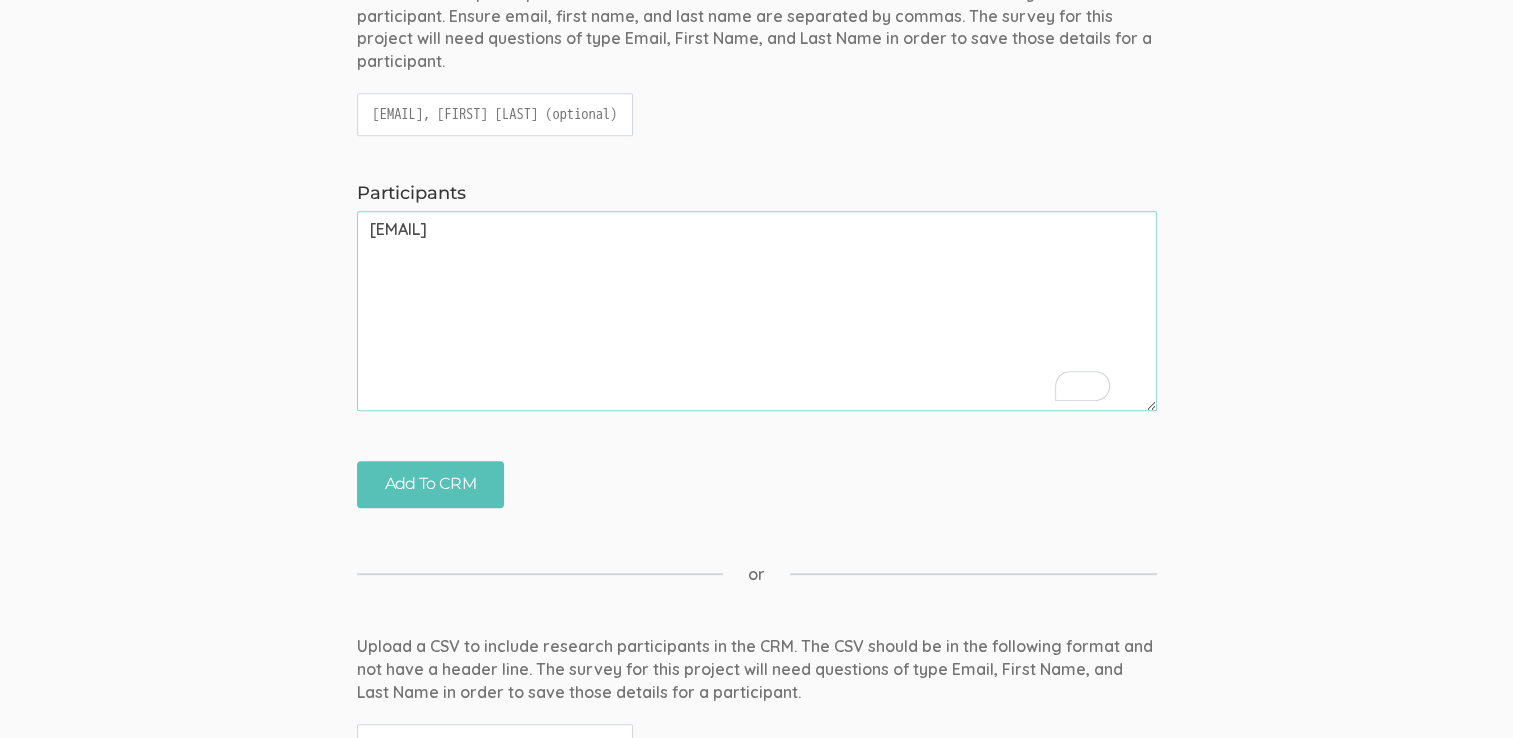 paste on "[FIRST] [LAST] - ([DEGREE])" 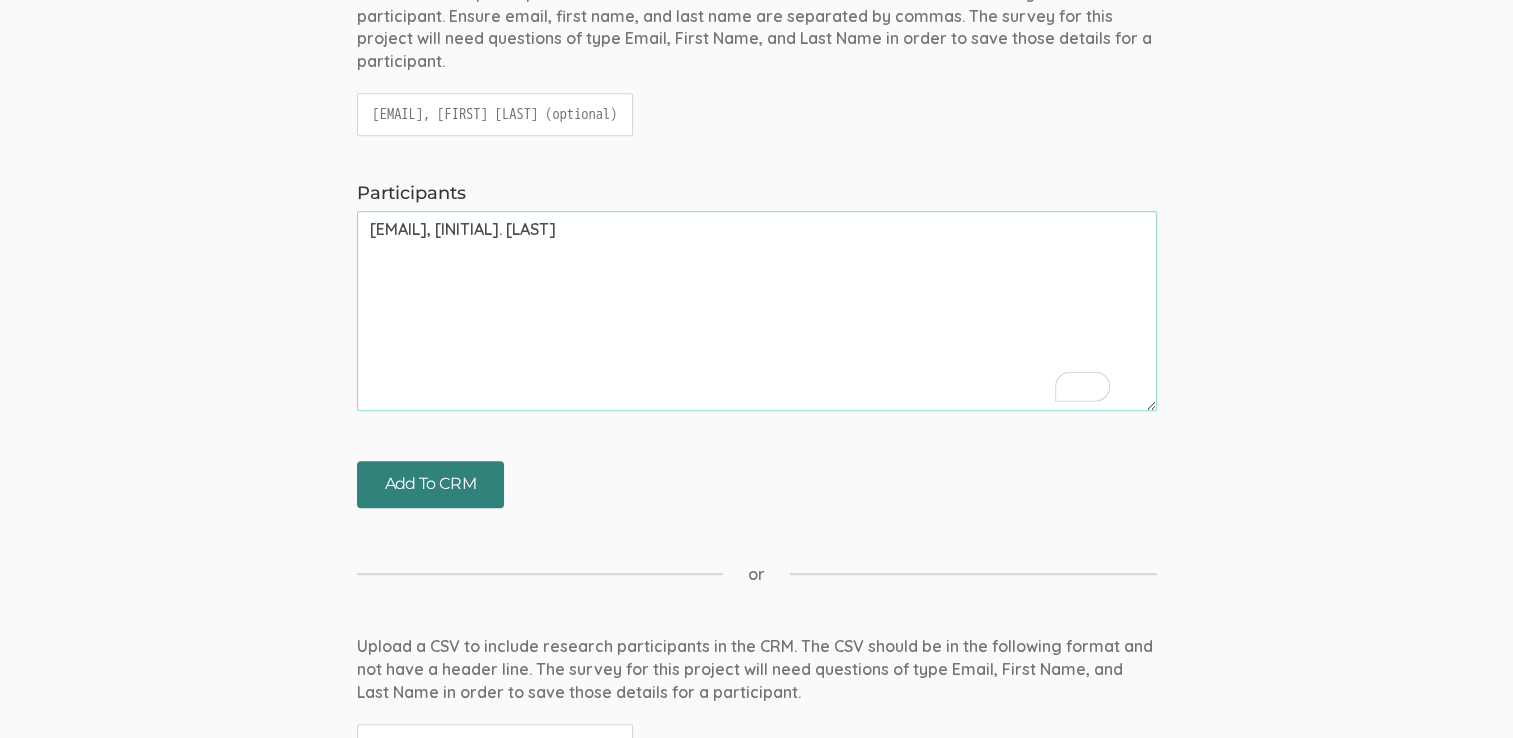 type on "[EMAIL], [INITIAL]. [LAST]" 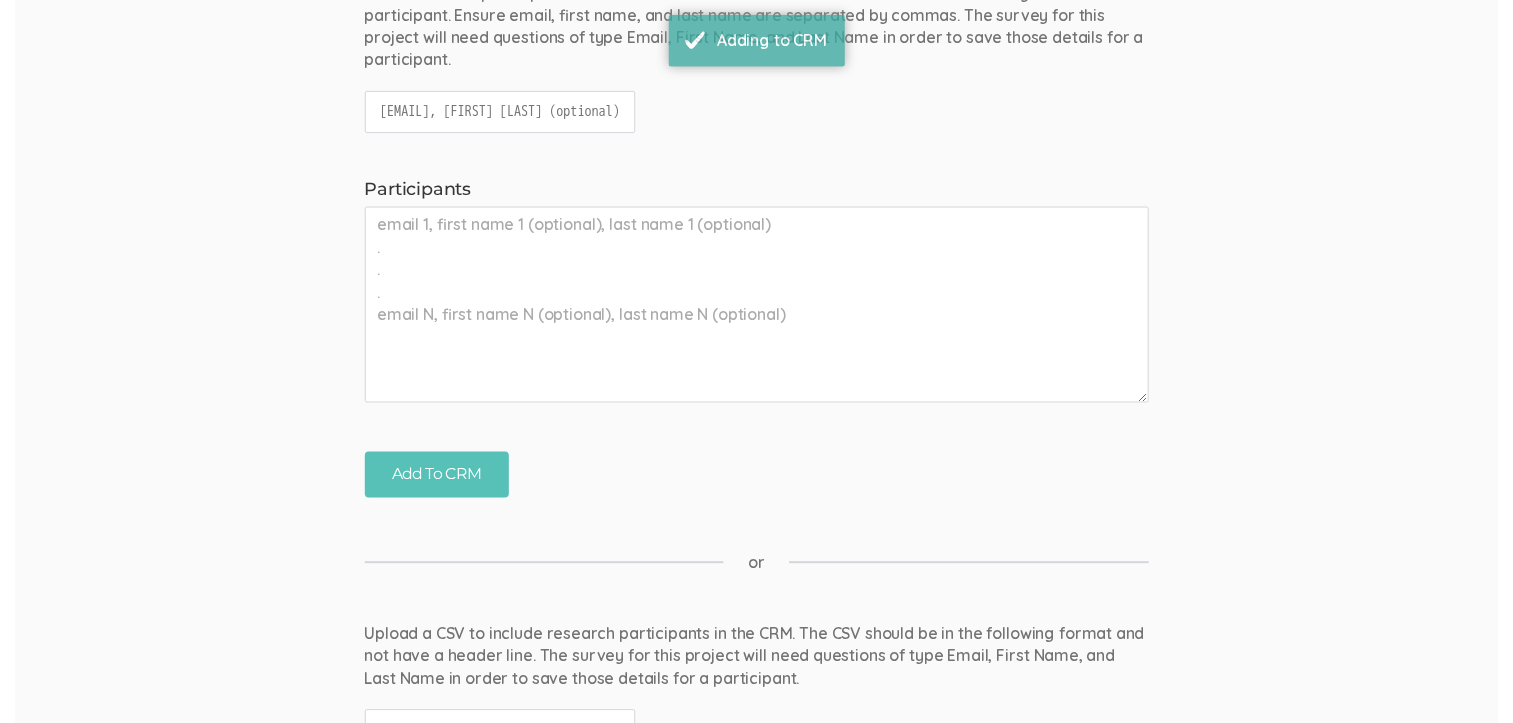 scroll, scrollTop: 0, scrollLeft: 0, axis: both 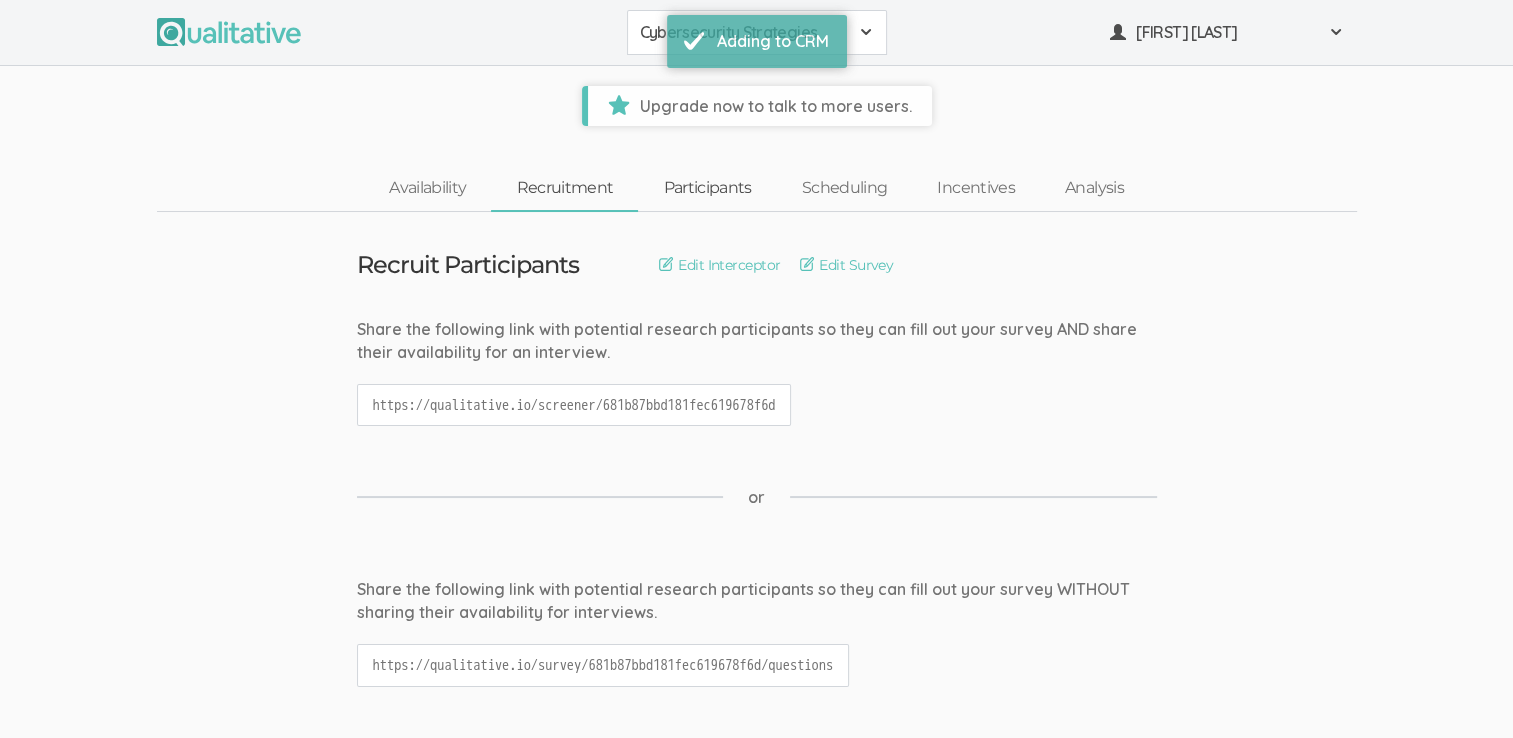 click on "Participants" at bounding box center (707, 188) 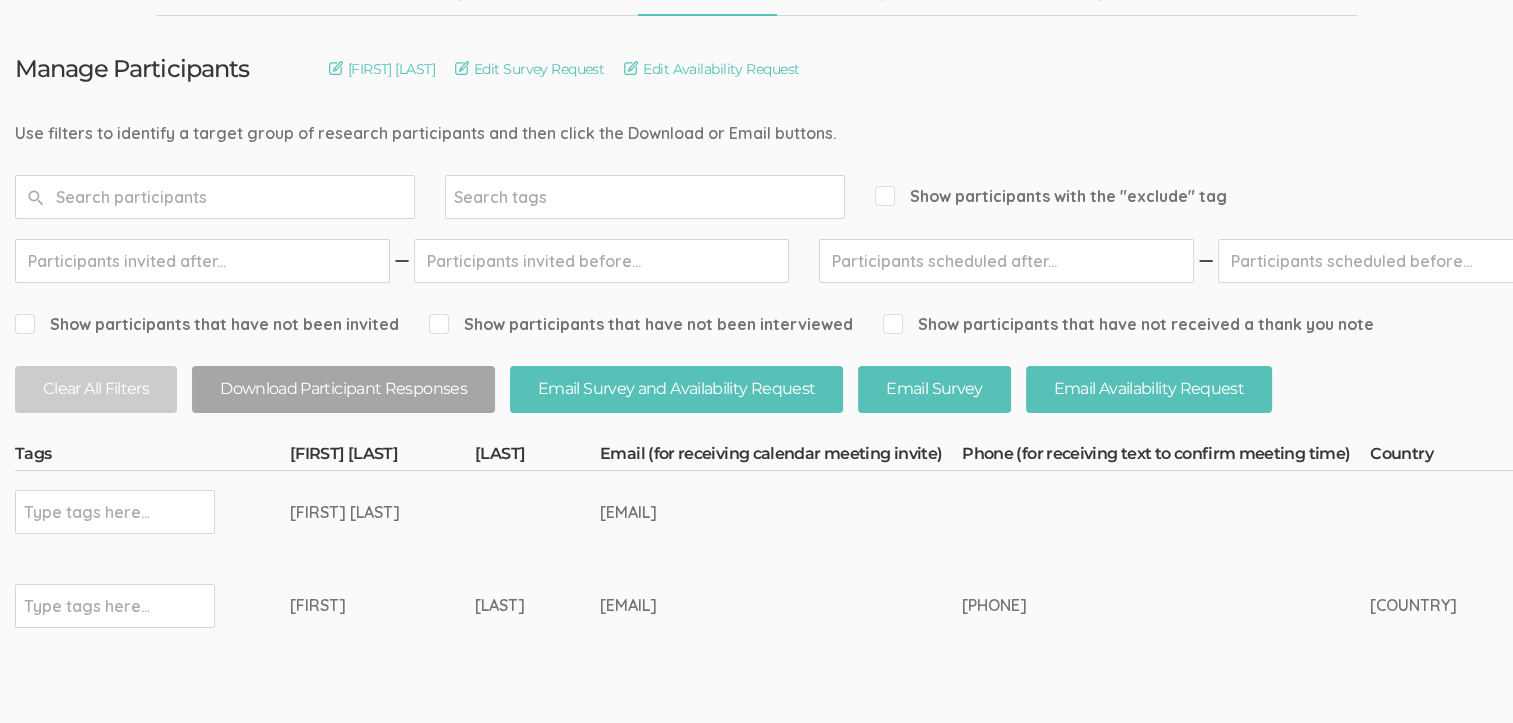 scroll, scrollTop: 300, scrollLeft: 0, axis: vertical 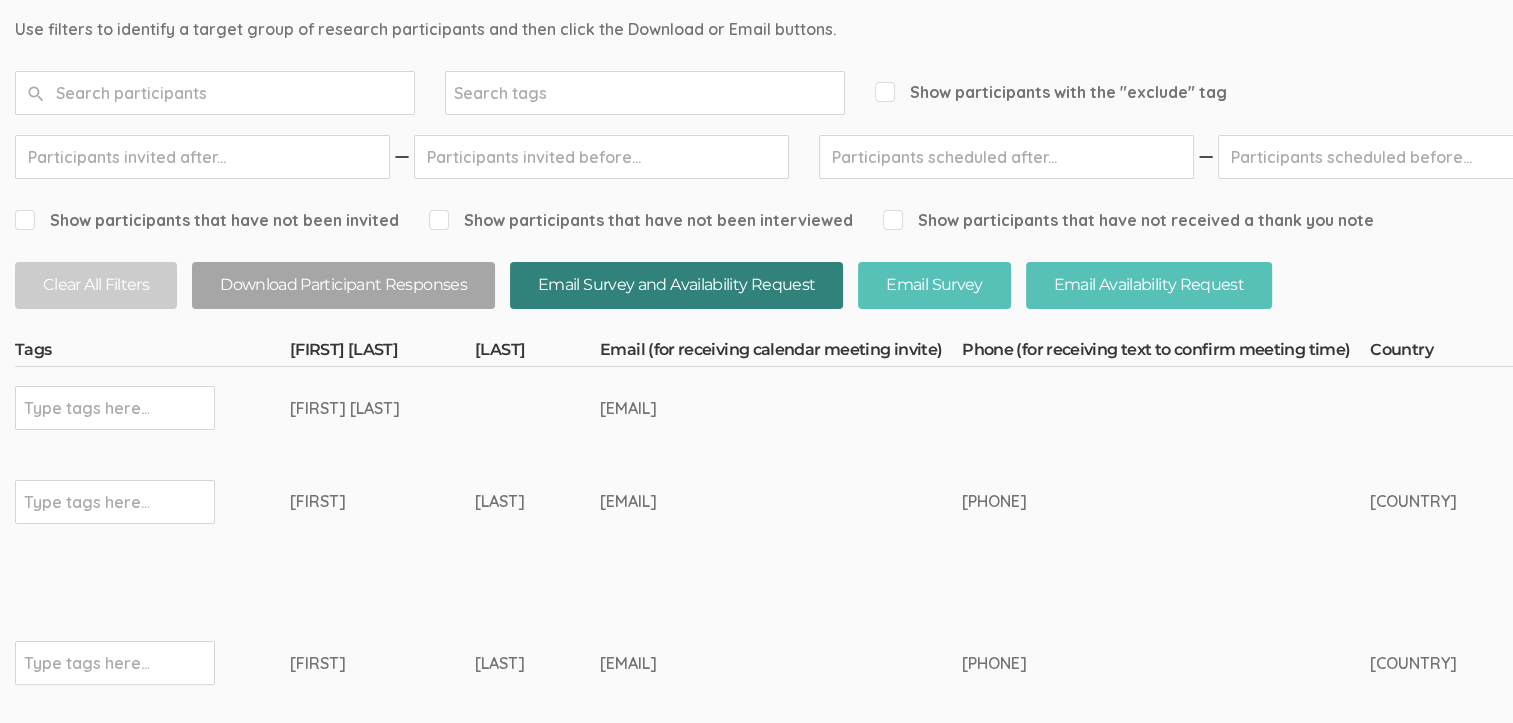 click on "Email Survey and Availability Request" at bounding box center [676, 285] 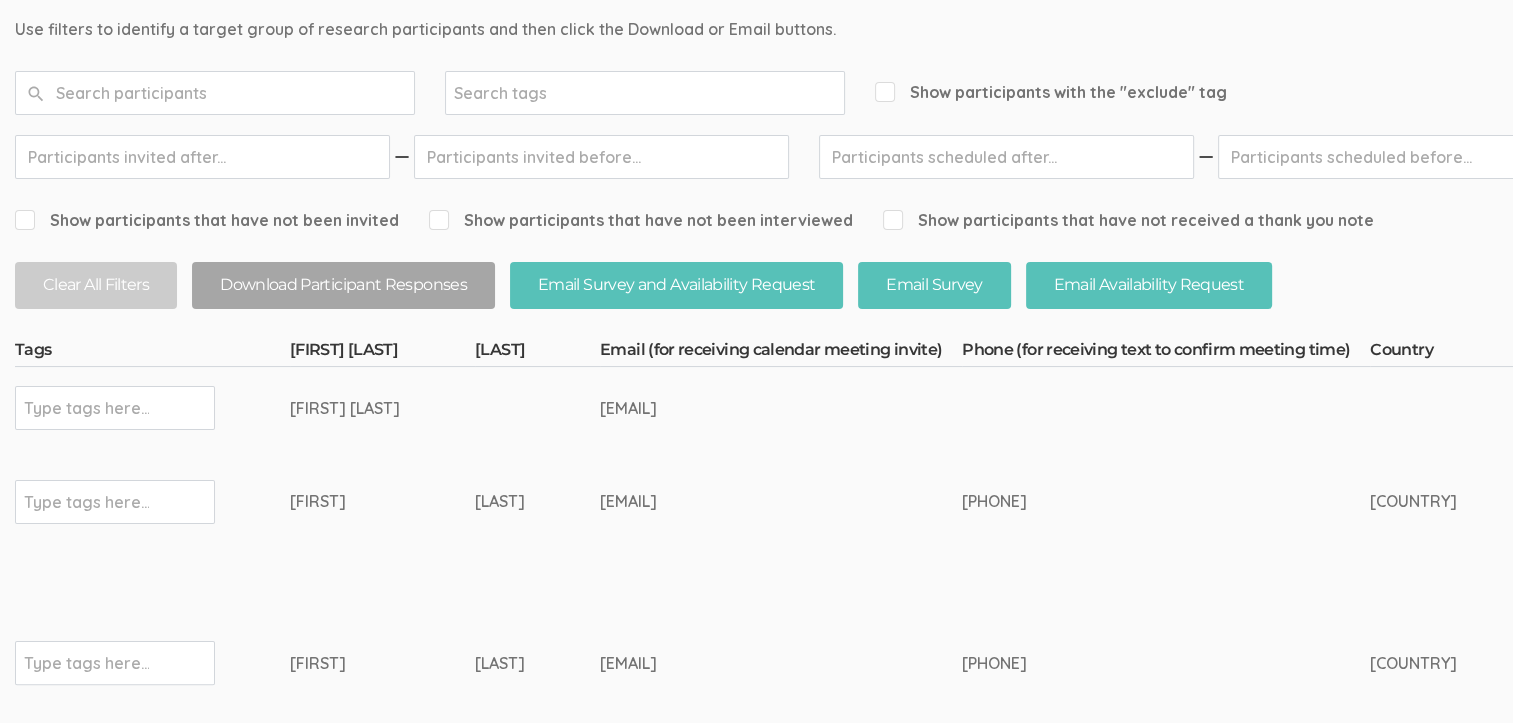 click at bounding box center [86, 408] 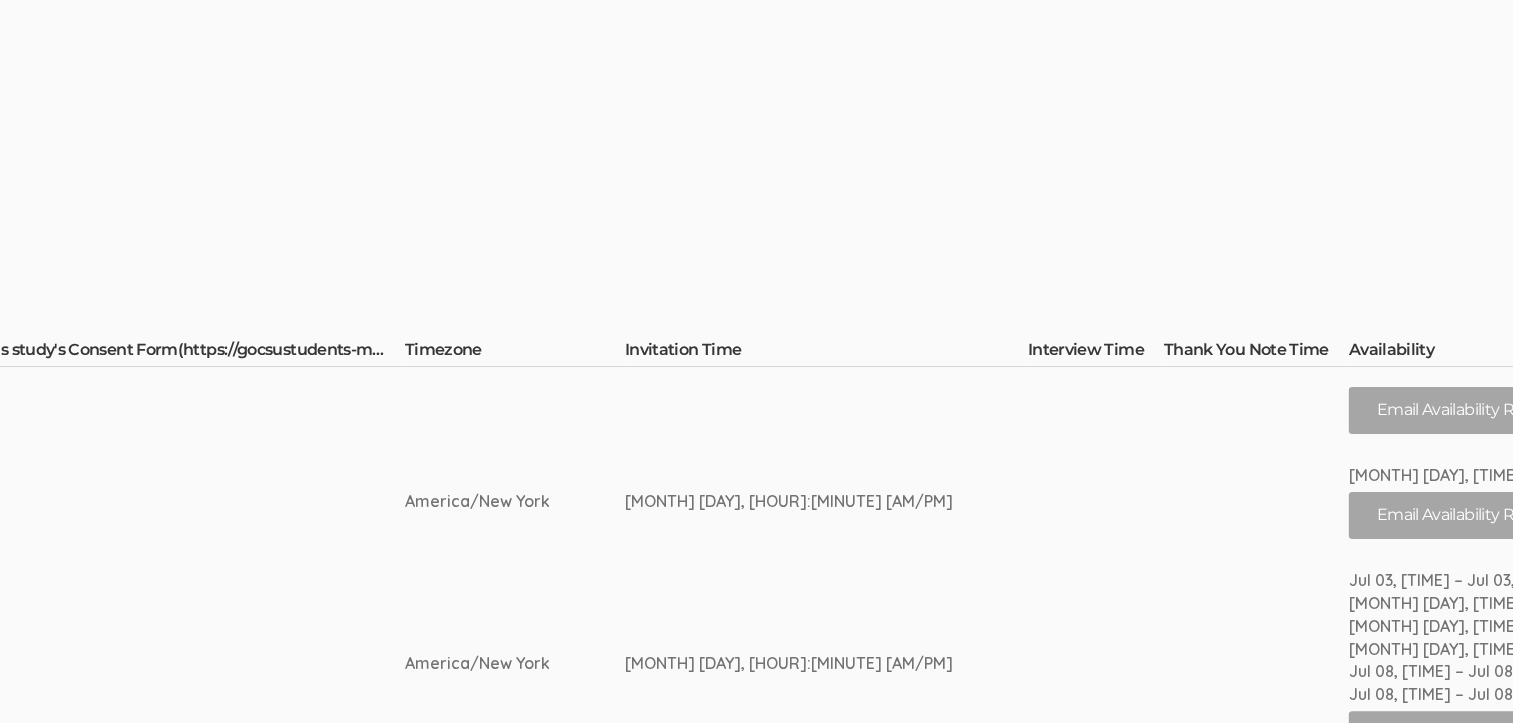 scroll, scrollTop: 300, scrollLeft: 2836, axis: both 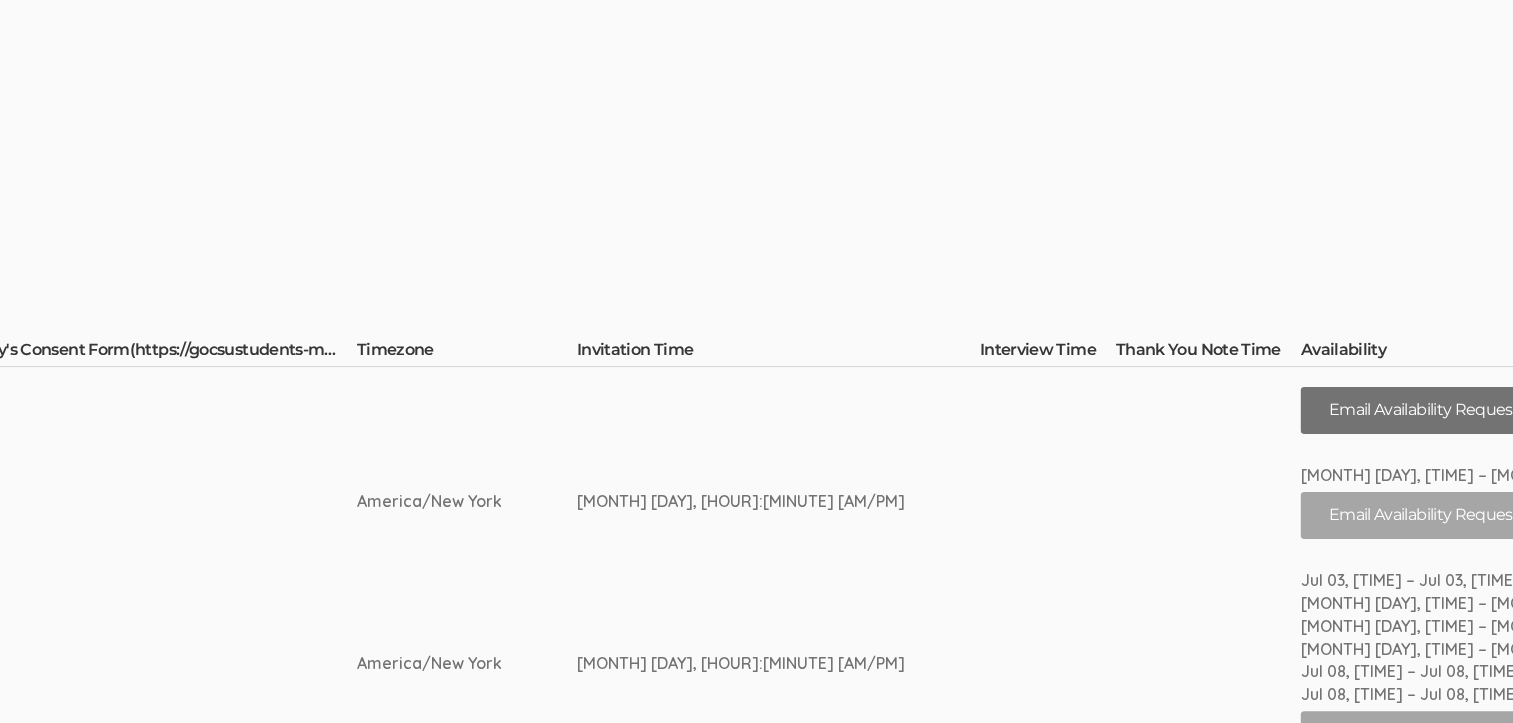 click on "Email Availability Request" at bounding box center (1423, 410) 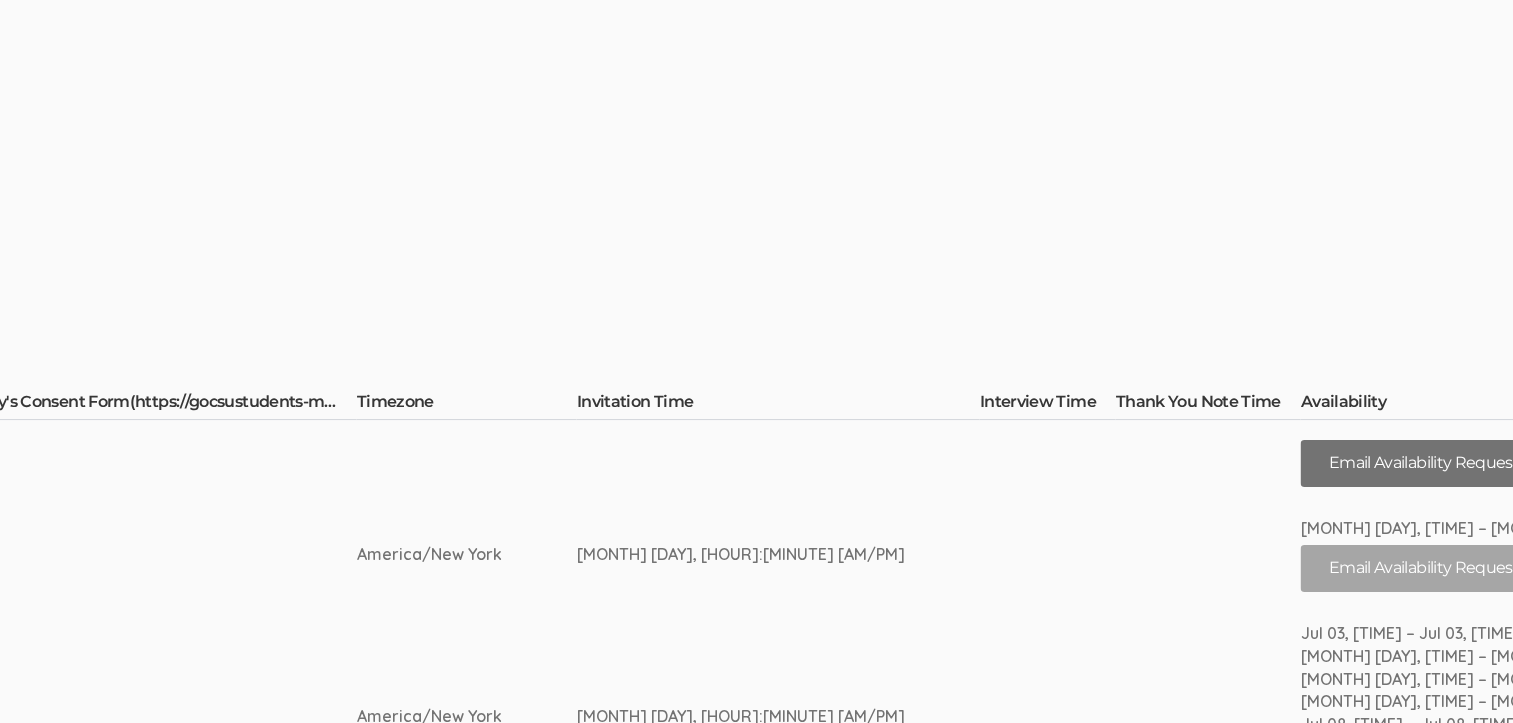 click on "Email Availability Request" at bounding box center [1423, 463] 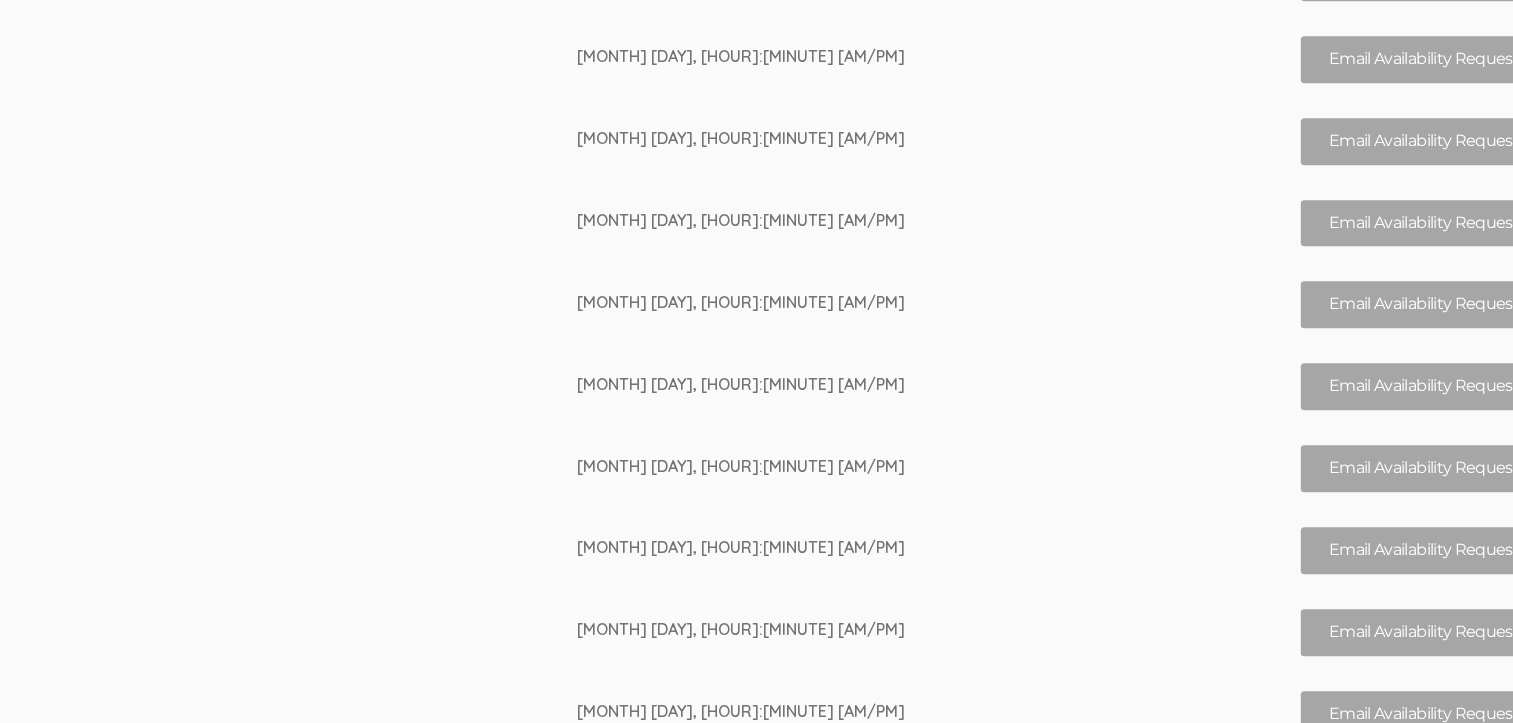 scroll, scrollTop: 1937, scrollLeft: 2836, axis: both 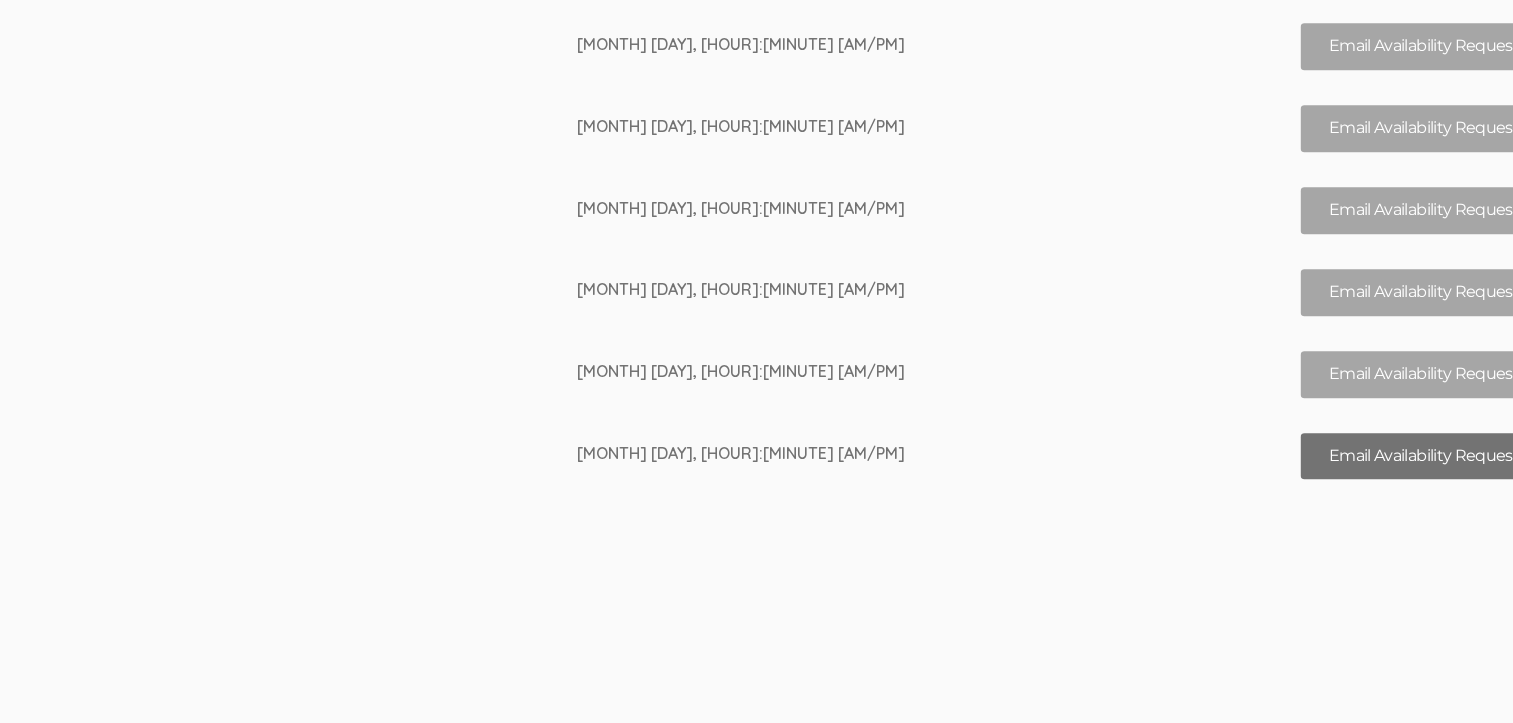 click on "Email Availability Request" at bounding box center [1423, 456] 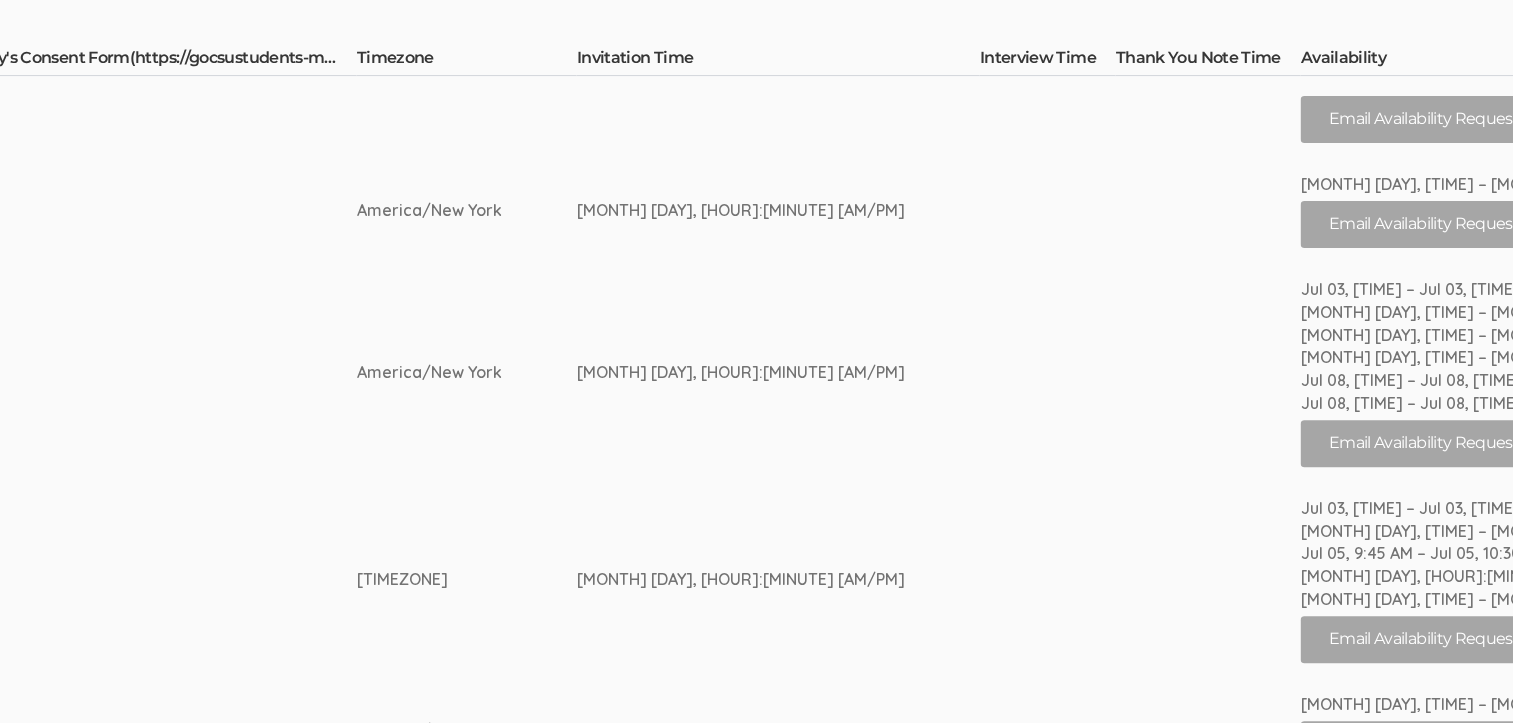 scroll, scrollTop: 687, scrollLeft: 2836, axis: both 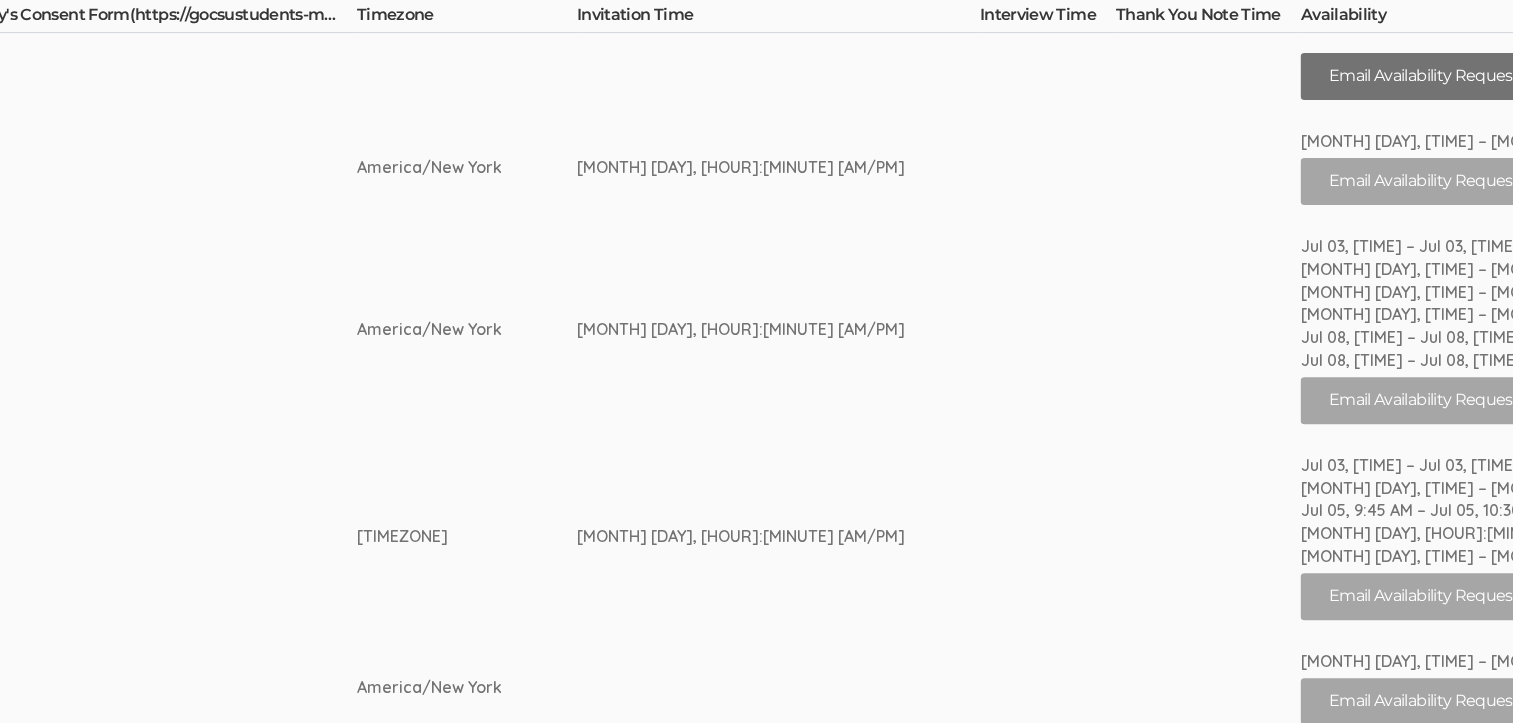 click on "Email Availability Request" at bounding box center (1423, 76) 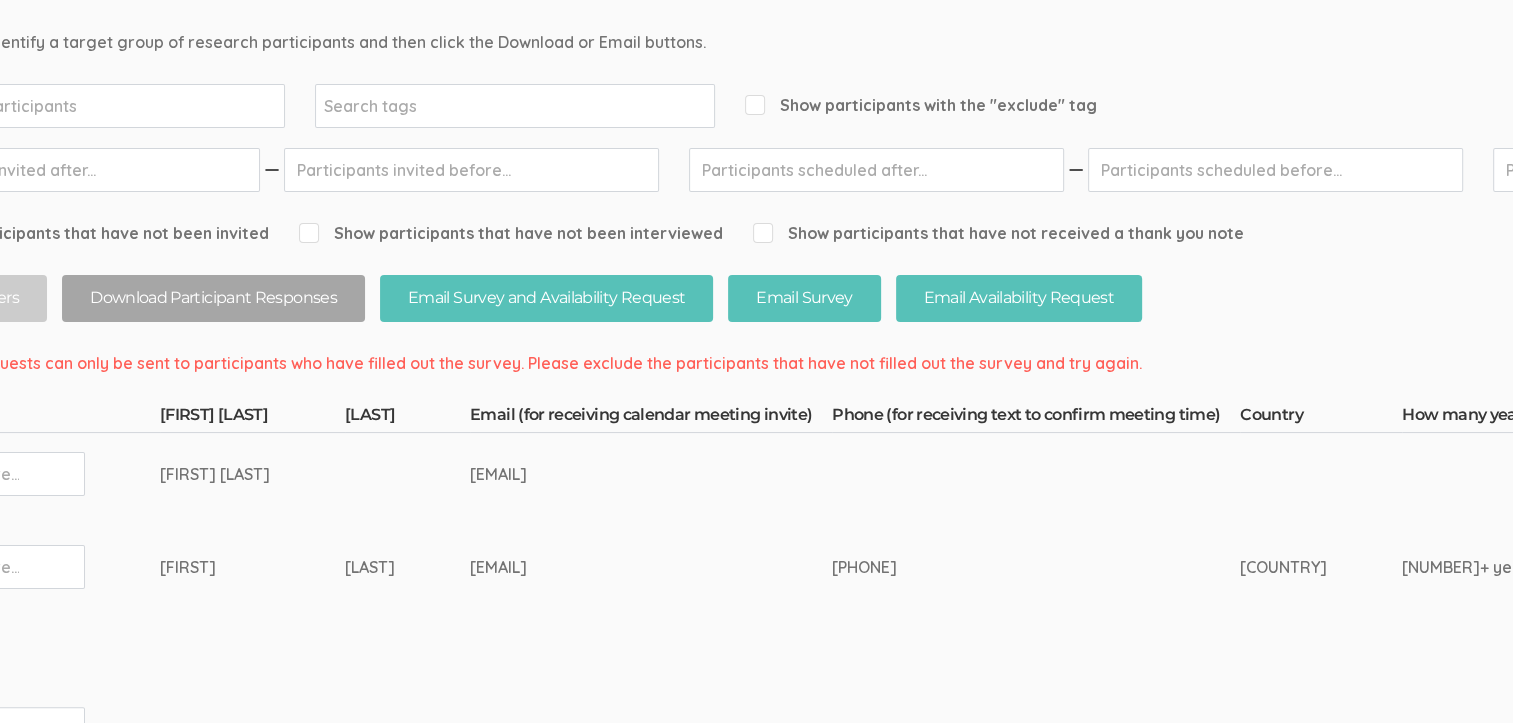 scroll, scrollTop: 287, scrollLeft: 0, axis: vertical 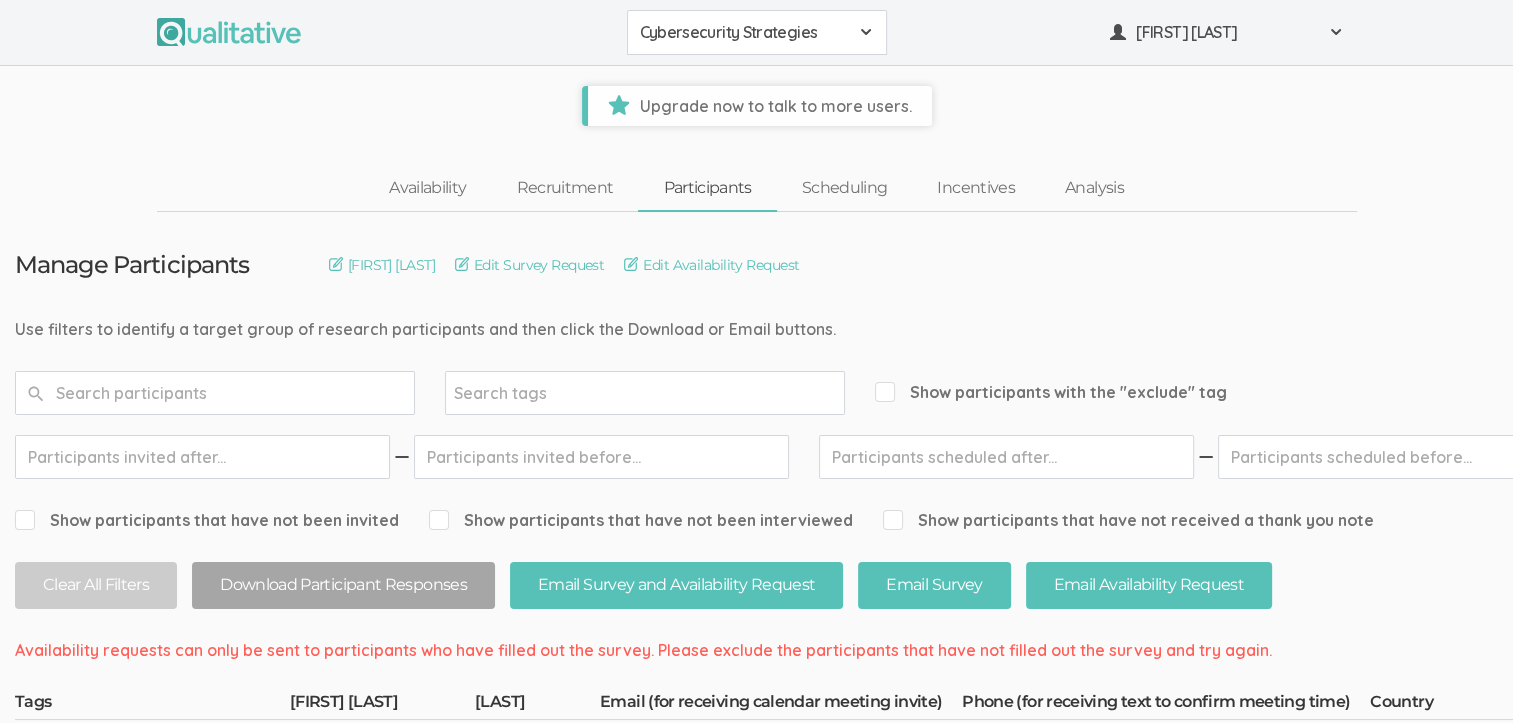 click on "Show participants that have not been invited" at bounding box center (21, 519) 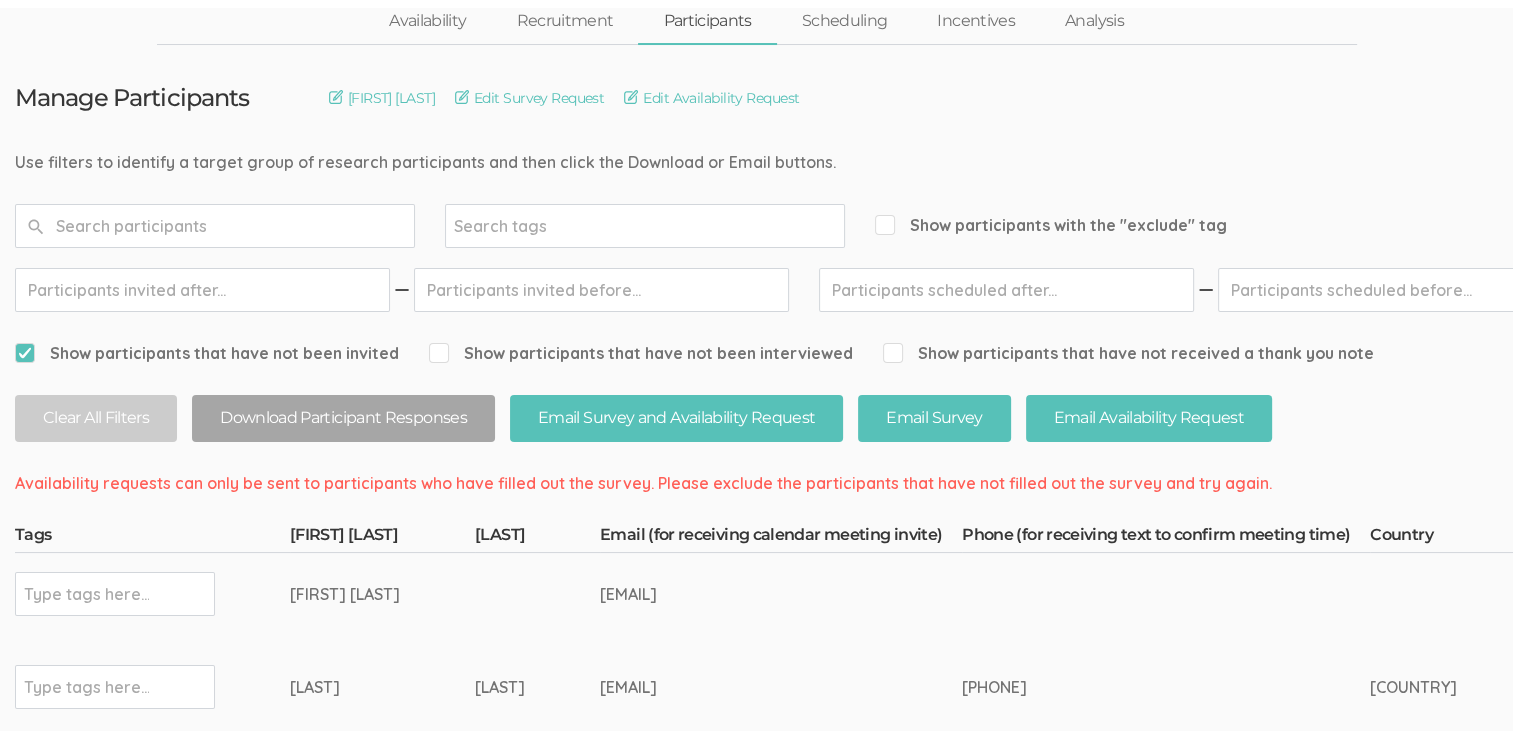 scroll, scrollTop: 0, scrollLeft: 0, axis: both 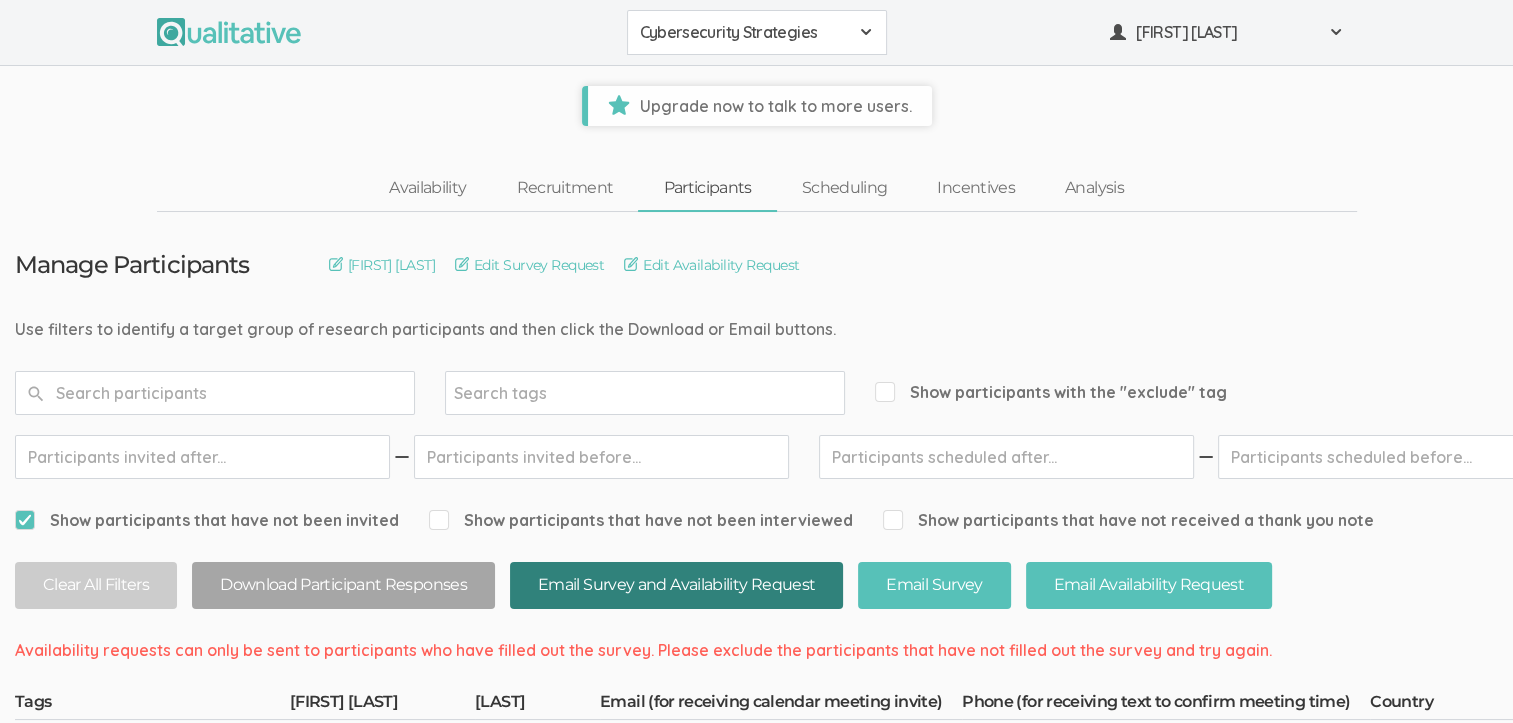 click on "Email Survey and Availability Request" at bounding box center [676, 585] 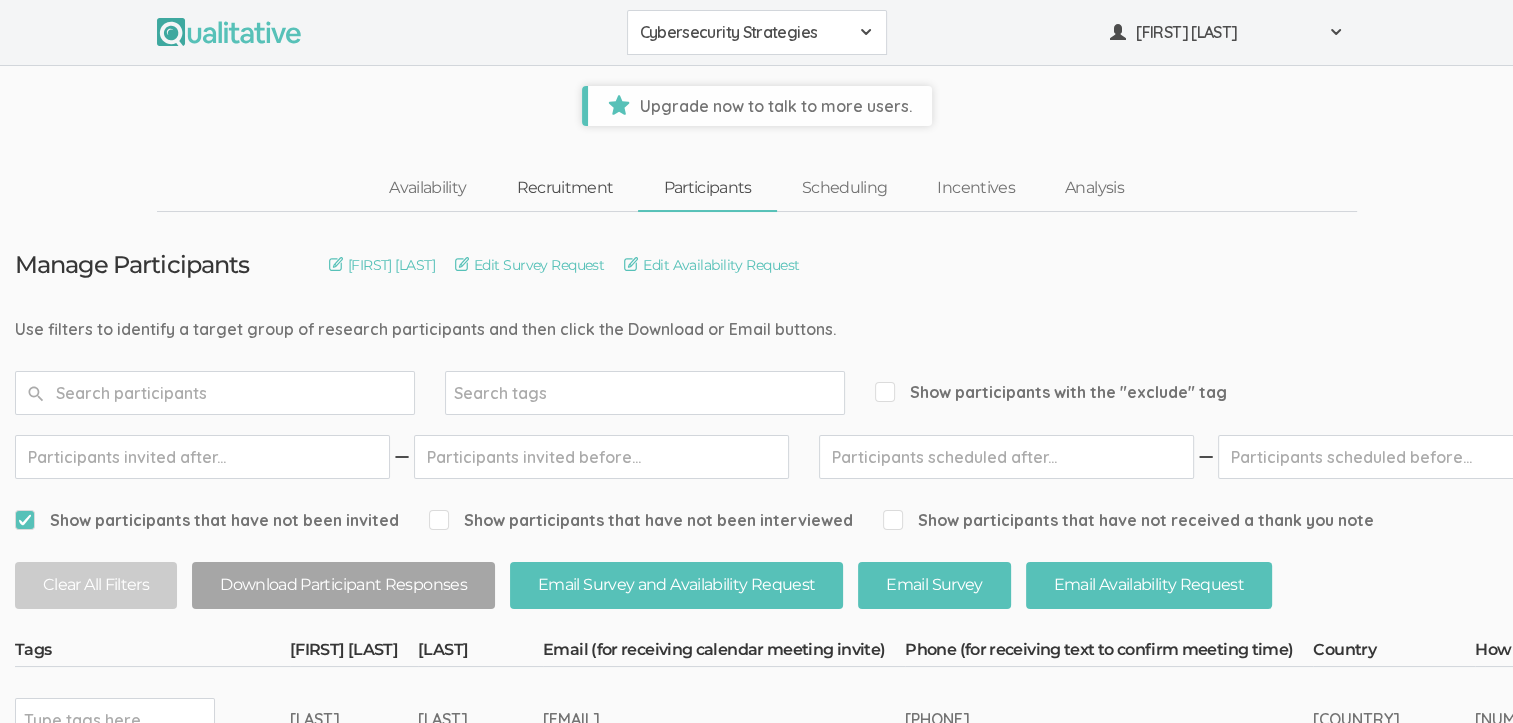 click on "Recruitment" at bounding box center (564, 188) 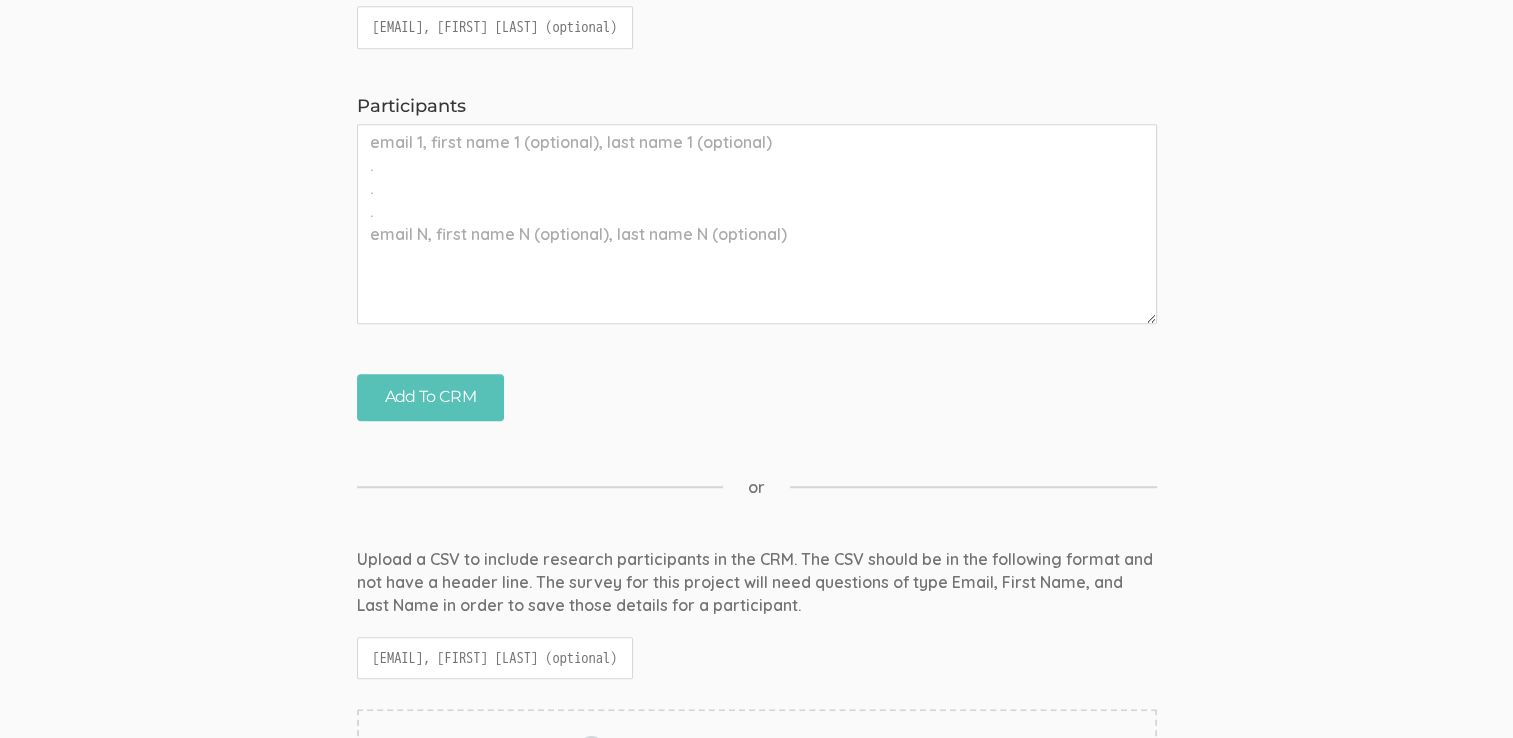 scroll, scrollTop: 1200, scrollLeft: 0, axis: vertical 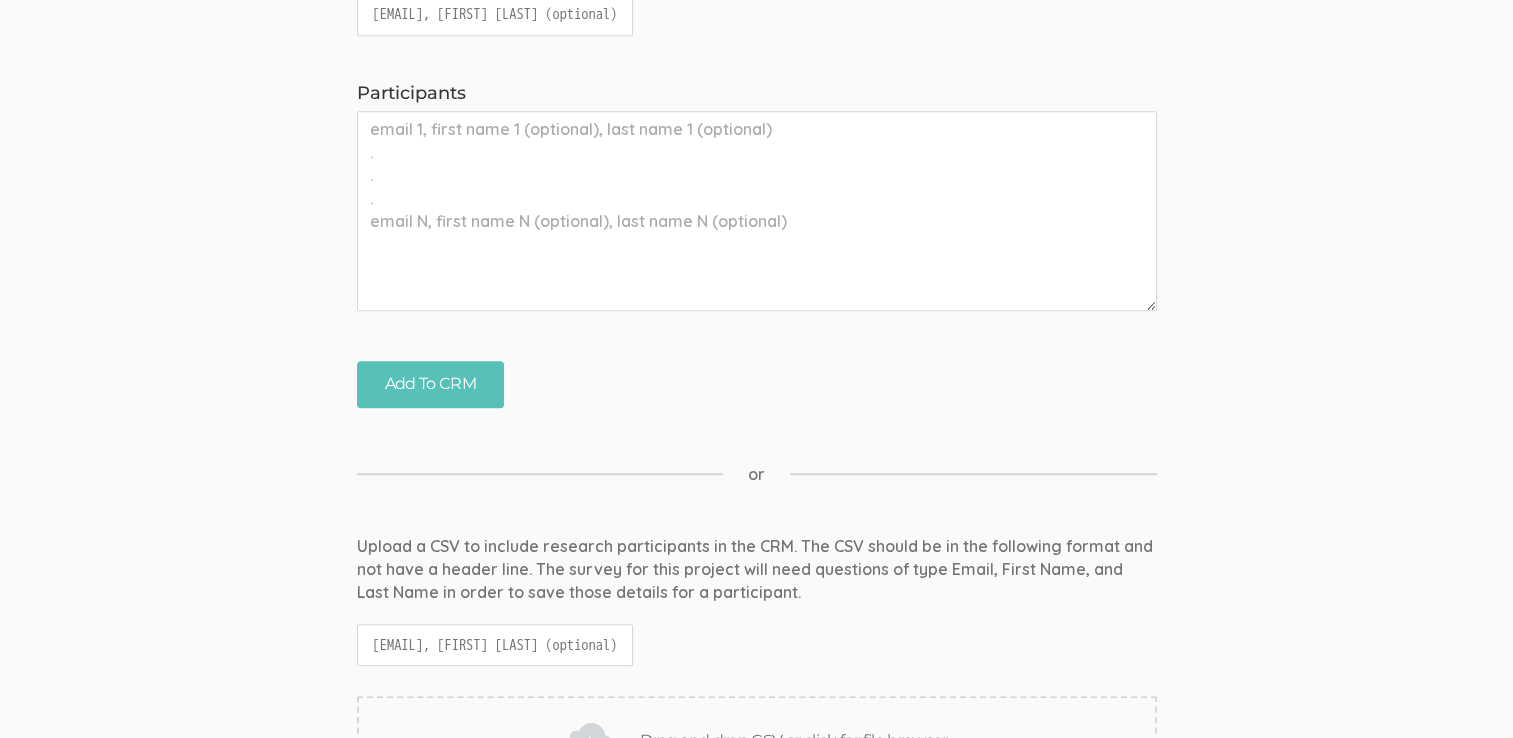 click on "Participants" at bounding box center (757, 211) 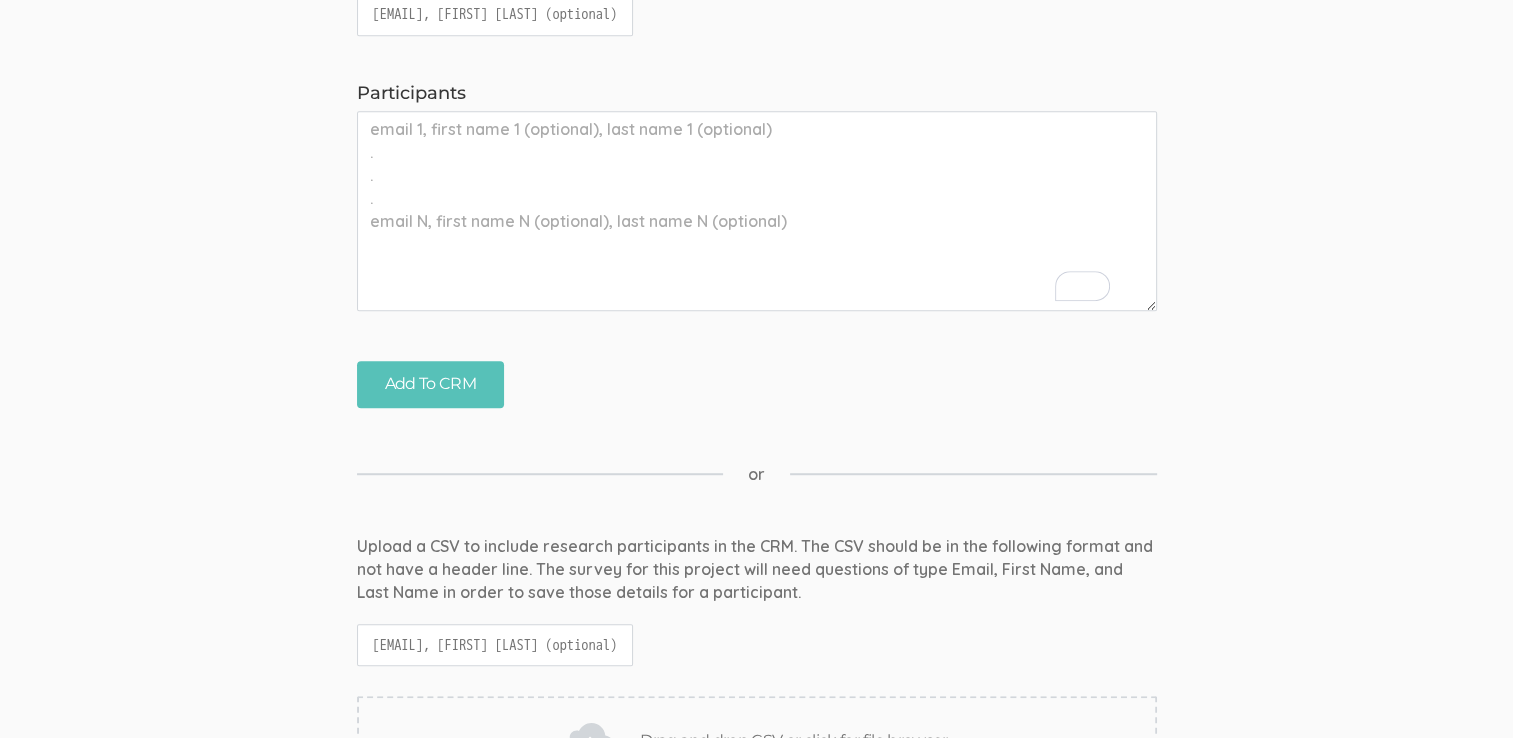 paste on "[EMAIL]" 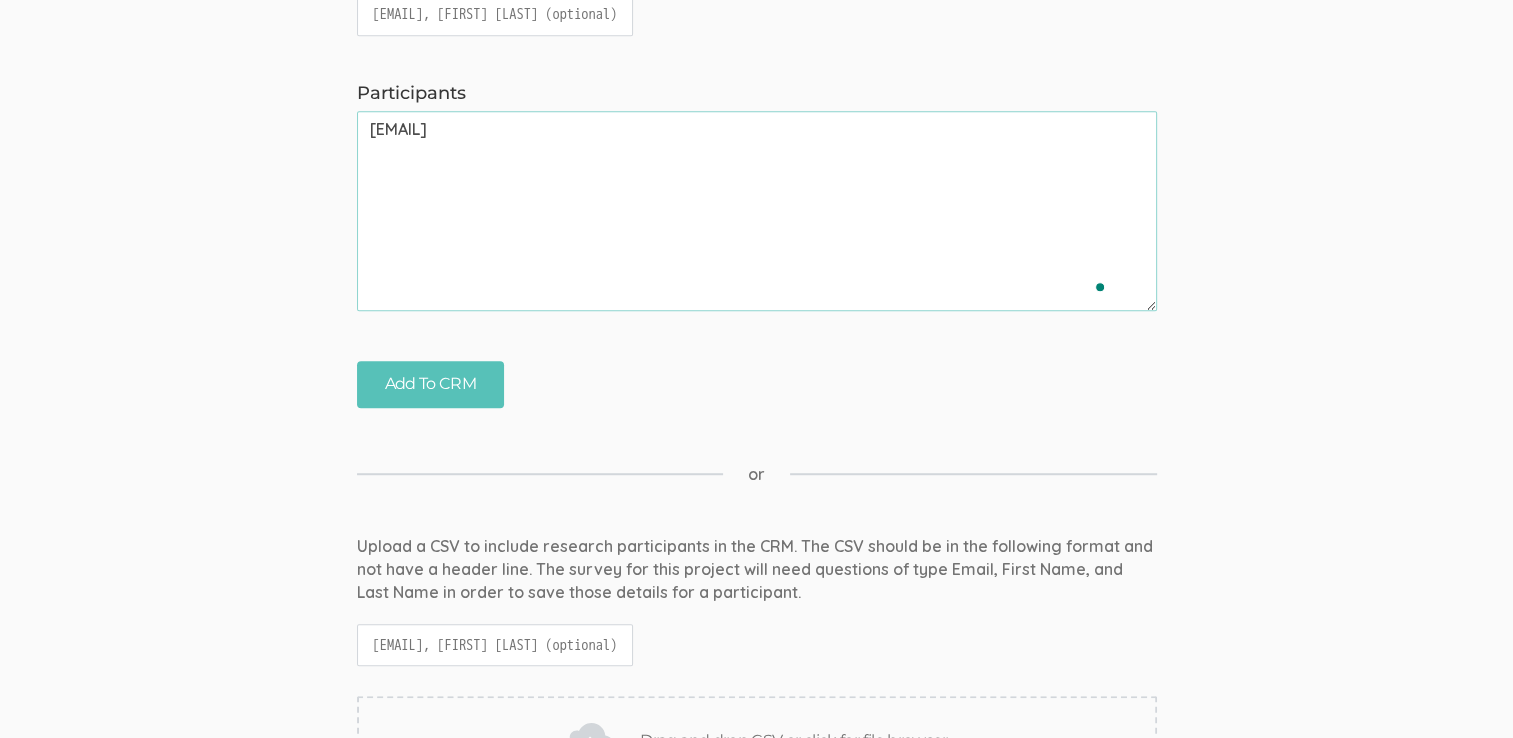 paste on "[EMAIL]" 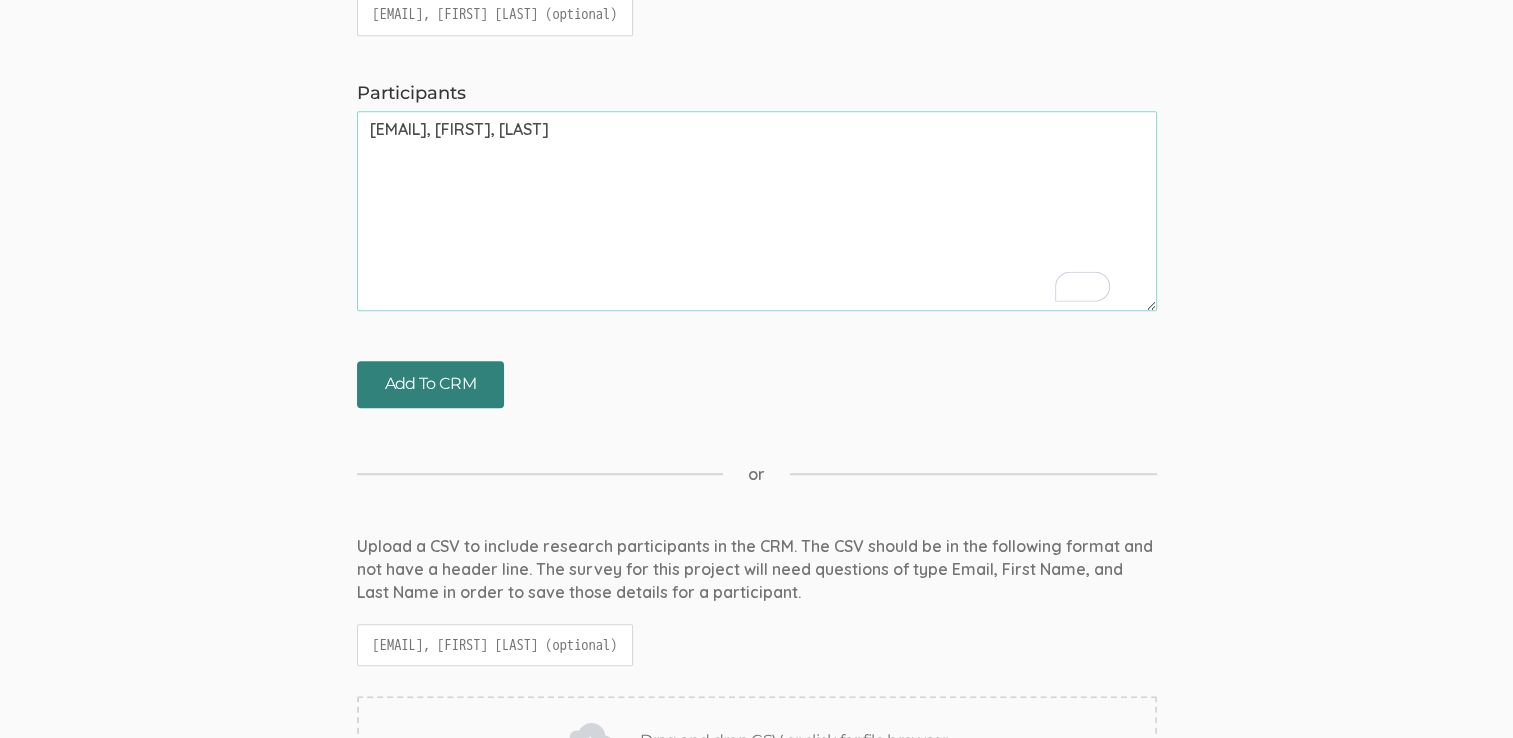 type on "[EMAIL], [FIRST], [LAST]" 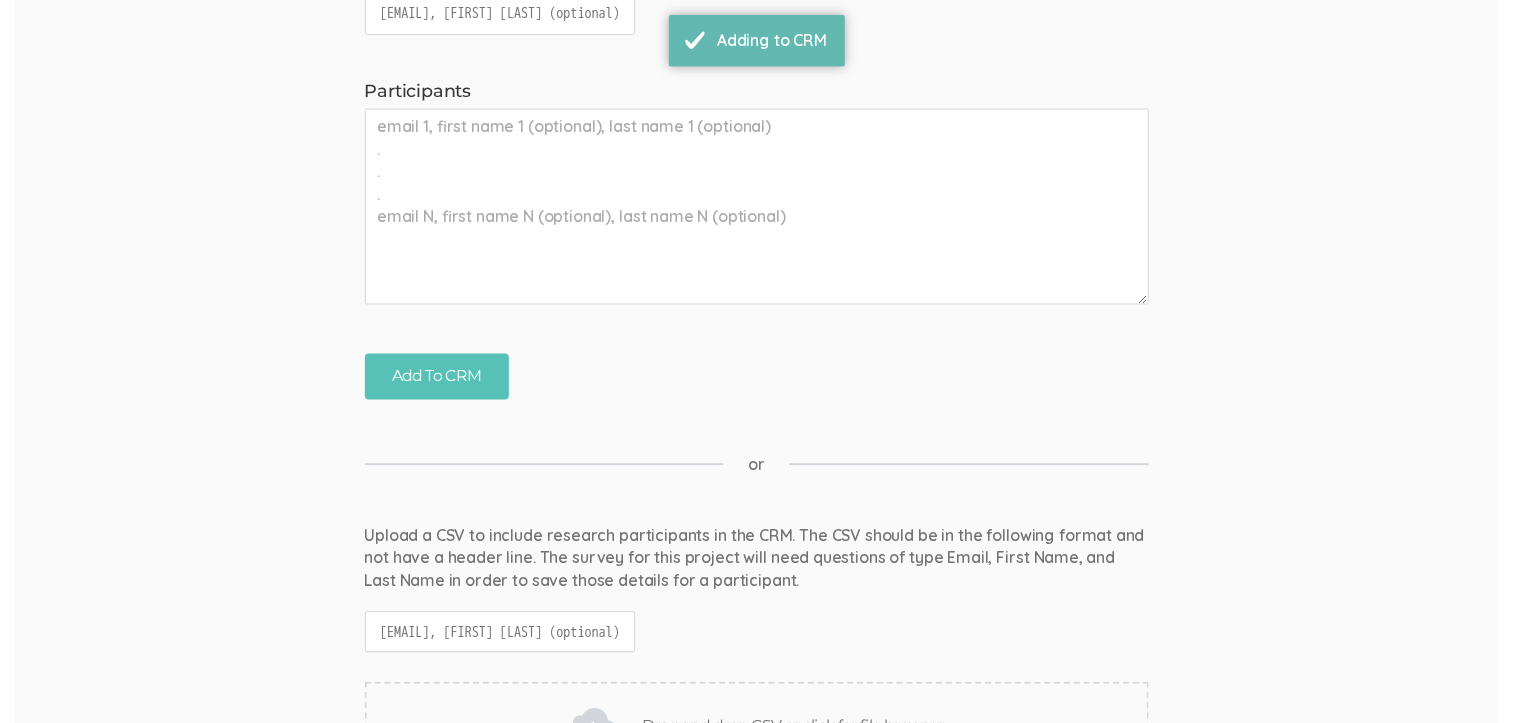 scroll, scrollTop: 0, scrollLeft: 0, axis: both 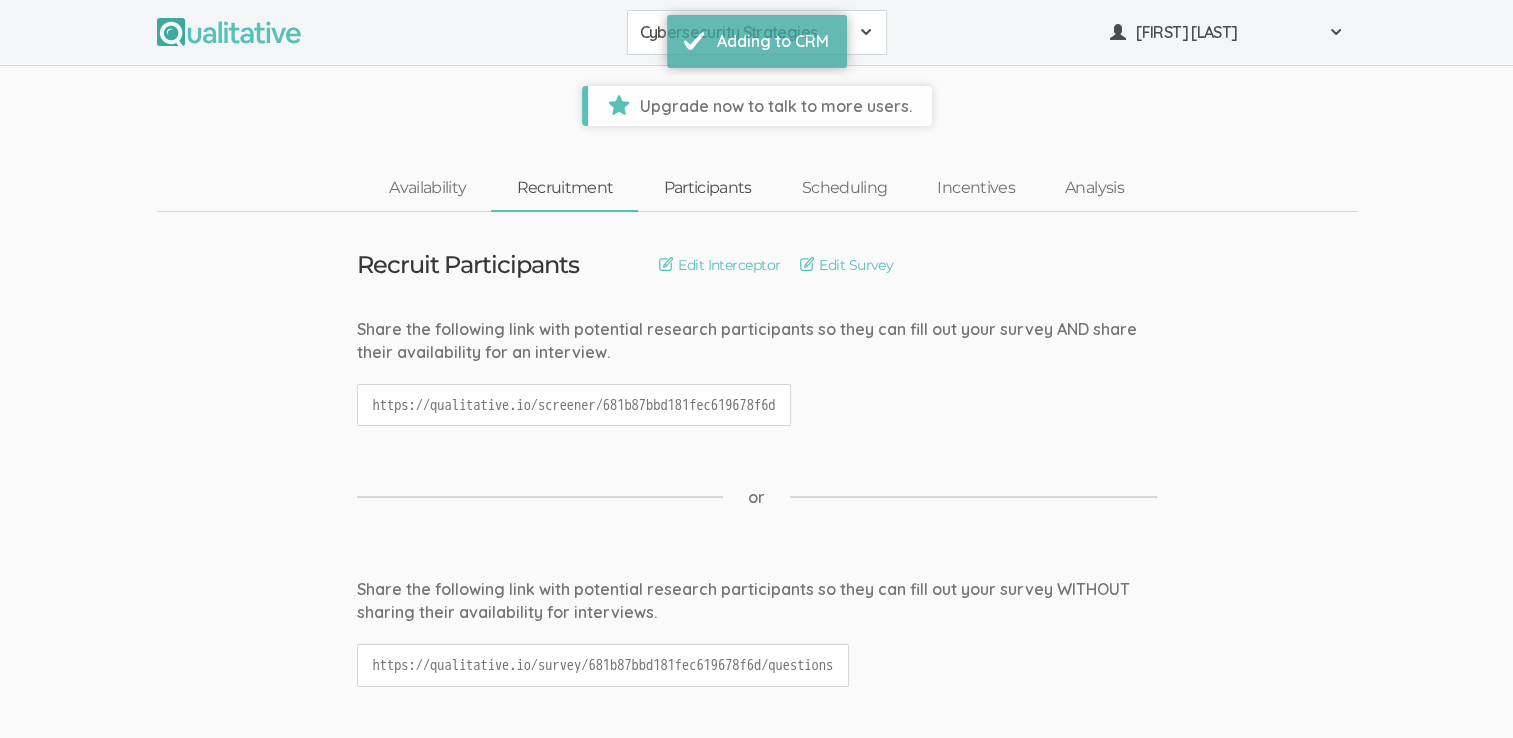 click on "Participants" at bounding box center (707, 188) 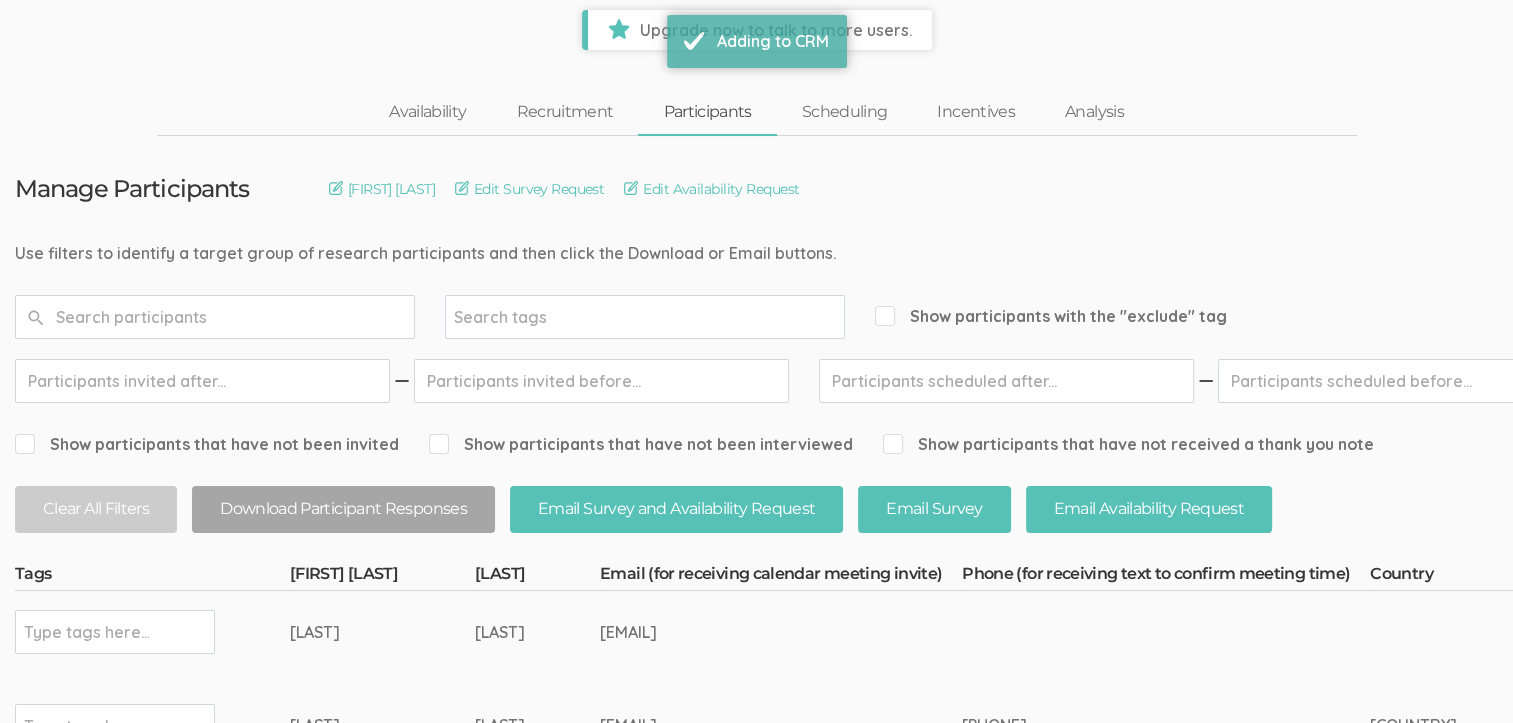 scroll, scrollTop: 400, scrollLeft: 0, axis: vertical 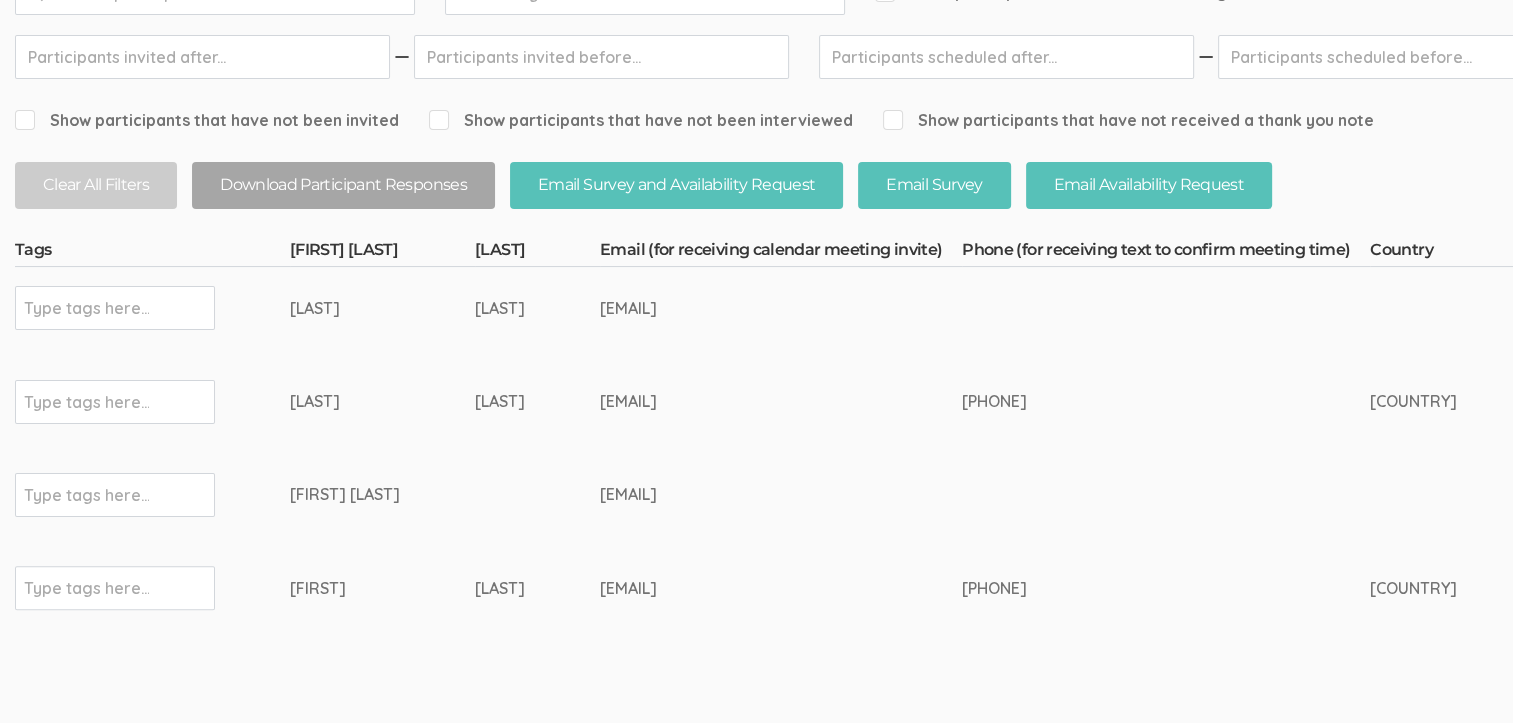 click on "Show participants that have not been invited" at bounding box center (207, 120) 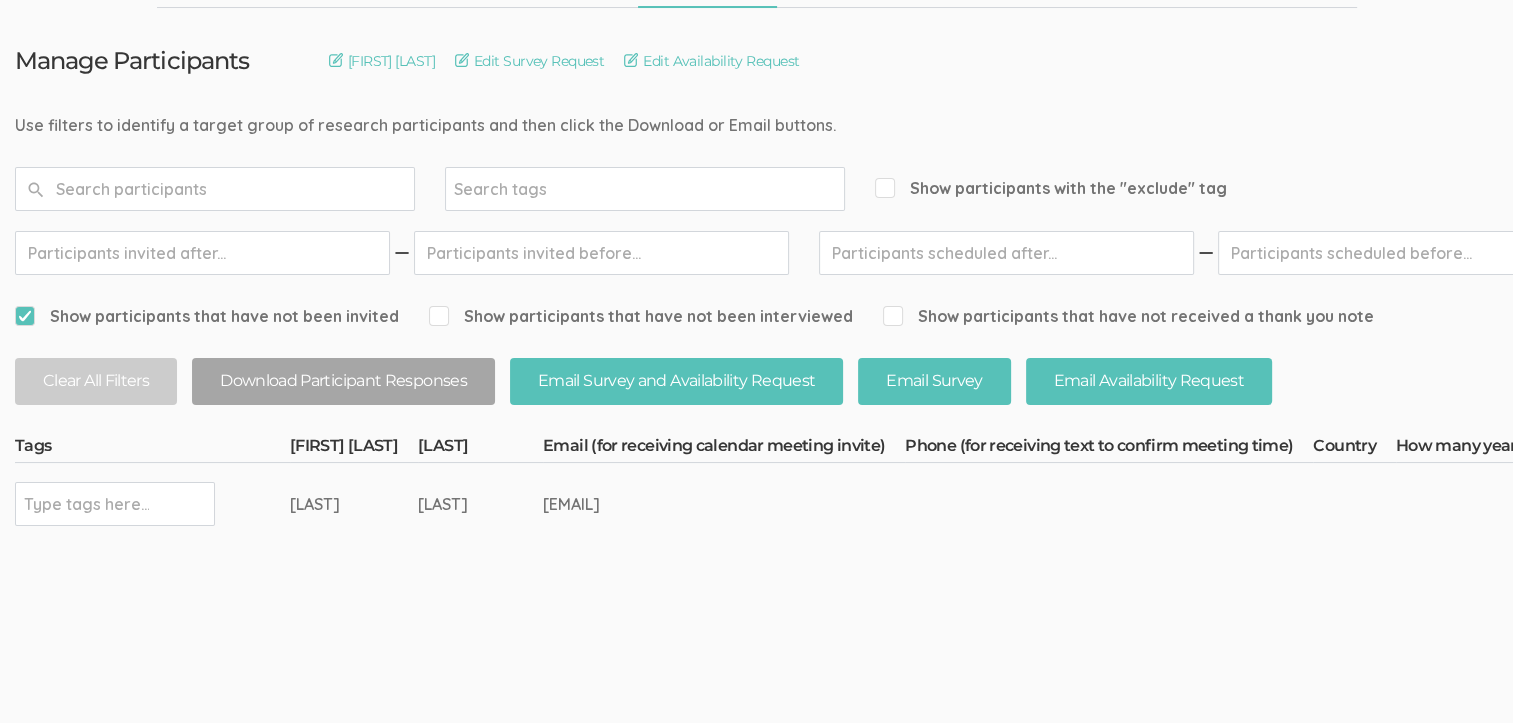 scroll, scrollTop: 255, scrollLeft: 0, axis: vertical 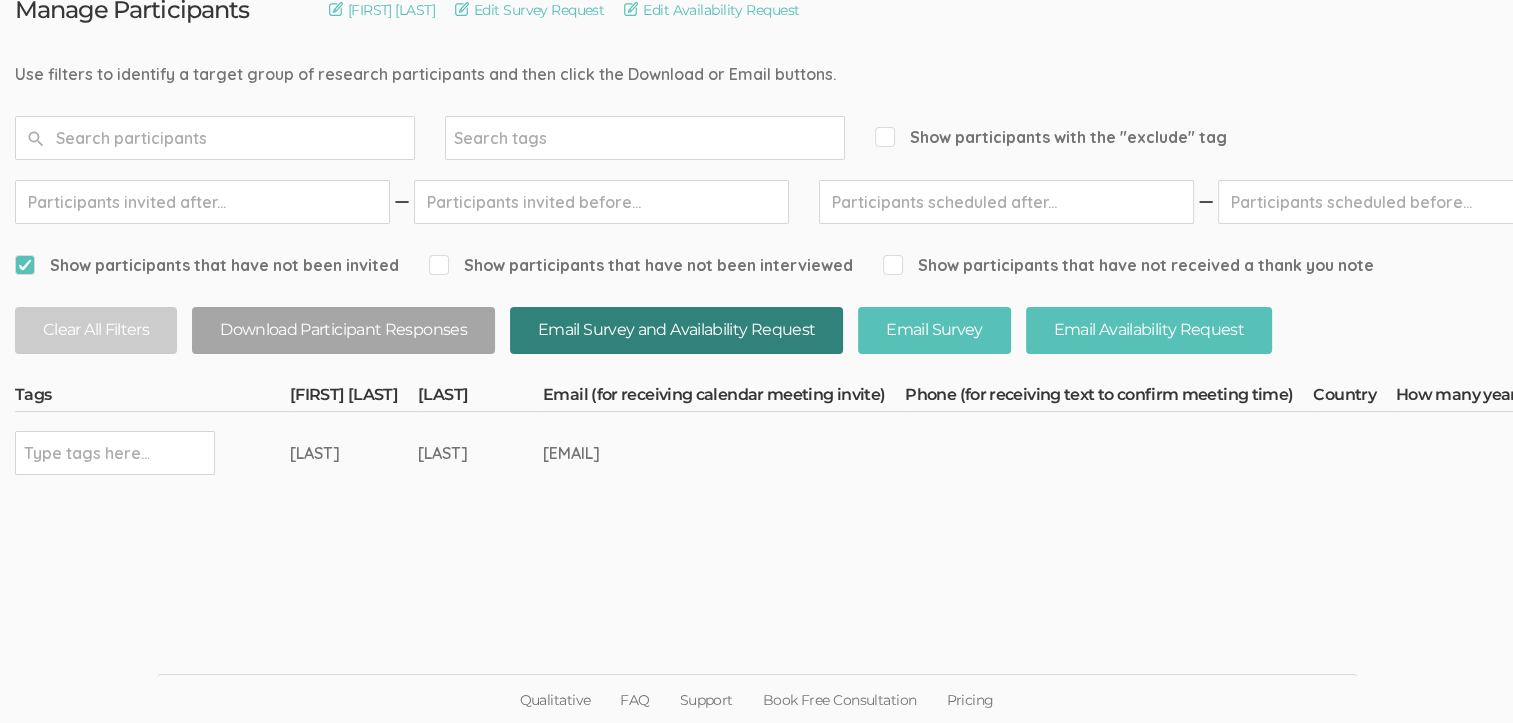 click on "Email Survey and Availability Request" at bounding box center [676, 330] 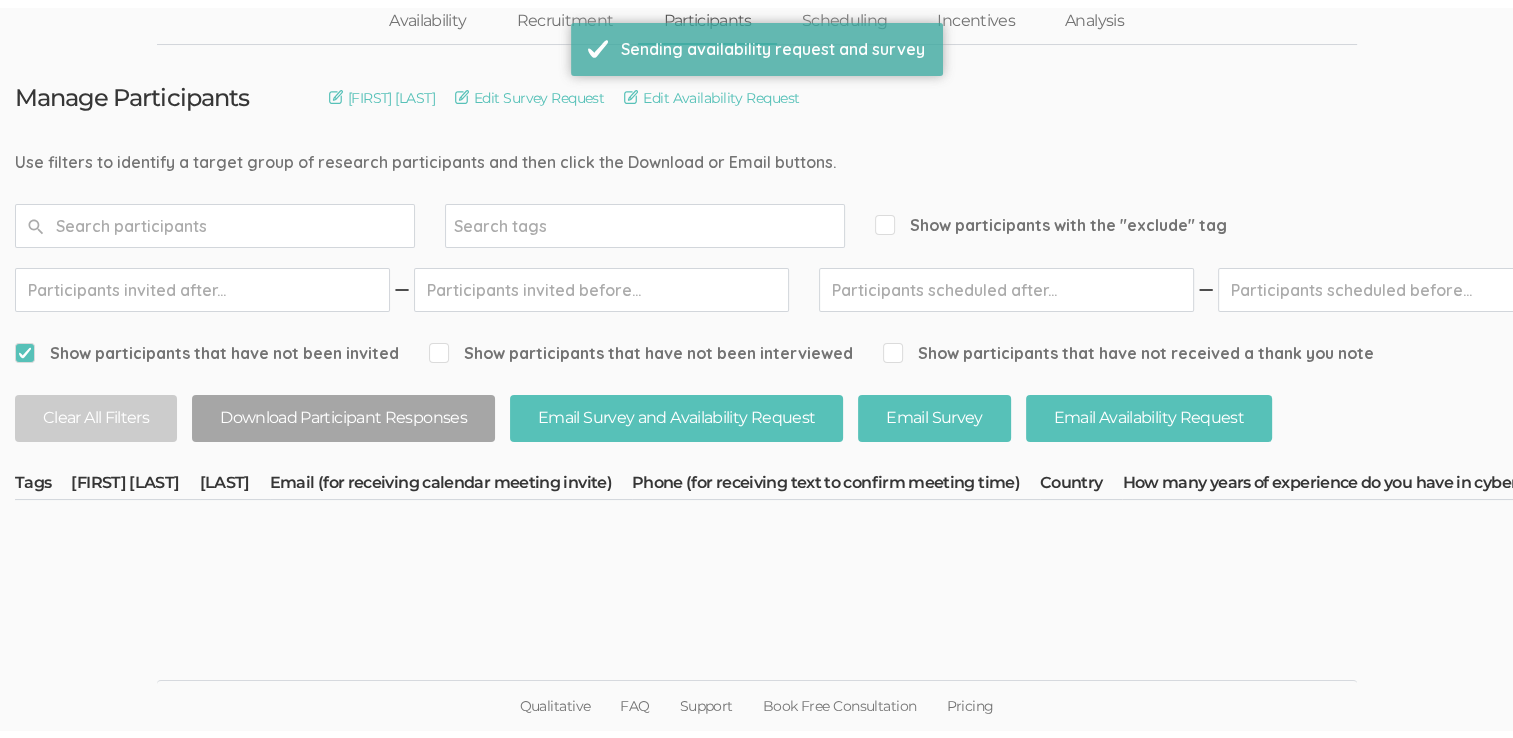 scroll, scrollTop: 0, scrollLeft: 0, axis: both 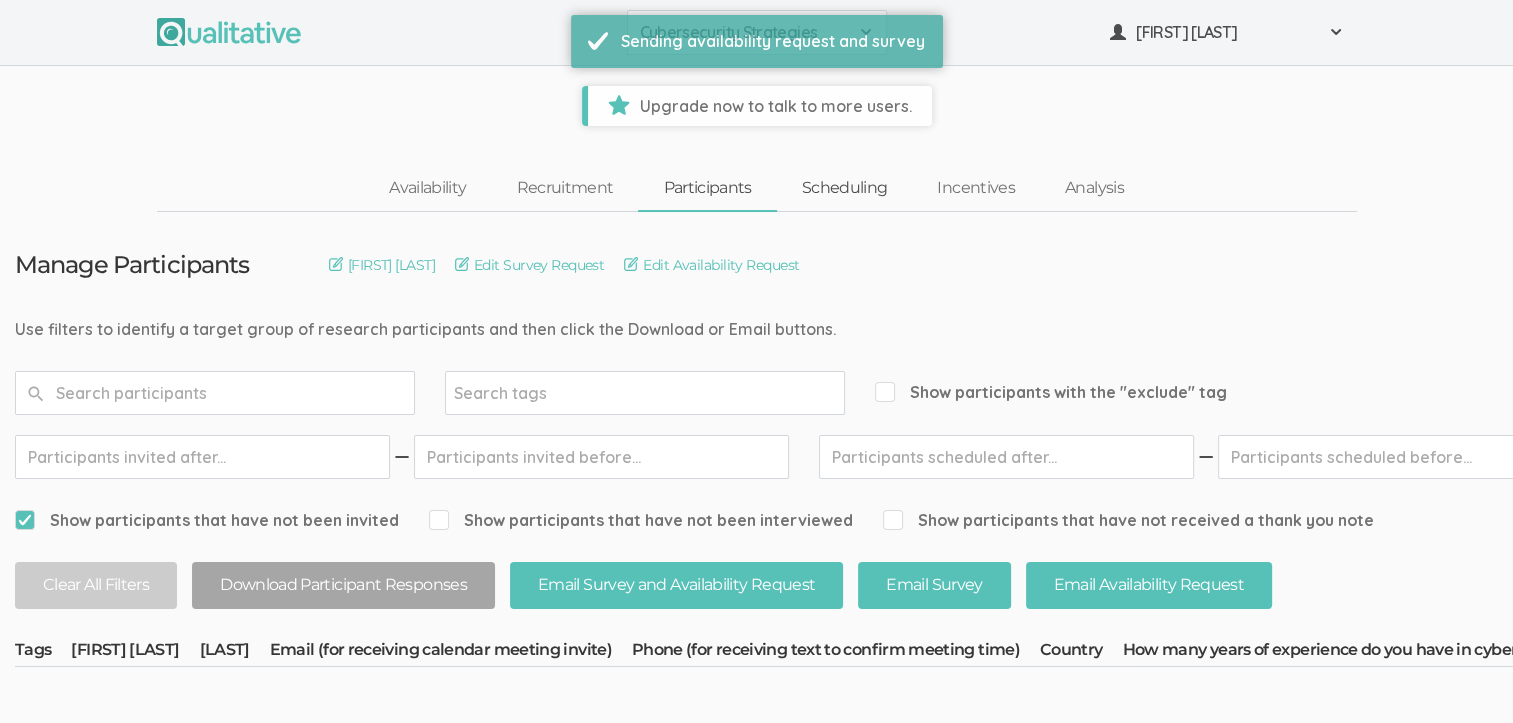 click on "Scheduling" at bounding box center [845, 188] 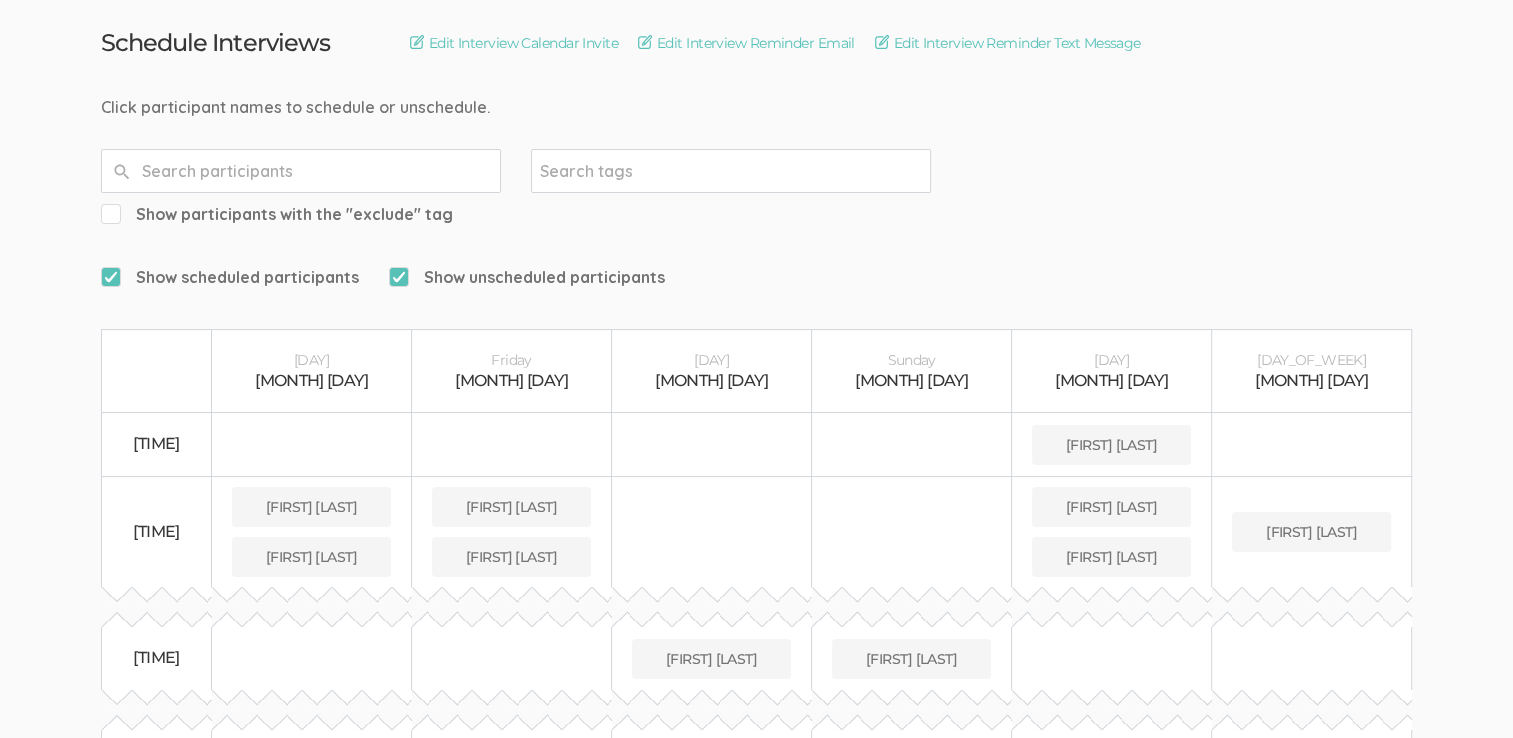 scroll, scrollTop: 200, scrollLeft: 0, axis: vertical 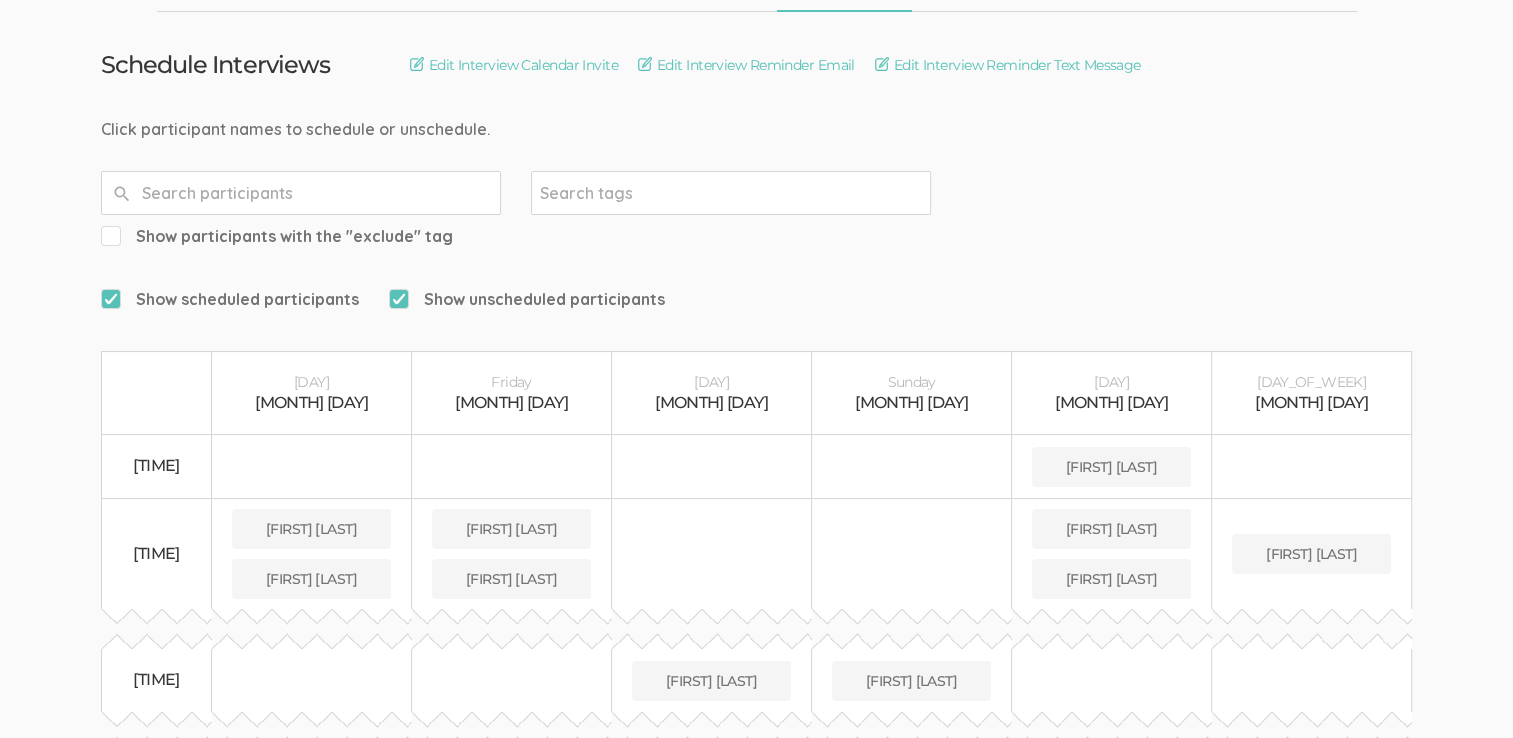 click on "Show unscheduled participants" at bounding box center (230, 299) 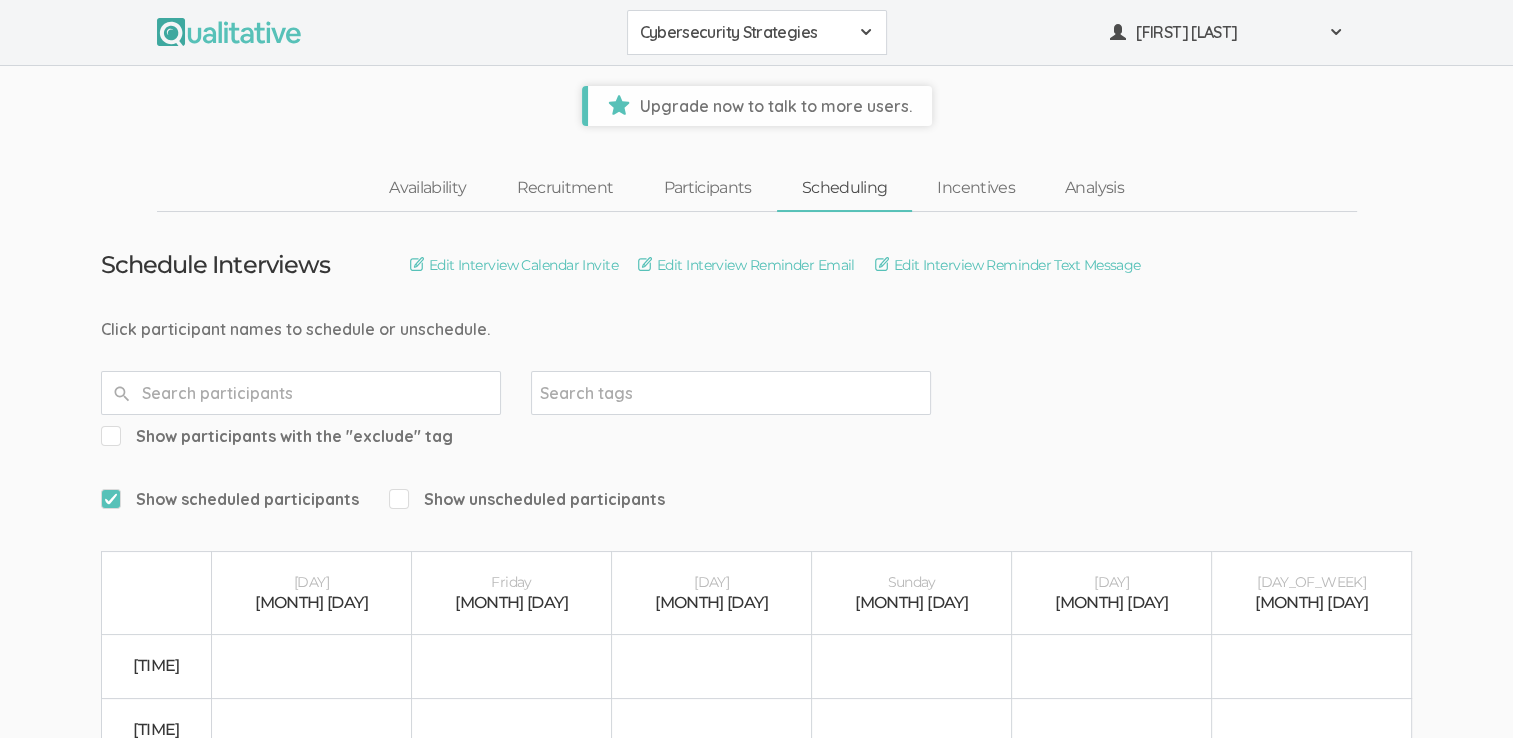 scroll, scrollTop: 0, scrollLeft: 0, axis: both 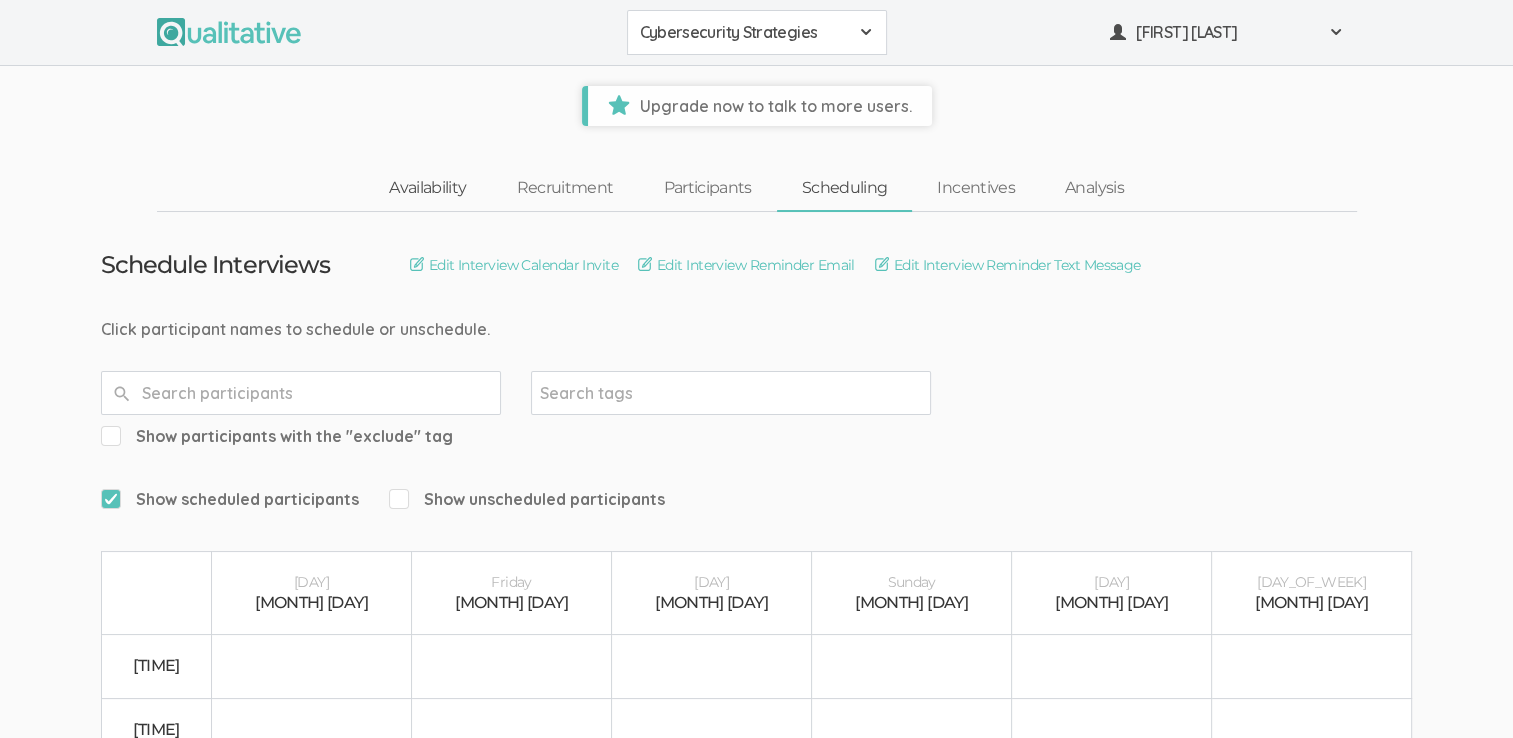 click on "Availability" at bounding box center [427, 188] 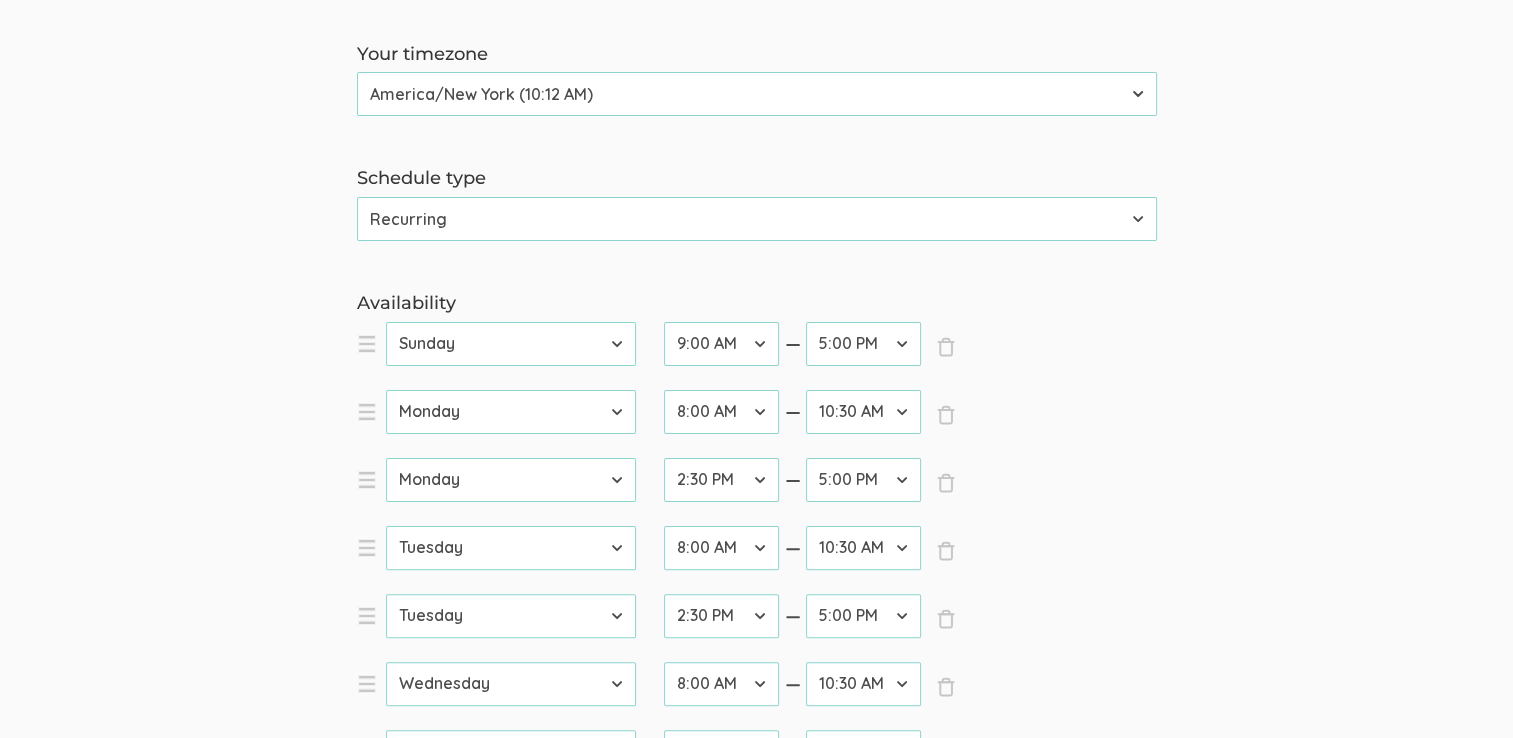 scroll, scrollTop: 55, scrollLeft: 0, axis: vertical 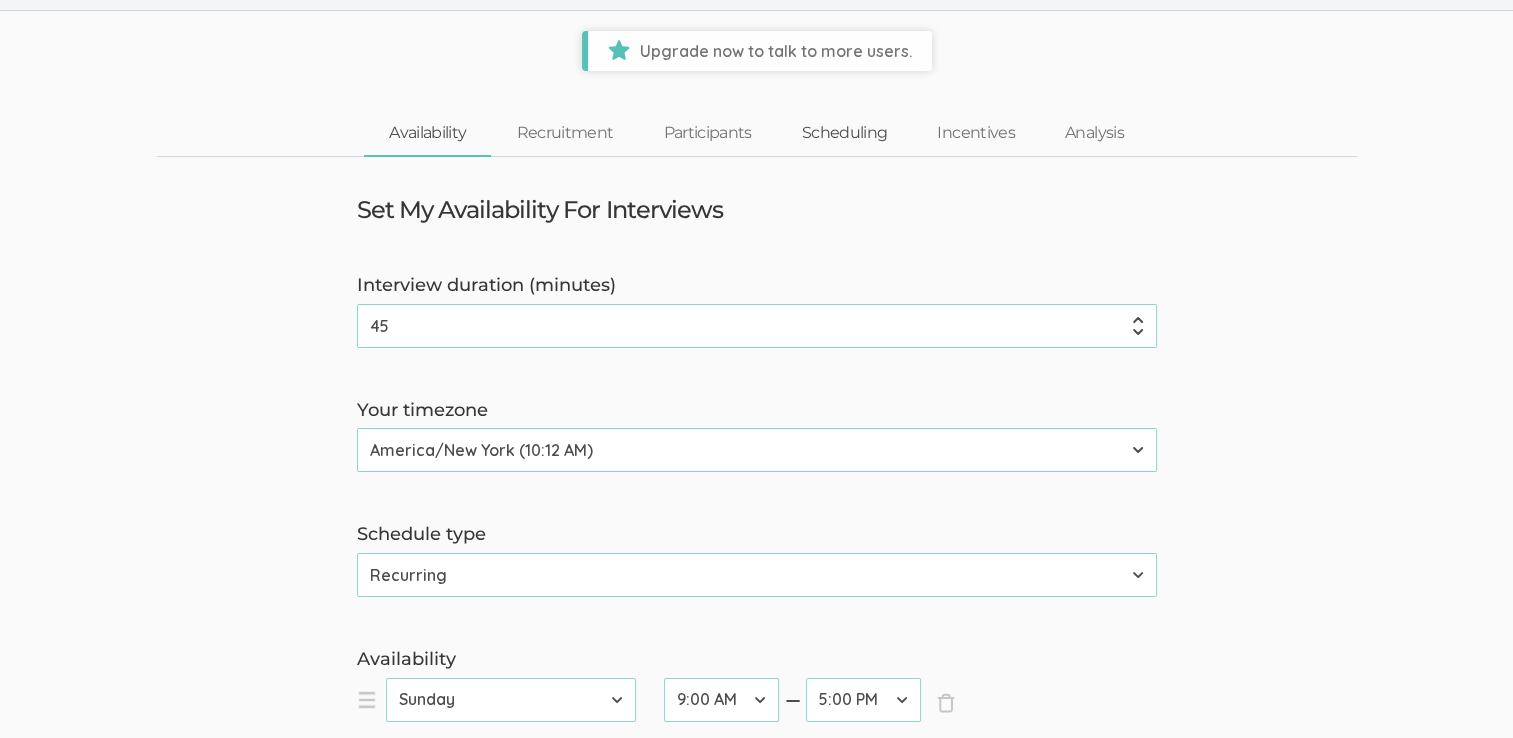 click on "Scheduling" at bounding box center (845, 133) 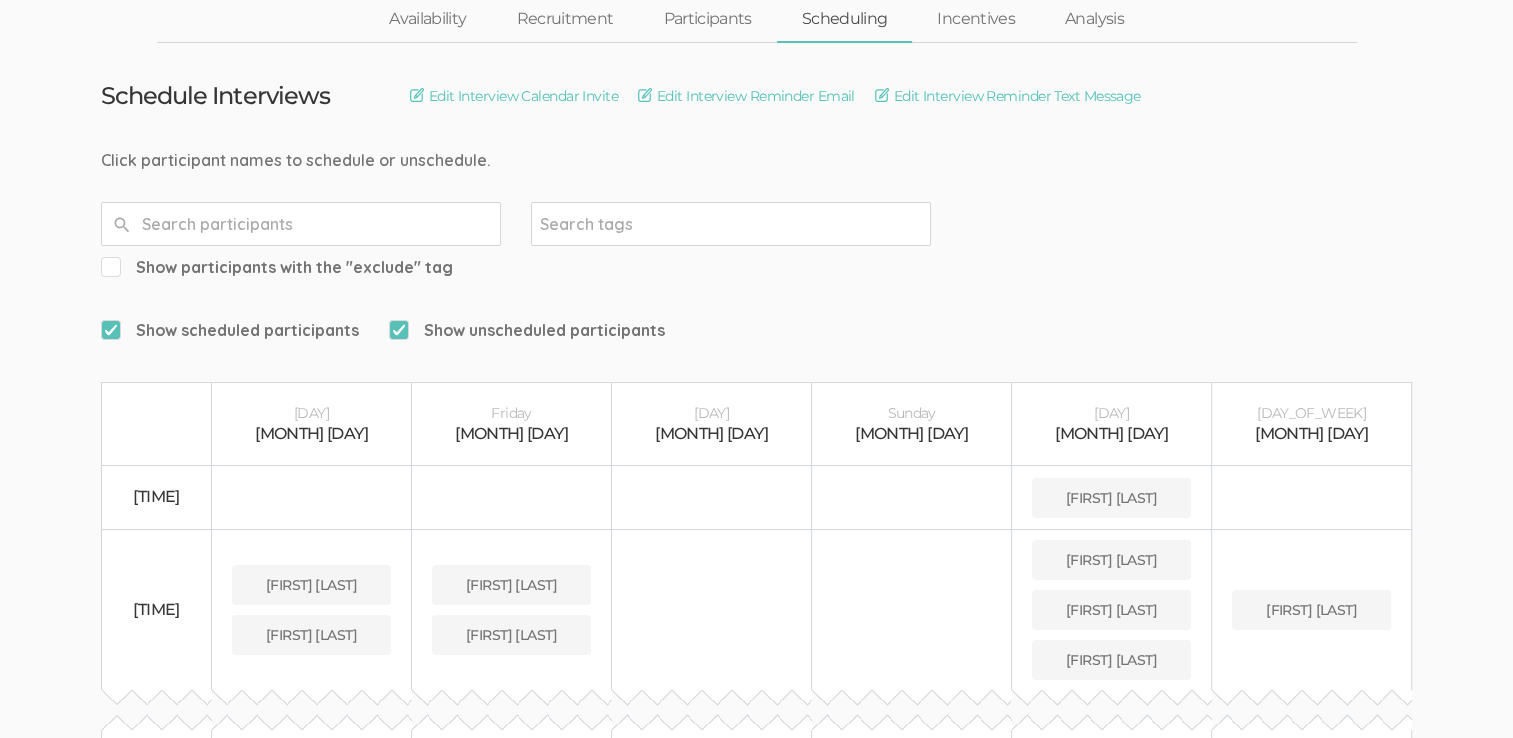 scroll, scrollTop: 97, scrollLeft: 0, axis: vertical 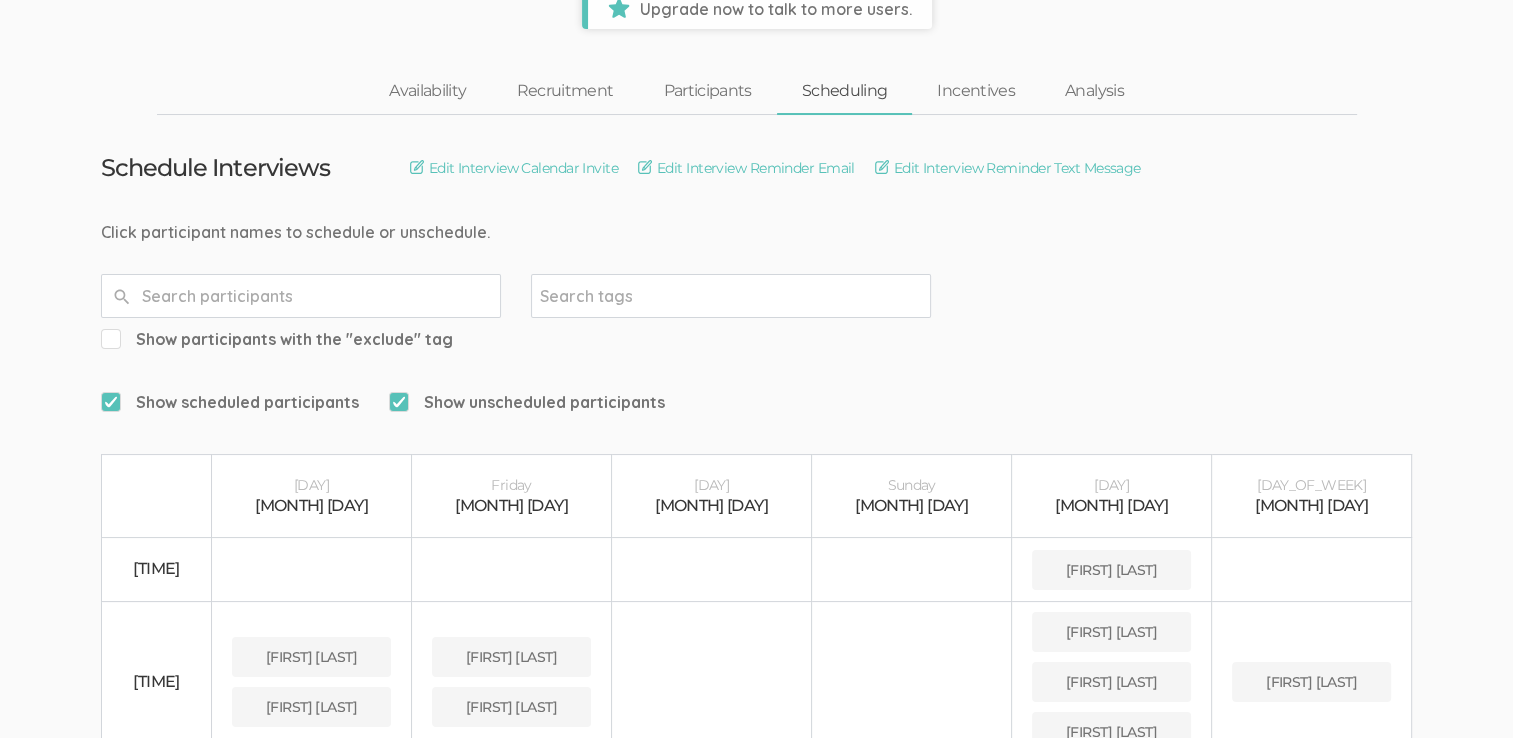 click on "Show unscheduled participants" at bounding box center [107, 401] 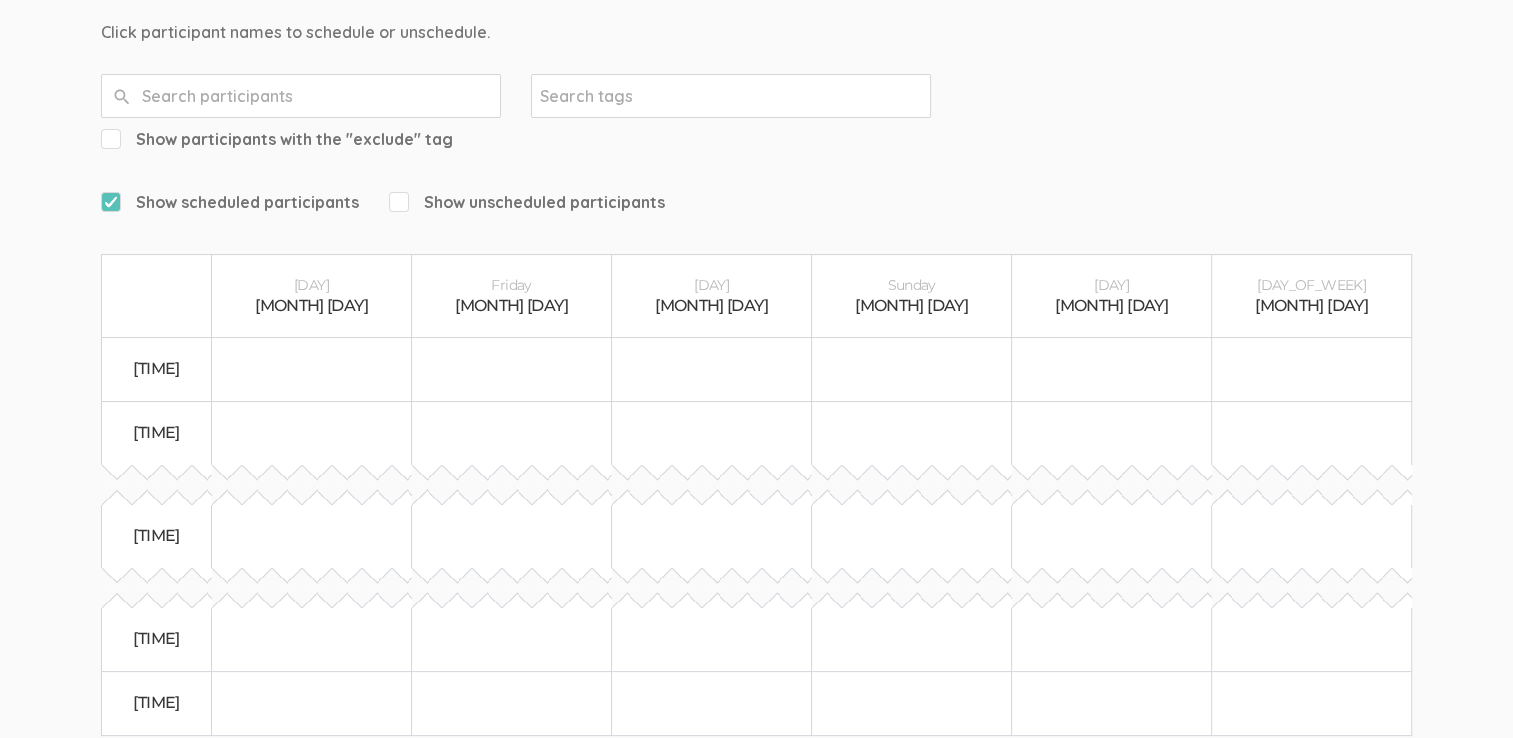 scroll, scrollTop: 400, scrollLeft: 0, axis: vertical 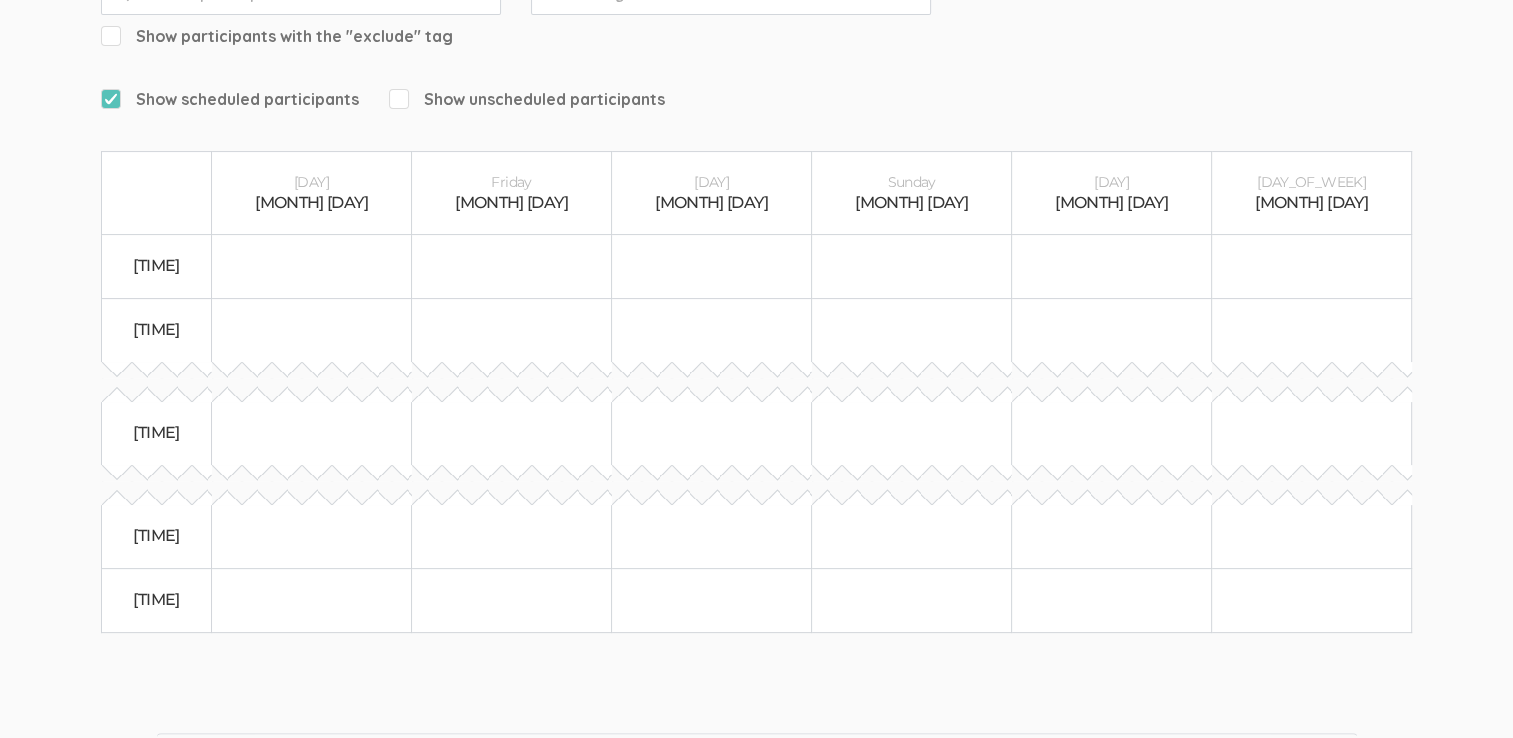click on "[DAY_OF_WEEK]
[MONTH] [DAY]" at bounding box center [1312, 193] 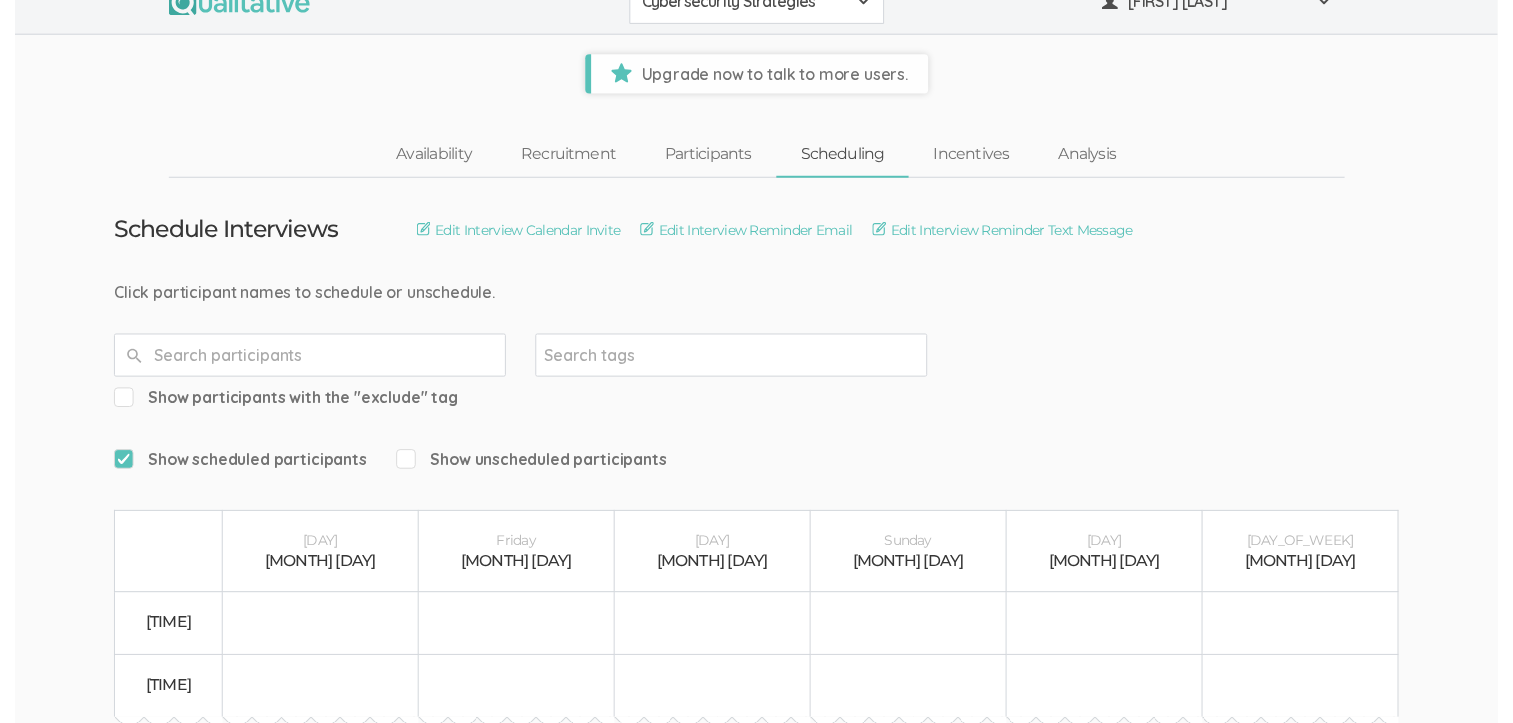 scroll, scrollTop: 0, scrollLeft: 0, axis: both 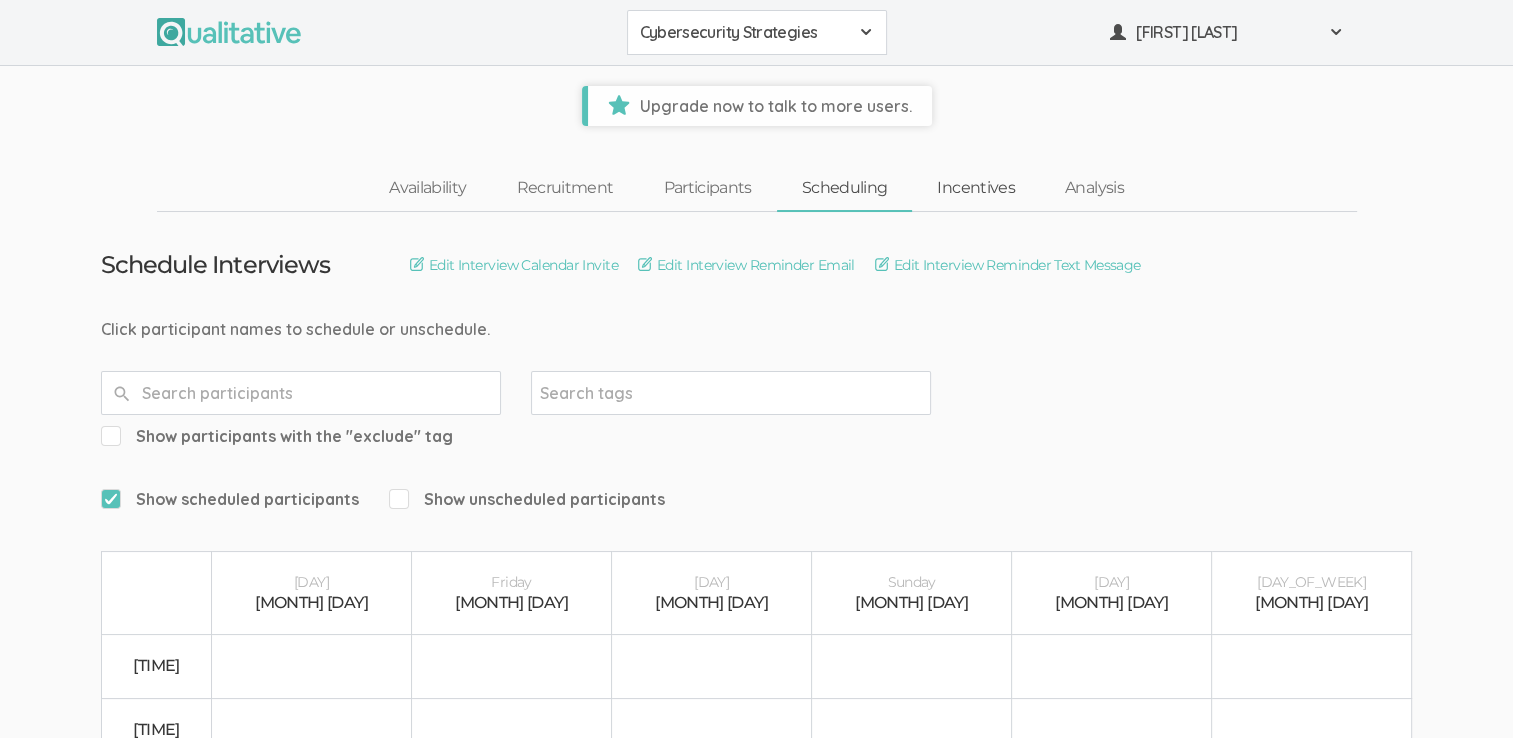 click on "Incentives" at bounding box center (976, 188) 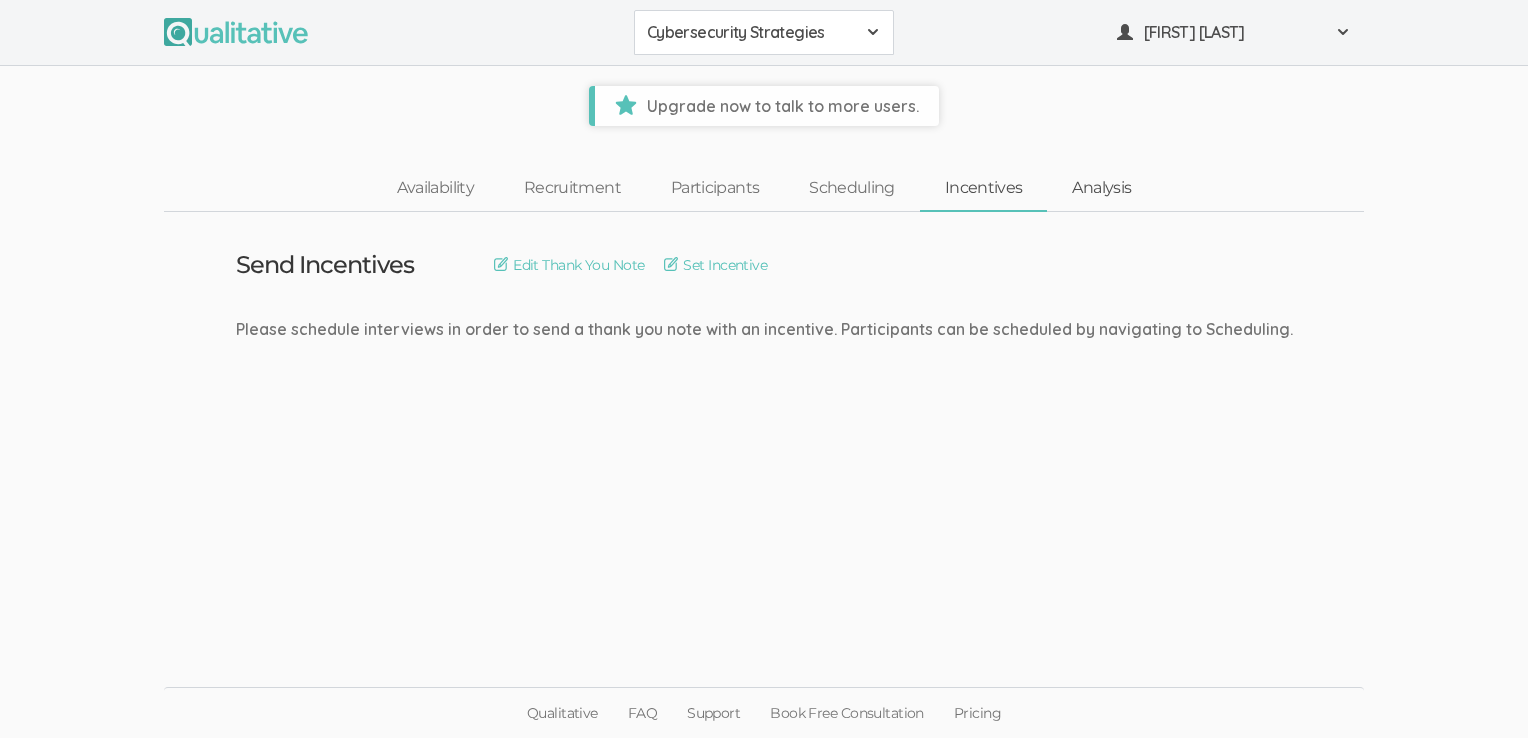 click on "Analysis" at bounding box center [1101, 188] 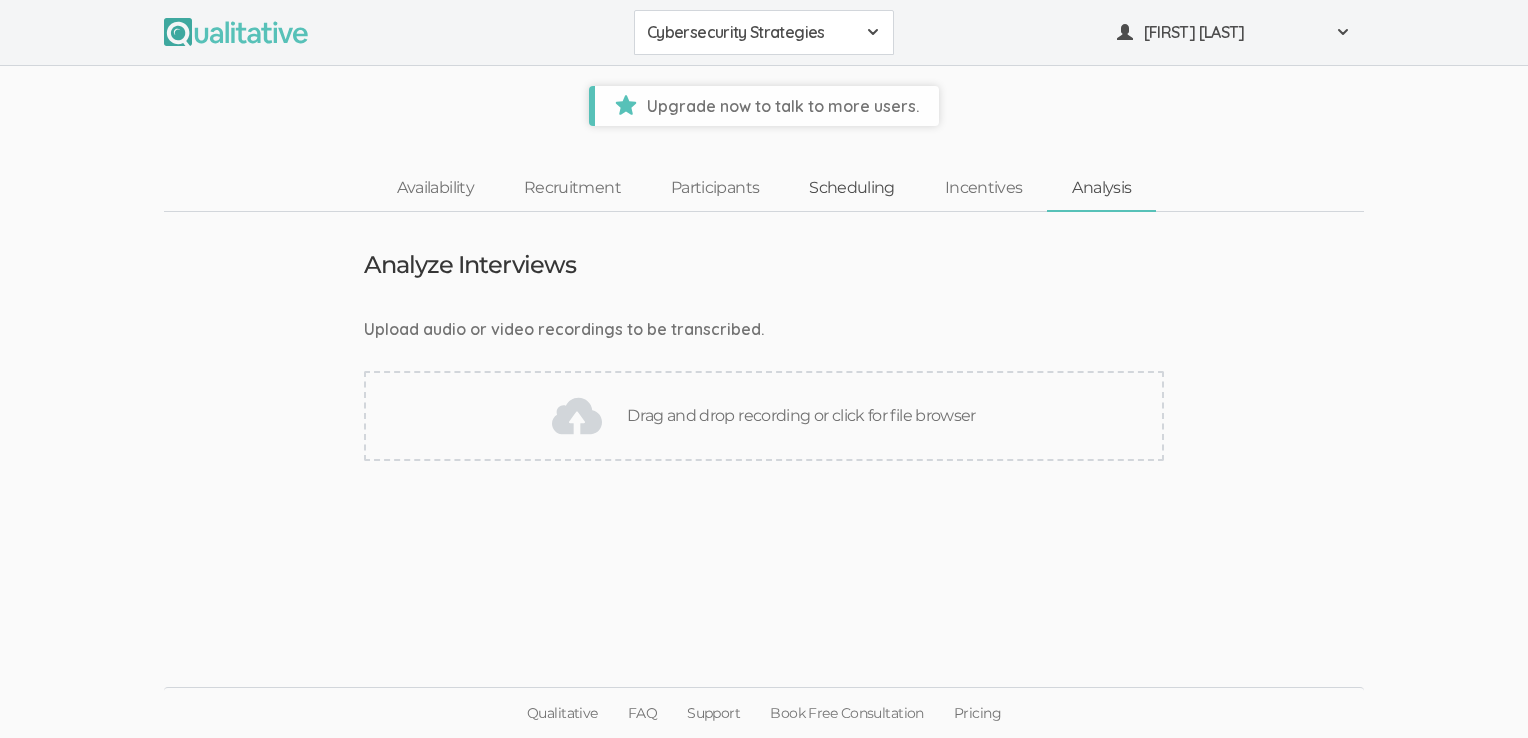click on "Scheduling" at bounding box center [852, 188] 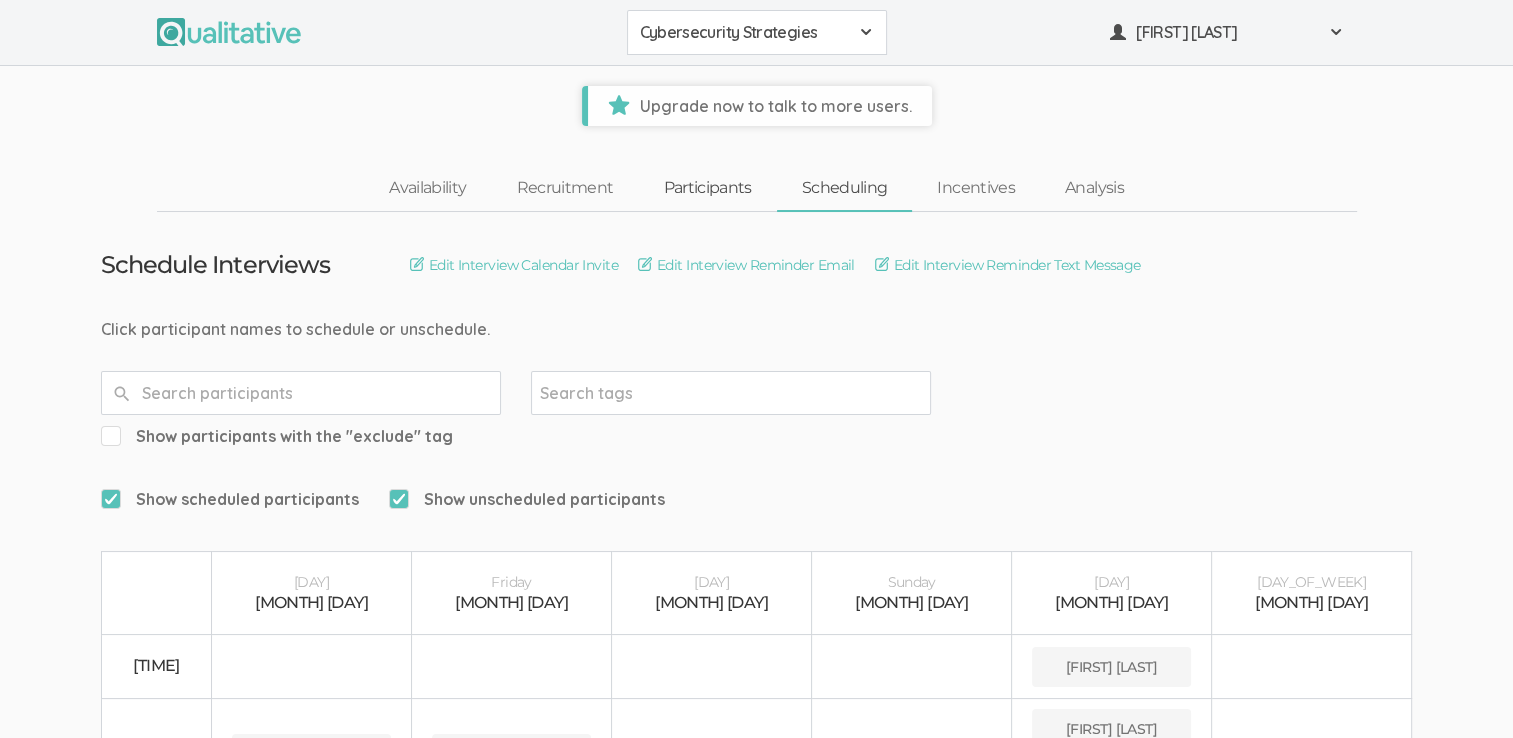 click on "Participants" at bounding box center (707, 188) 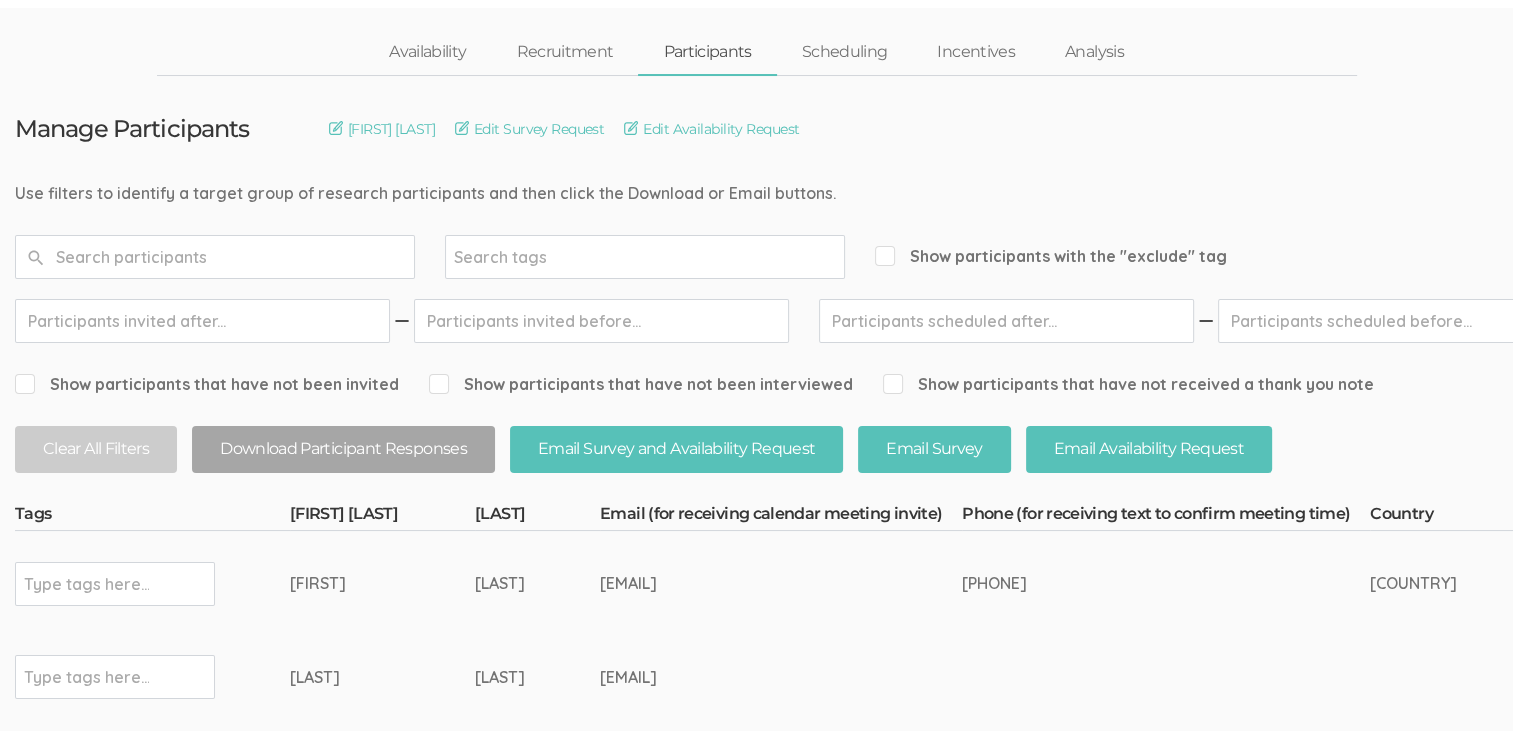 scroll, scrollTop: 0, scrollLeft: 0, axis: both 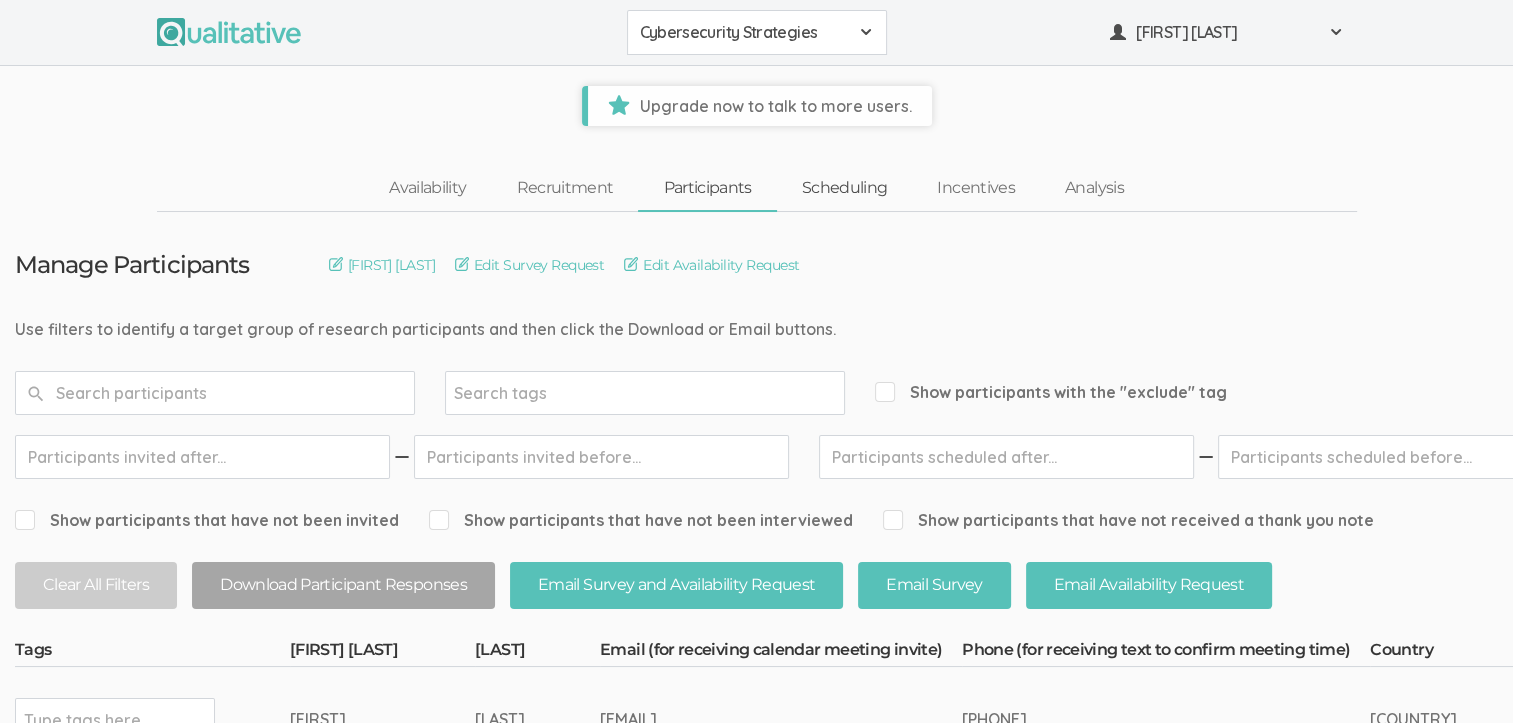 click on "Scheduling" at bounding box center (845, 188) 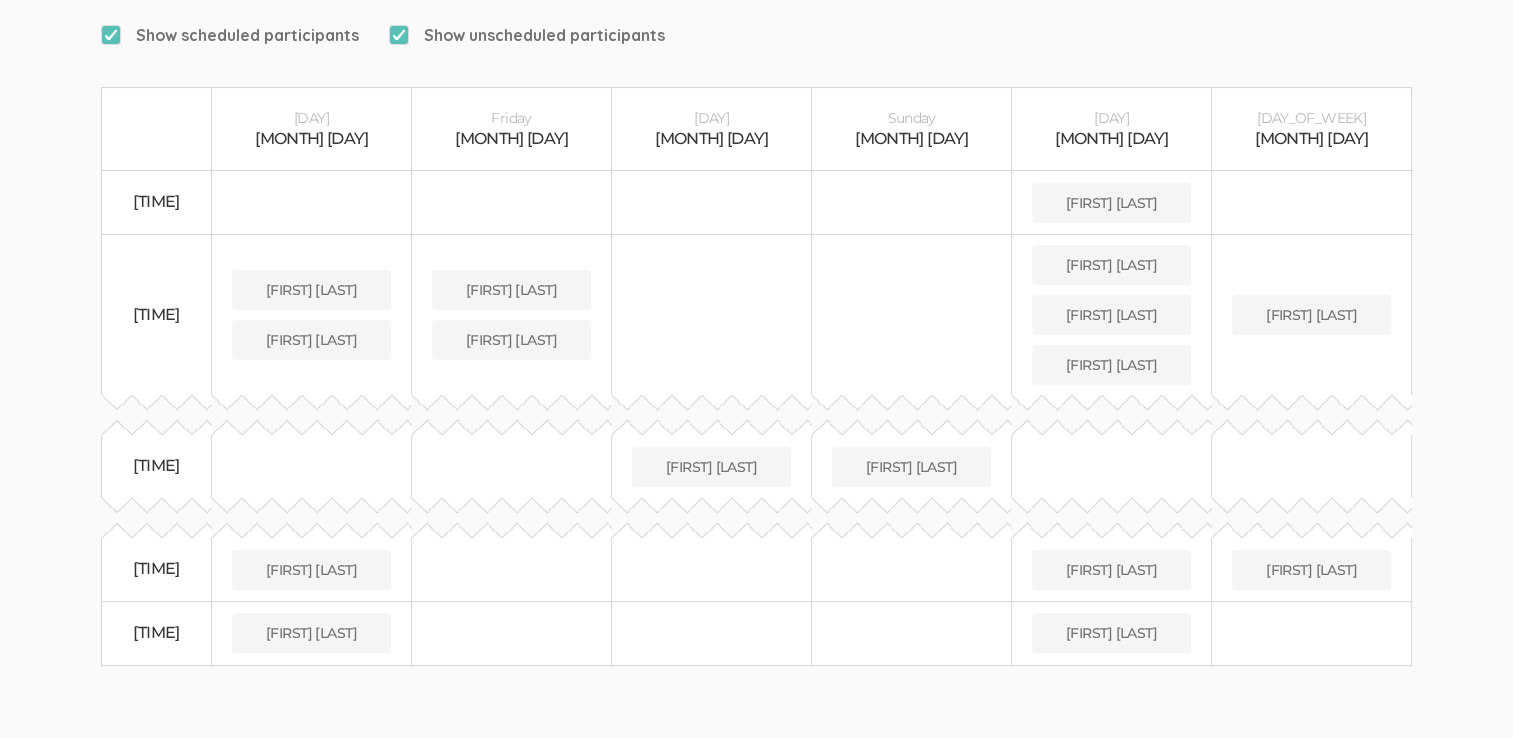 scroll, scrollTop: 497, scrollLeft: 0, axis: vertical 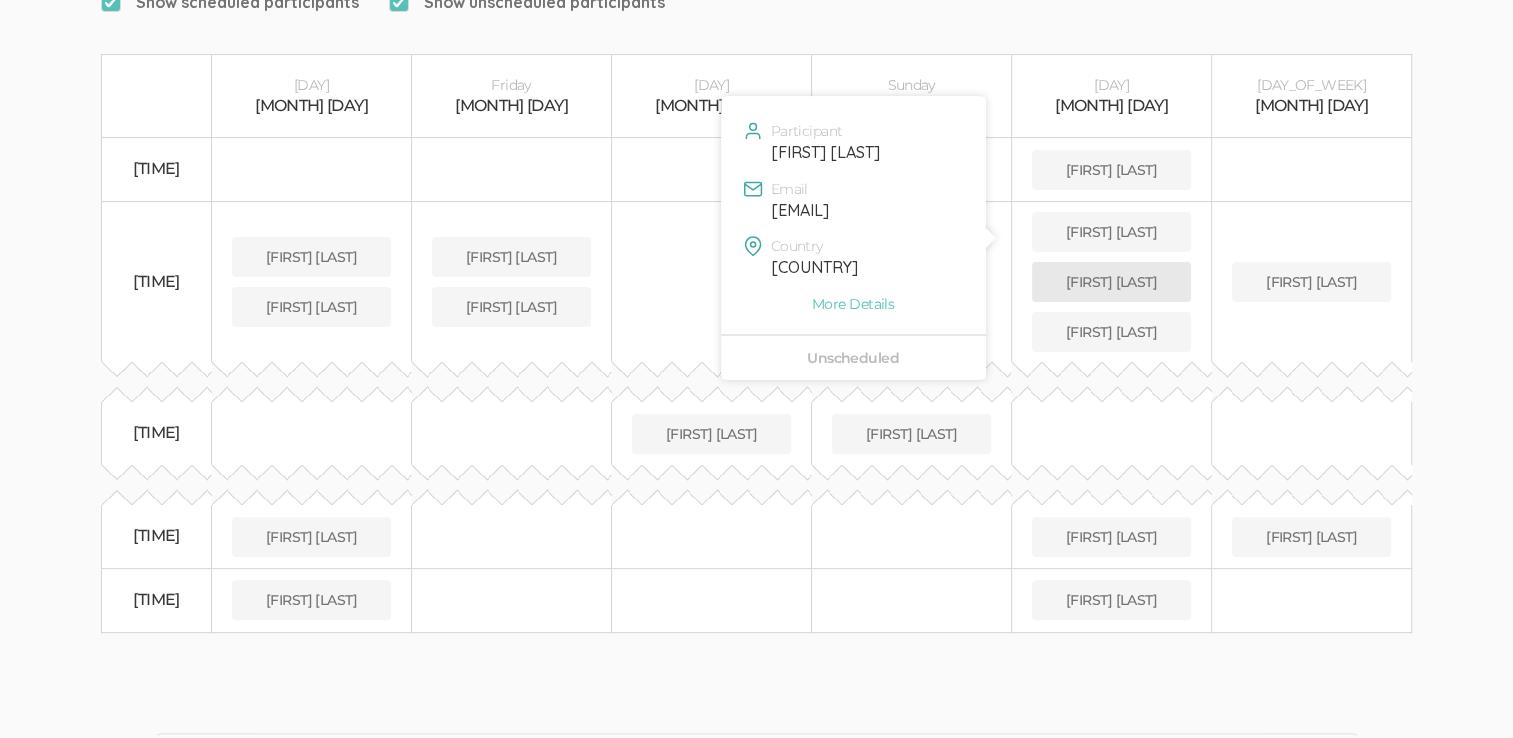click on "[FIRST] [LAST]" at bounding box center [311, 257] 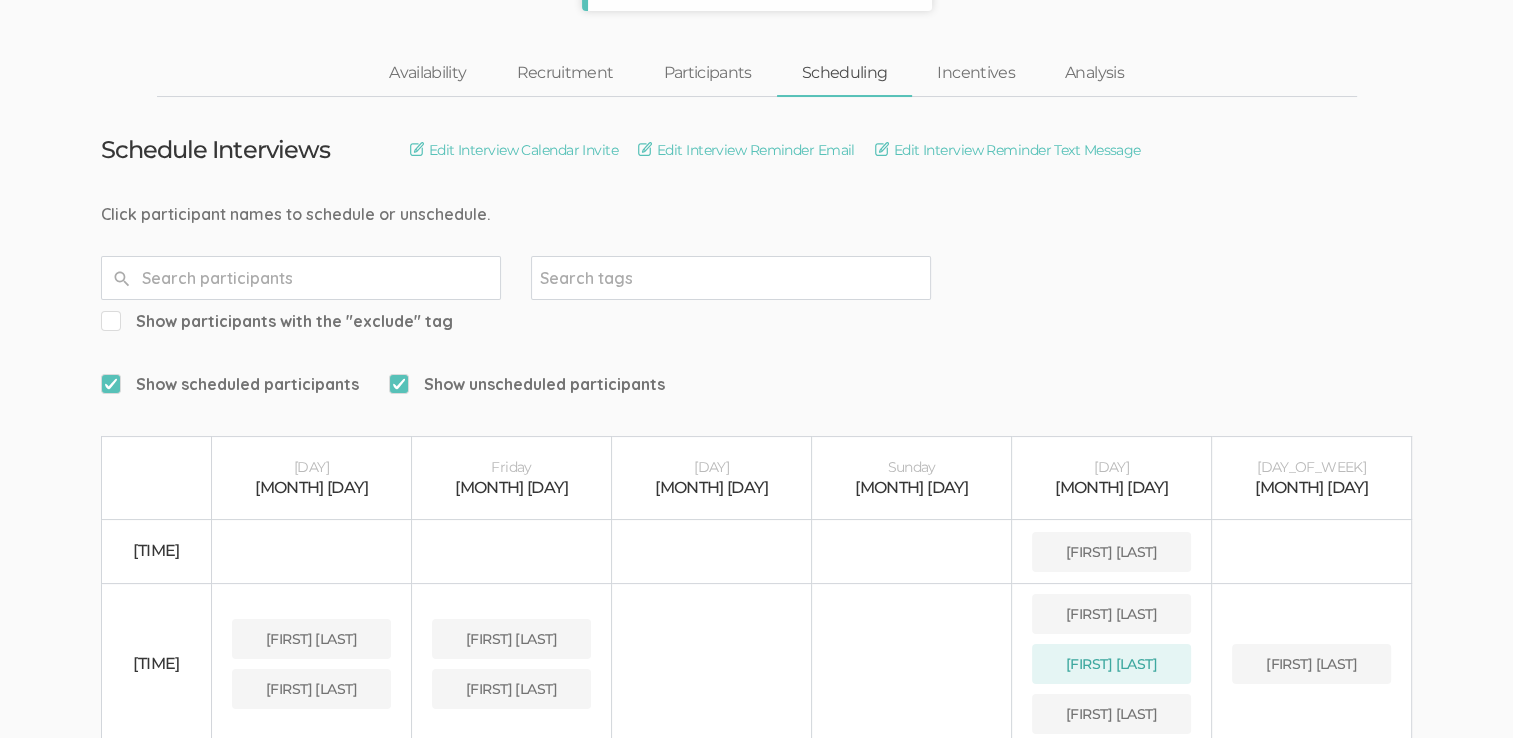 scroll, scrollTop: 0, scrollLeft: 0, axis: both 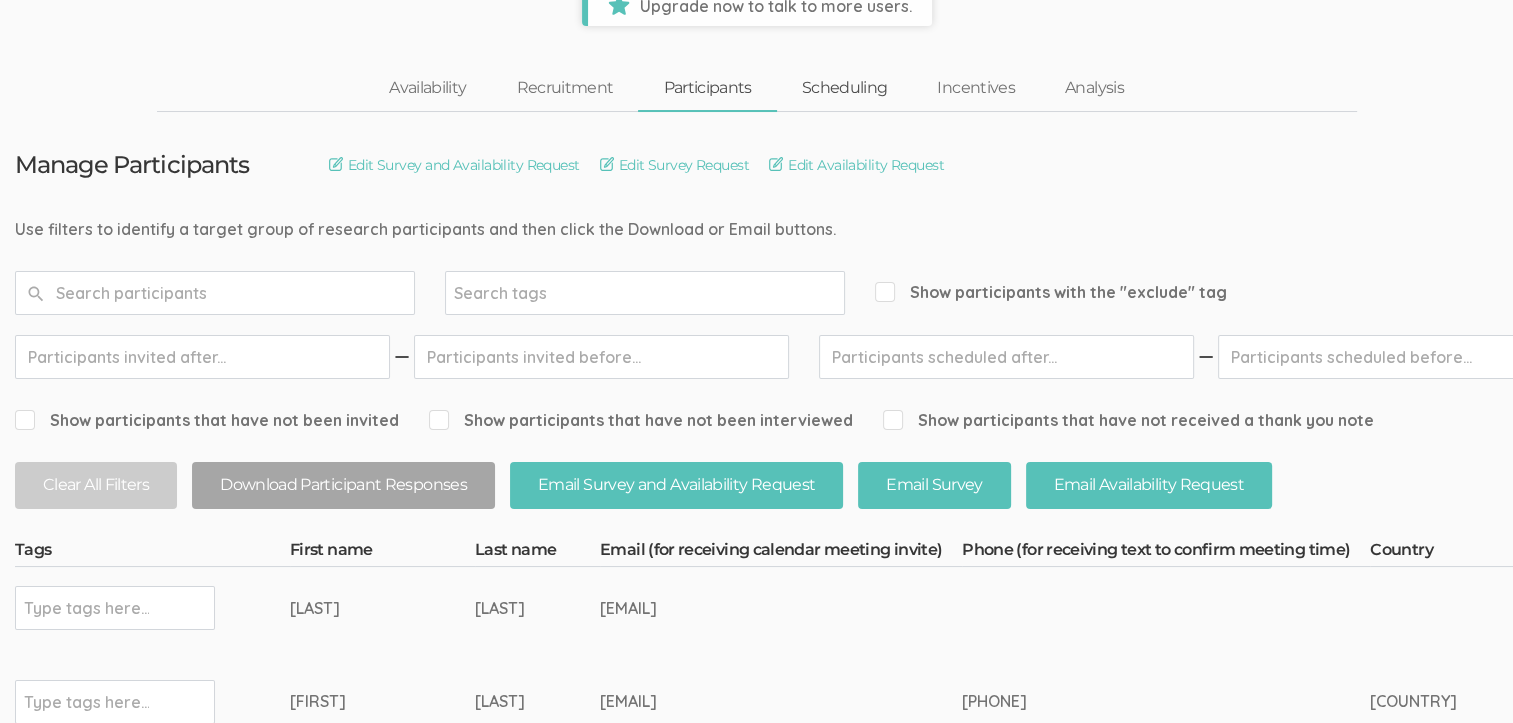 click on "Scheduling" at bounding box center (845, 88) 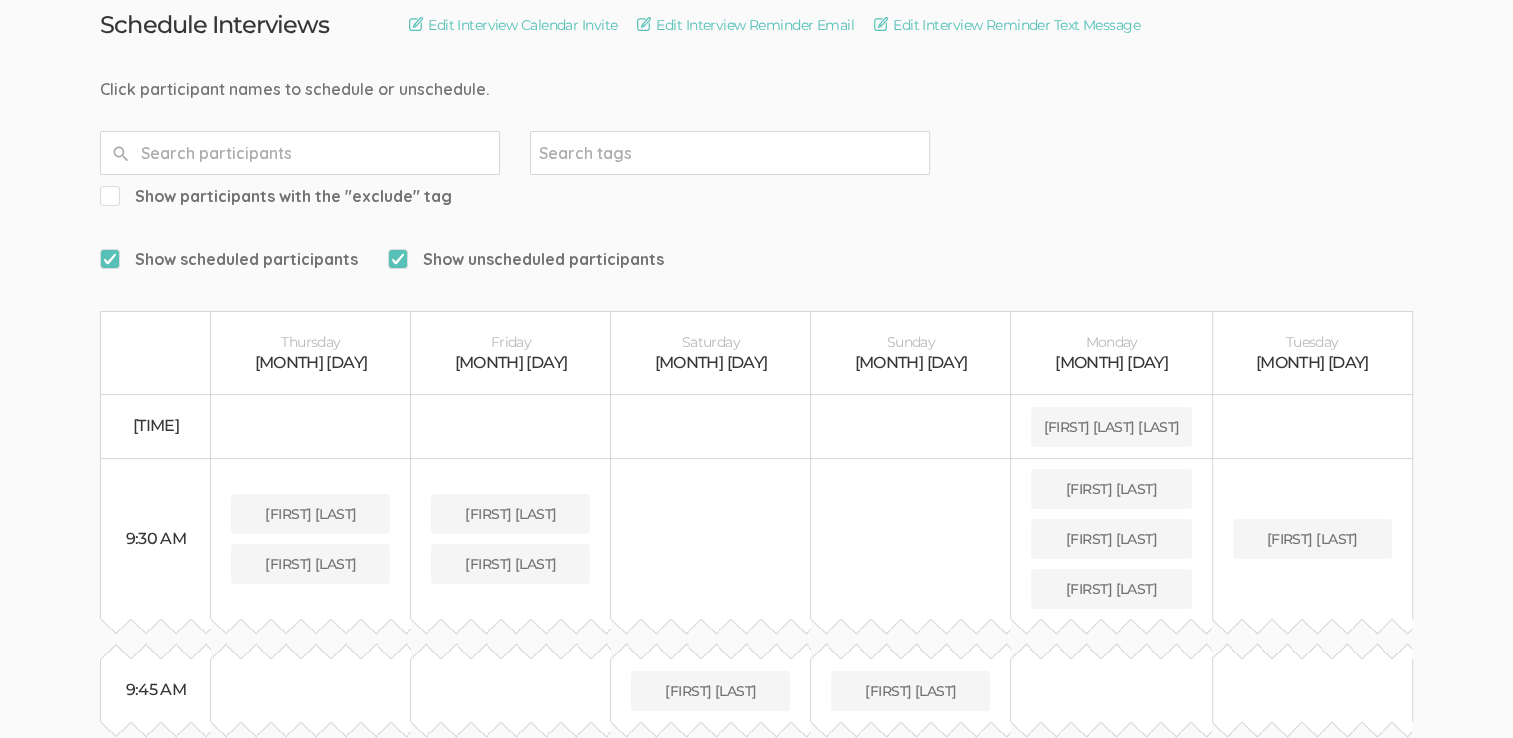 scroll, scrollTop: 300, scrollLeft: 0, axis: vertical 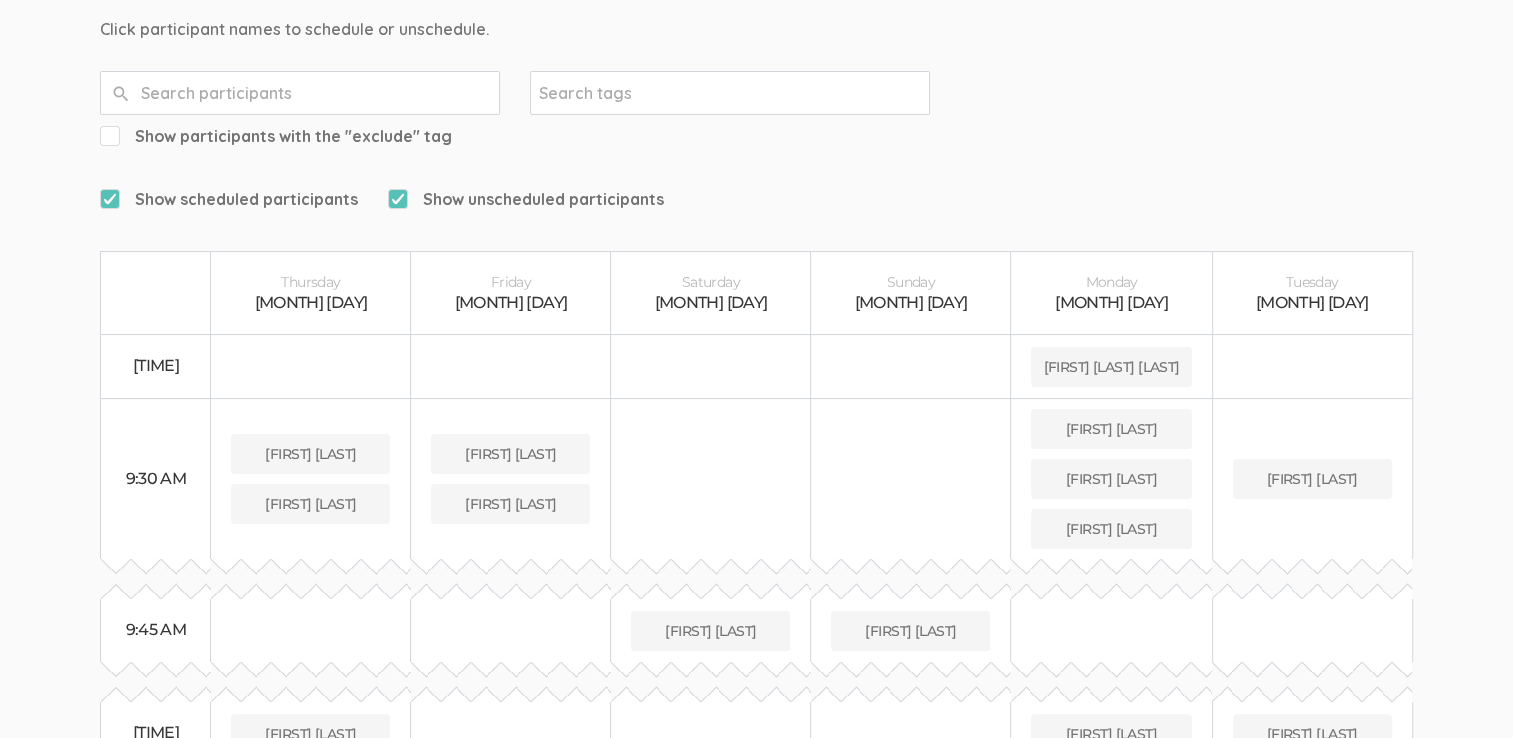 click on "Show scheduled participants" at bounding box center [106, 198] 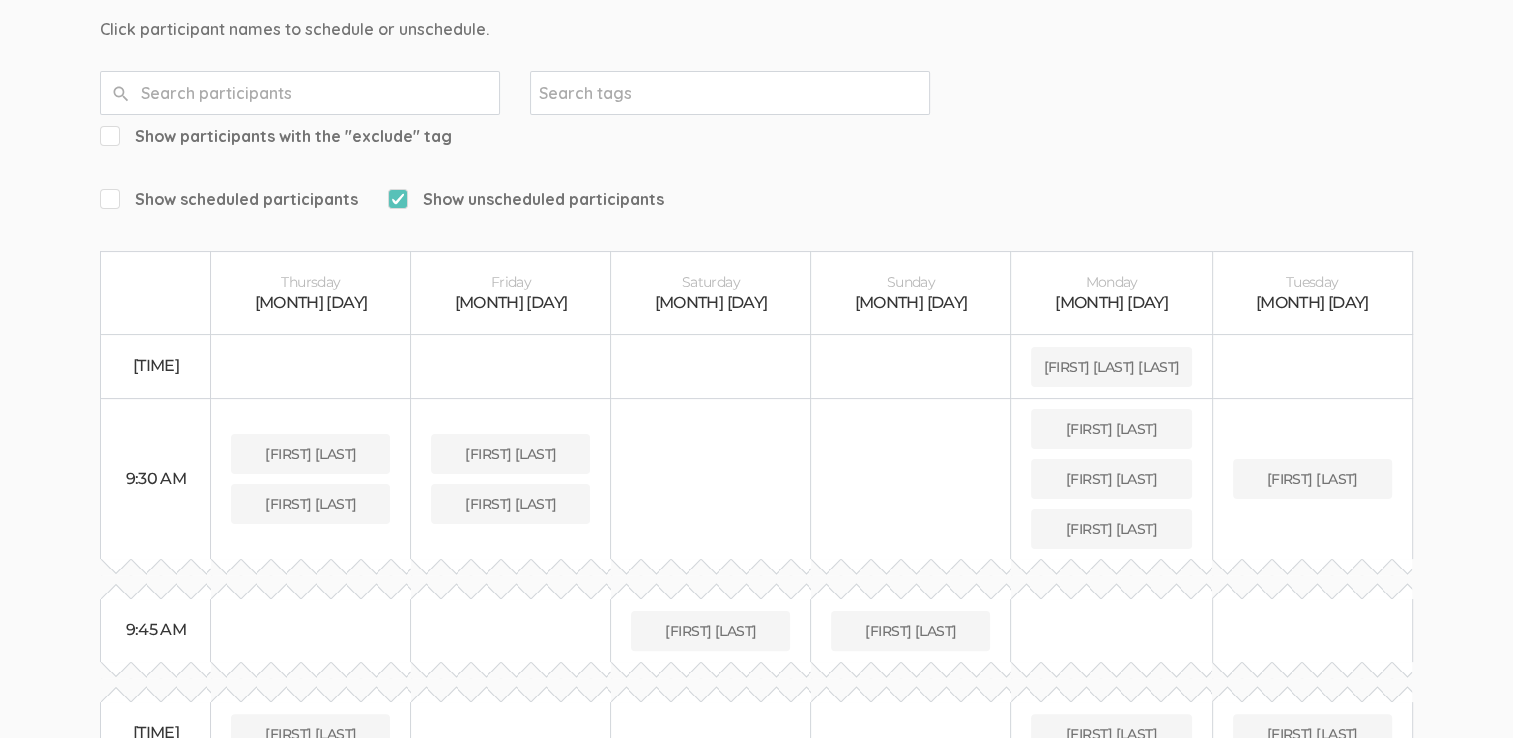 scroll, scrollTop: 0, scrollLeft: 0, axis: both 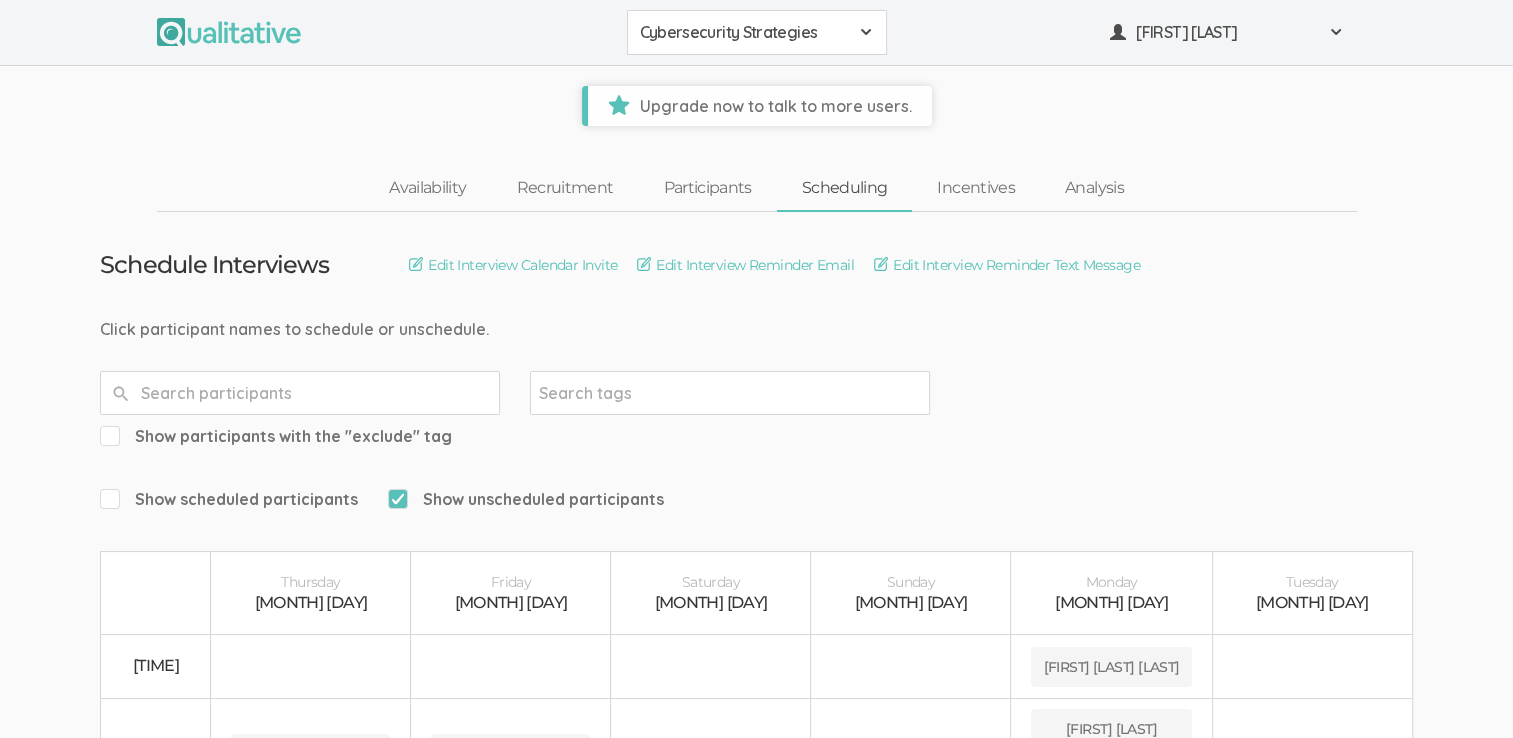 click on "Show unscheduled participants" at bounding box center [394, 498] 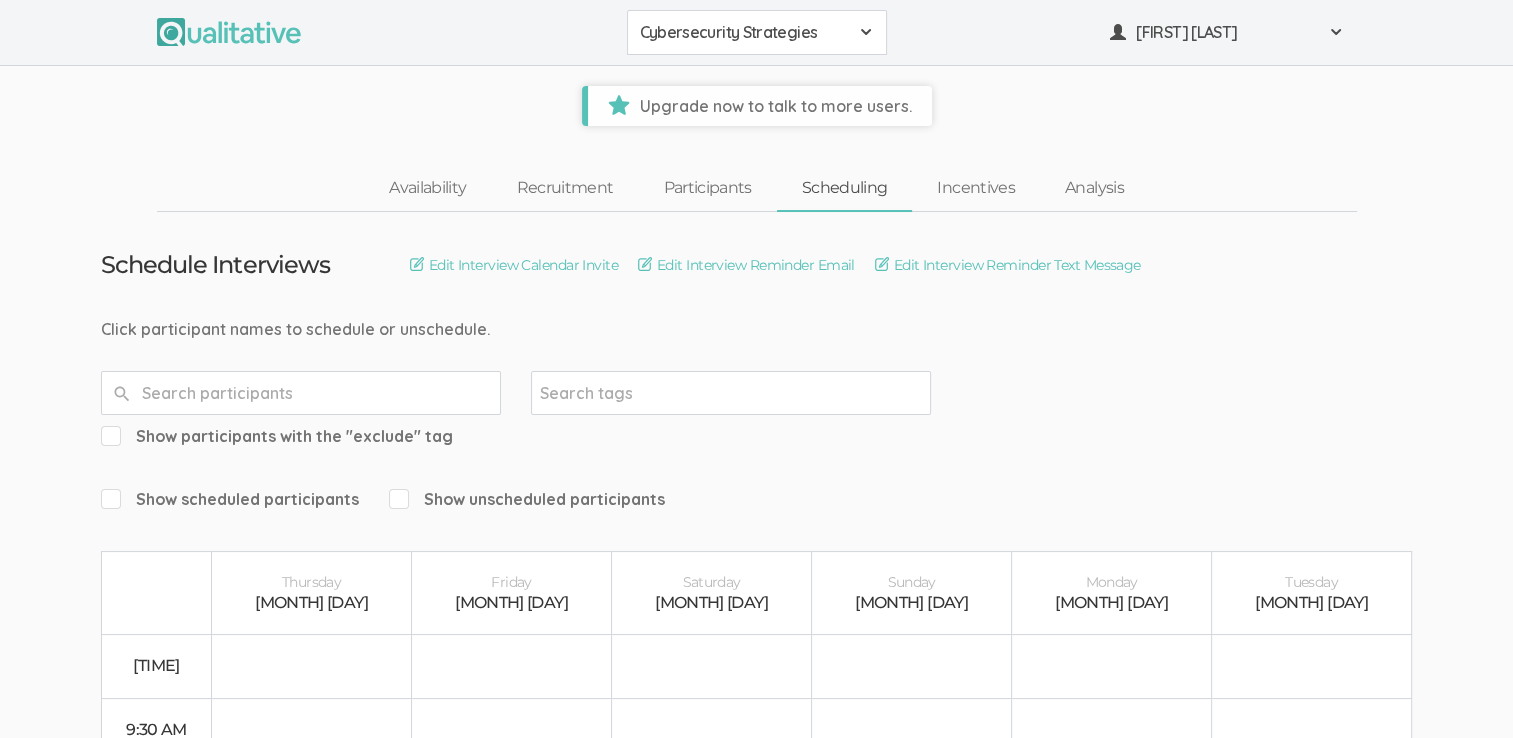 click on "Show scheduled participants" at bounding box center (107, 498) 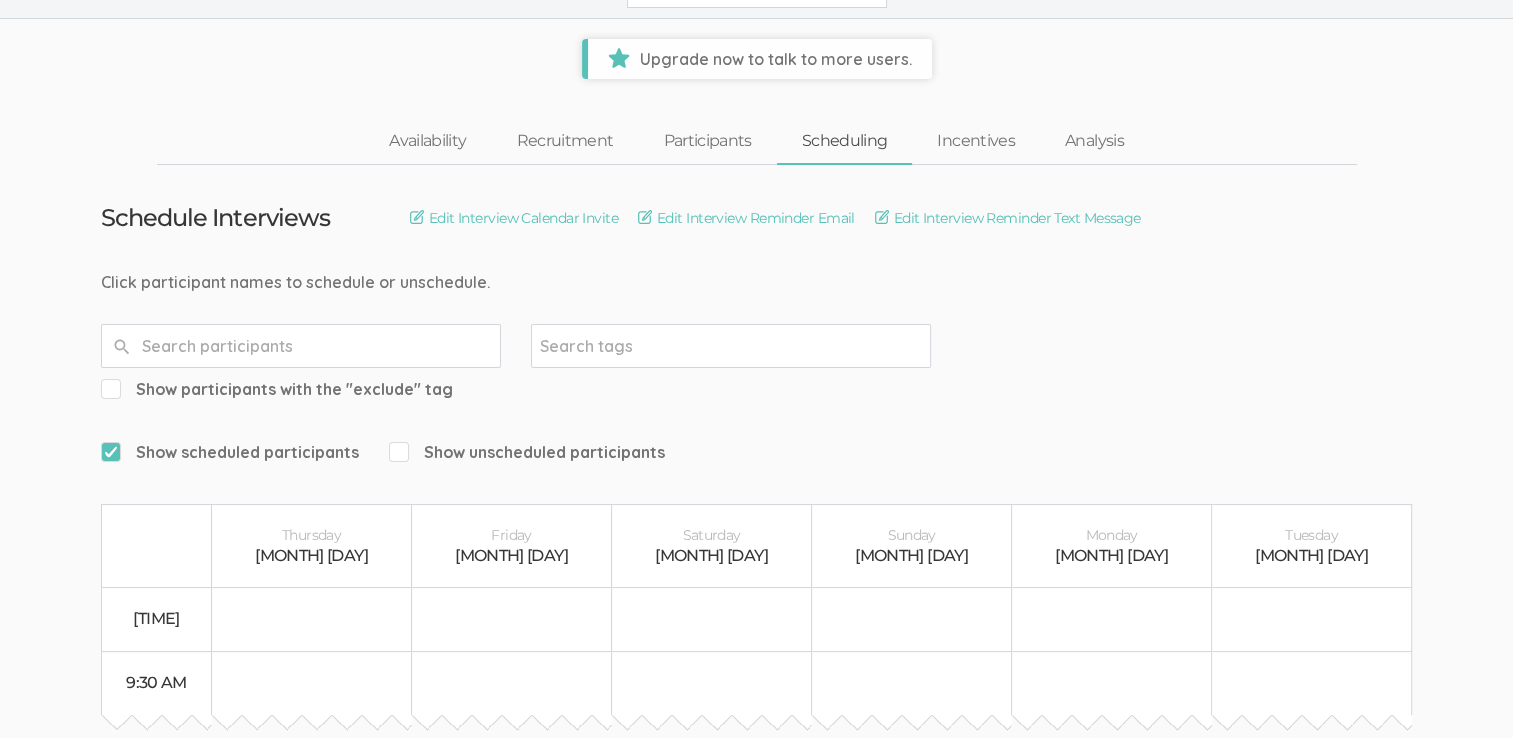 scroll, scrollTop: 0, scrollLeft: 0, axis: both 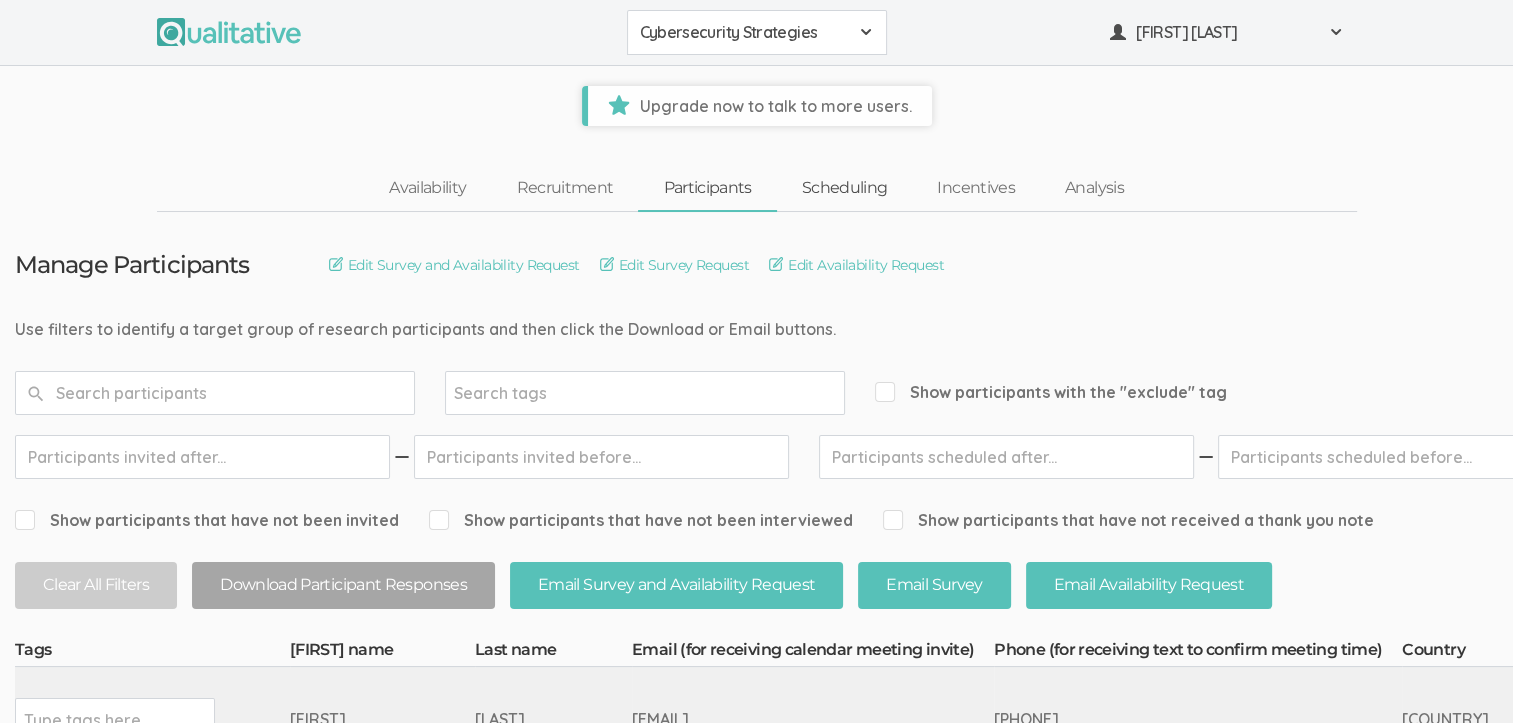 click on "Scheduling" at bounding box center (845, 188) 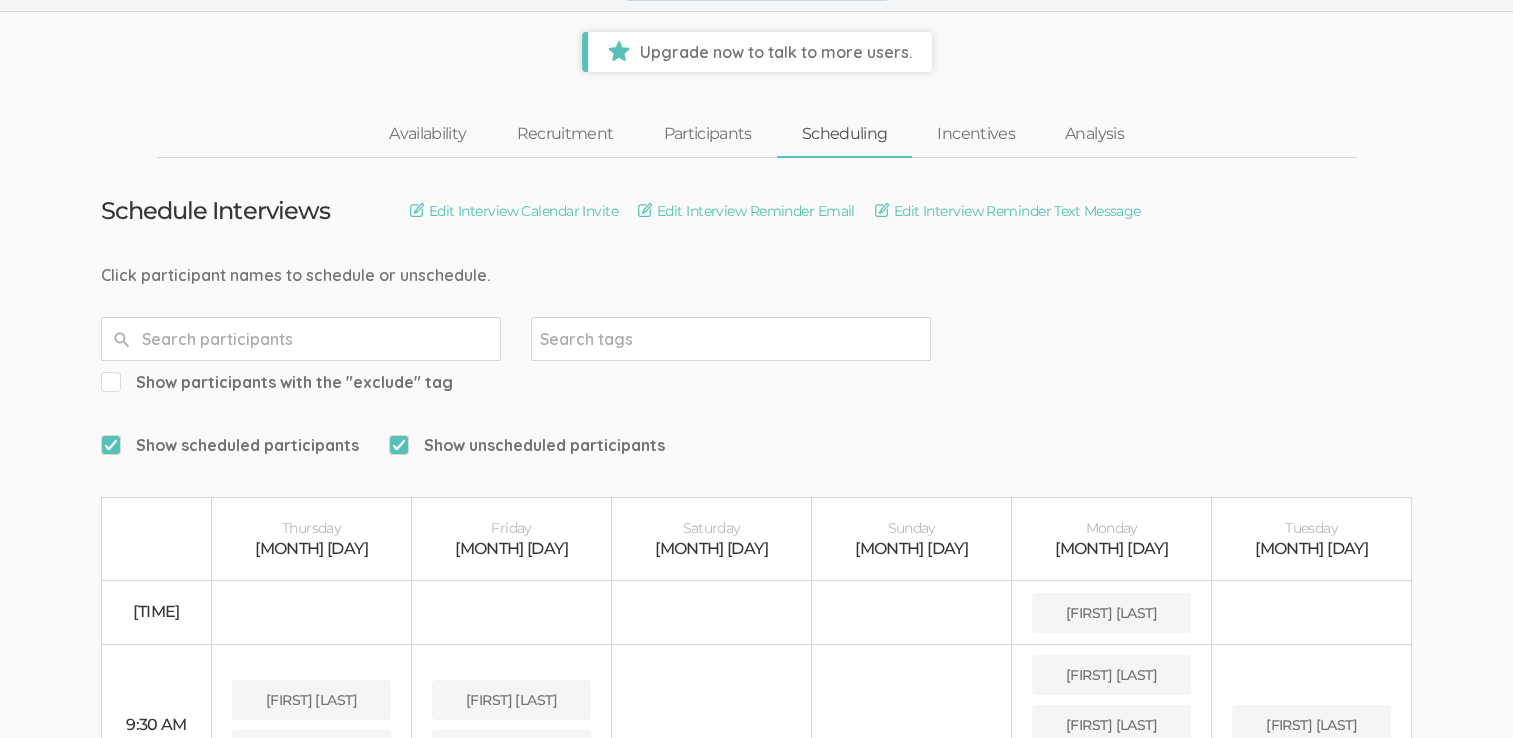 scroll, scrollTop: 100, scrollLeft: 0, axis: vertical 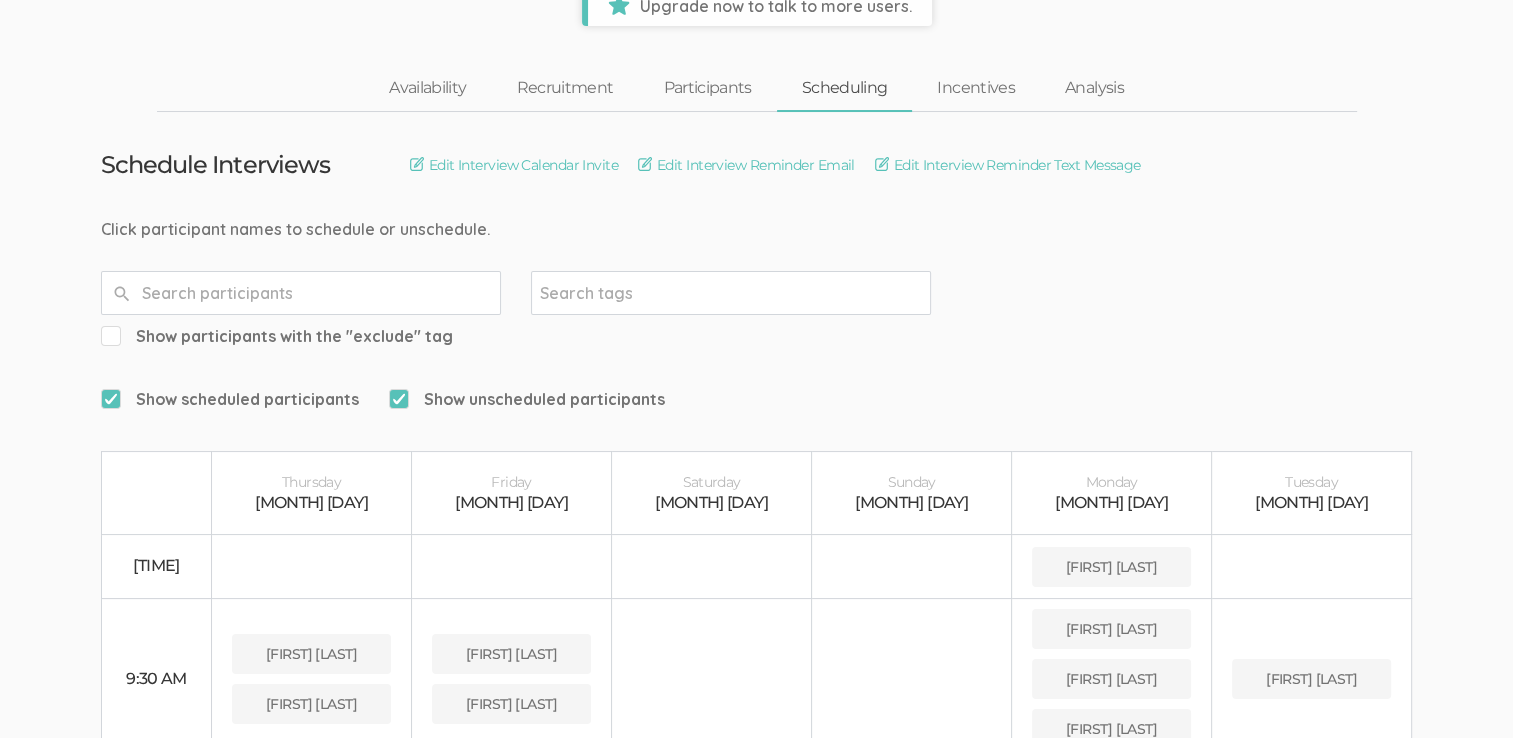 click on "Show participants with the "exclude" tag" at bounding box center [277, 336] 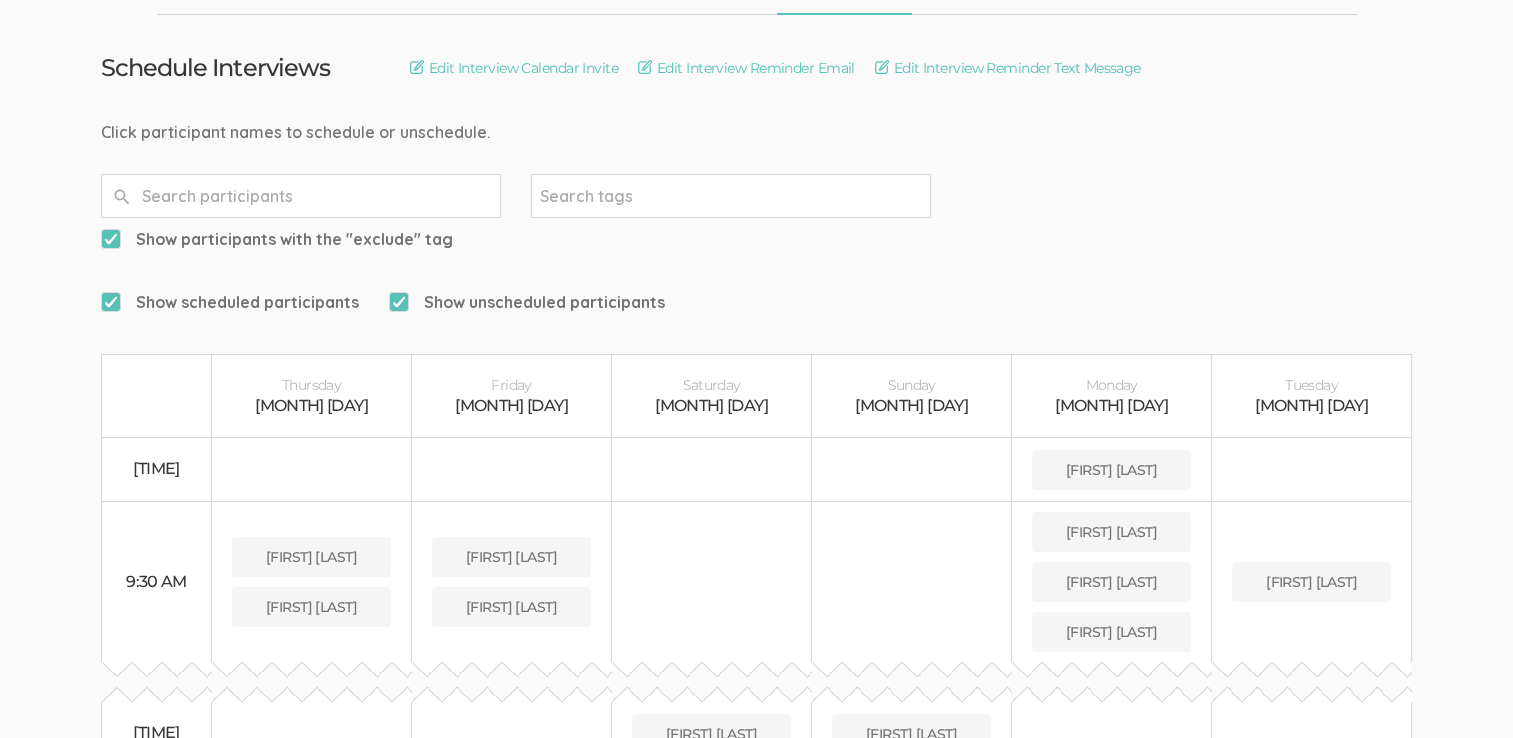 scroll, scrollTop: 0, scrollLeft: 0, axis: both 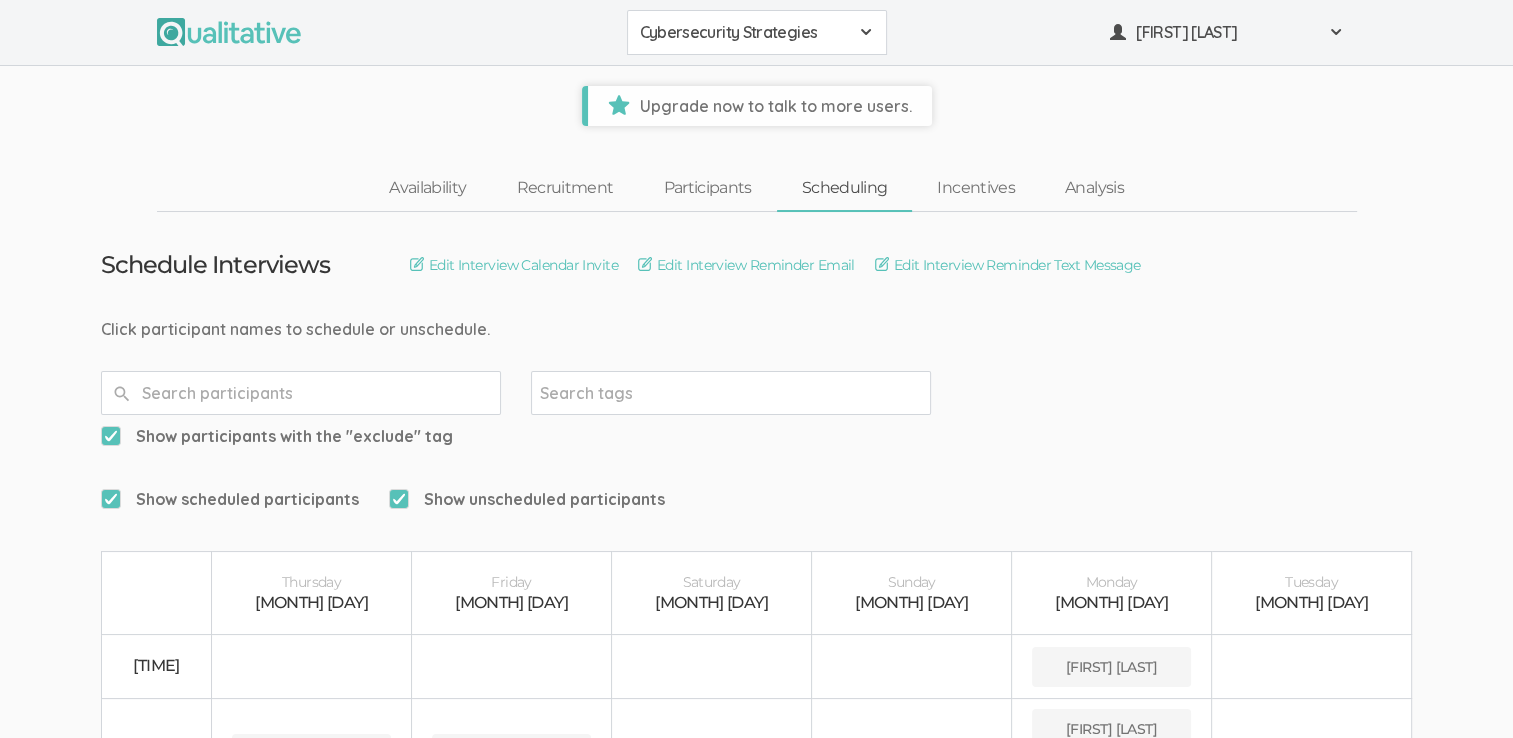 click on "Show participants with the "exclude" tag" at bounding box center (277, 436) 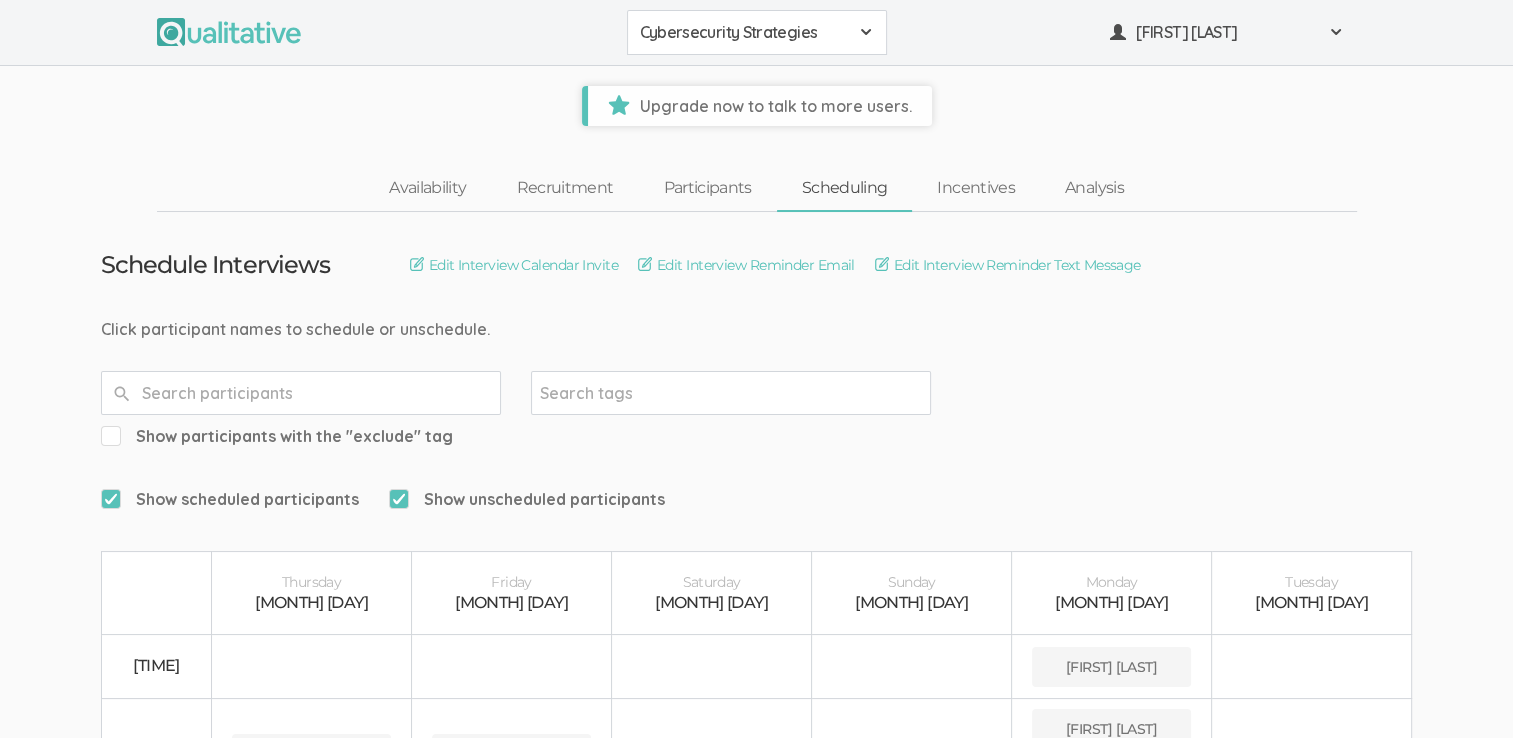 click on "Show unscheduled participants" at bounding box center [107, 498] 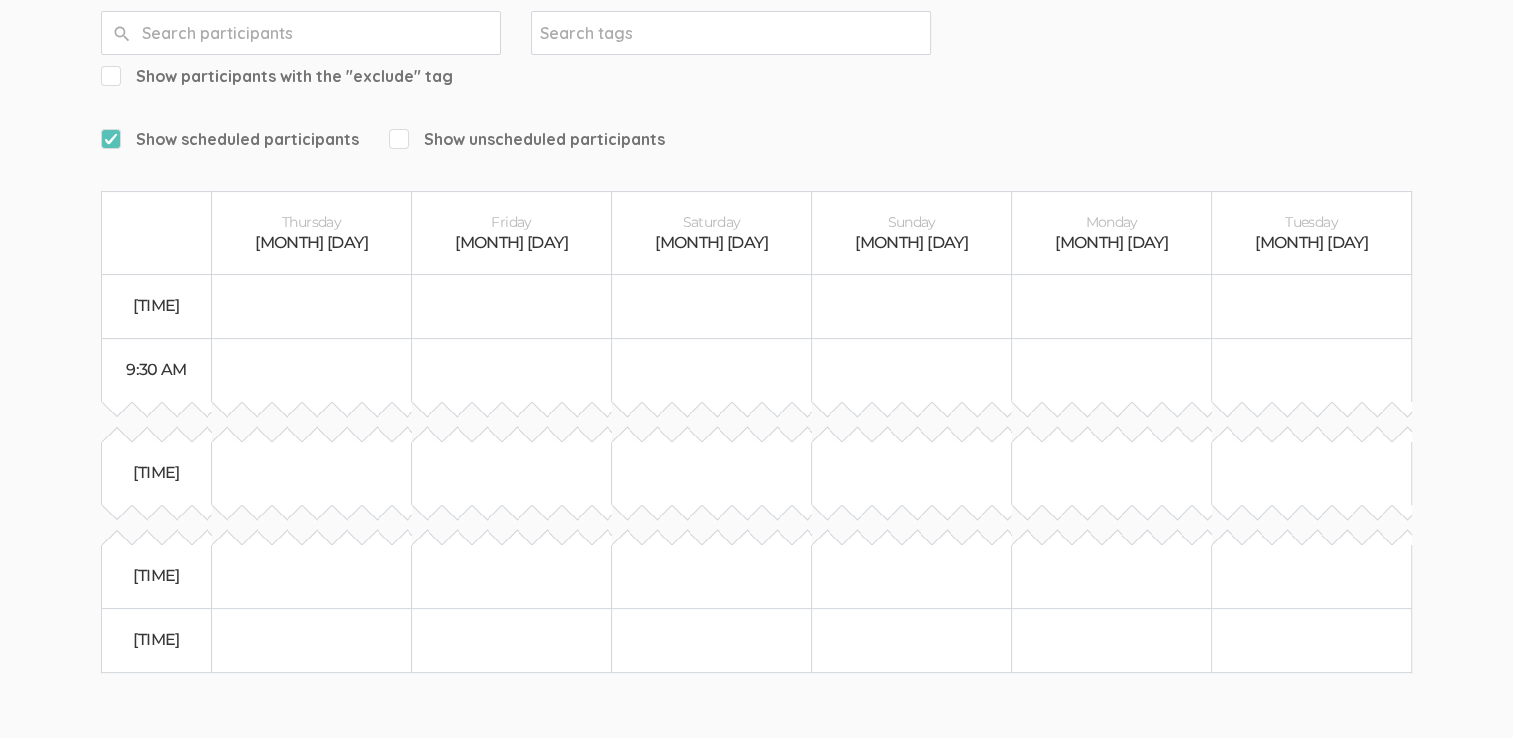 scroll, scrollTop: 400, scrollLeft: 0, axis: vertical 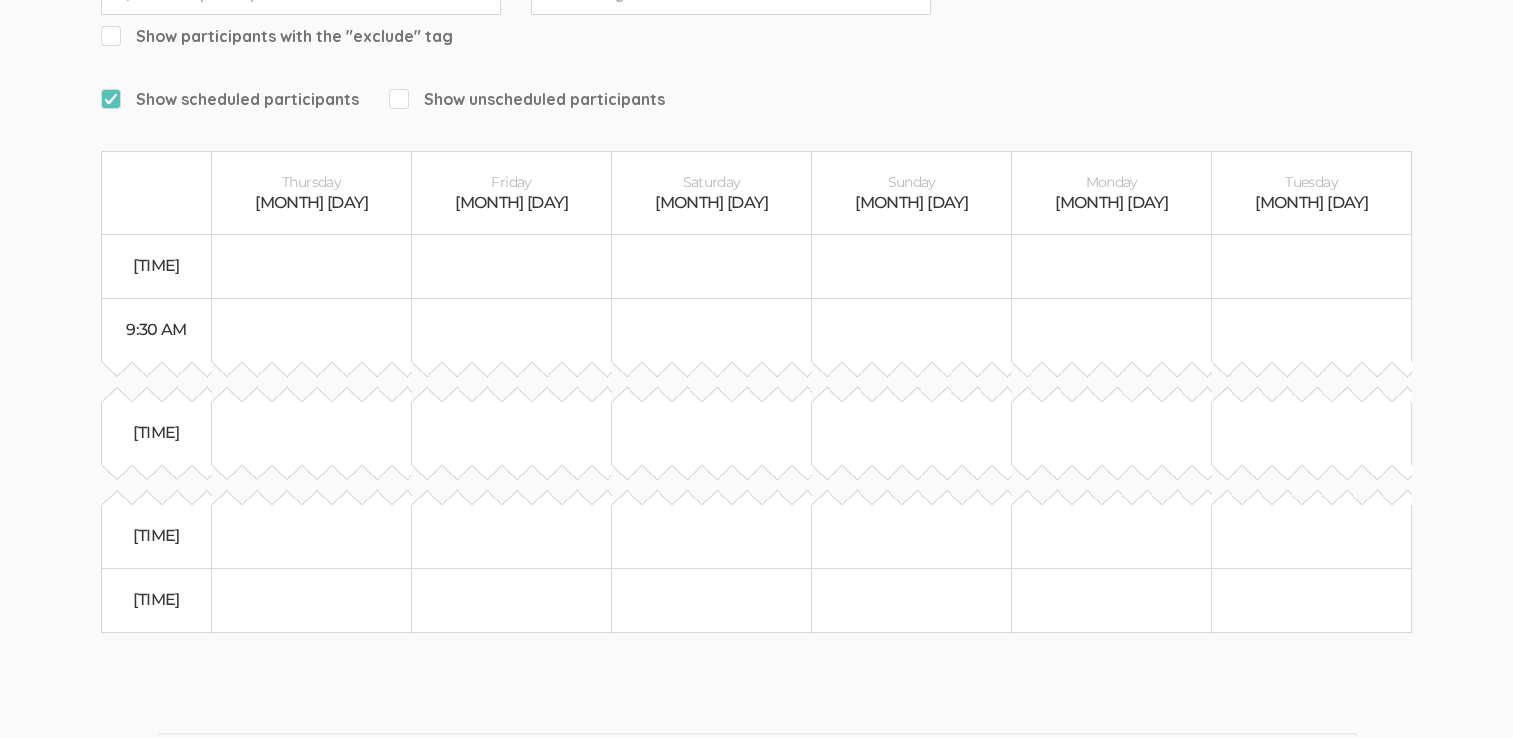 click at bounding box center [312, 267] 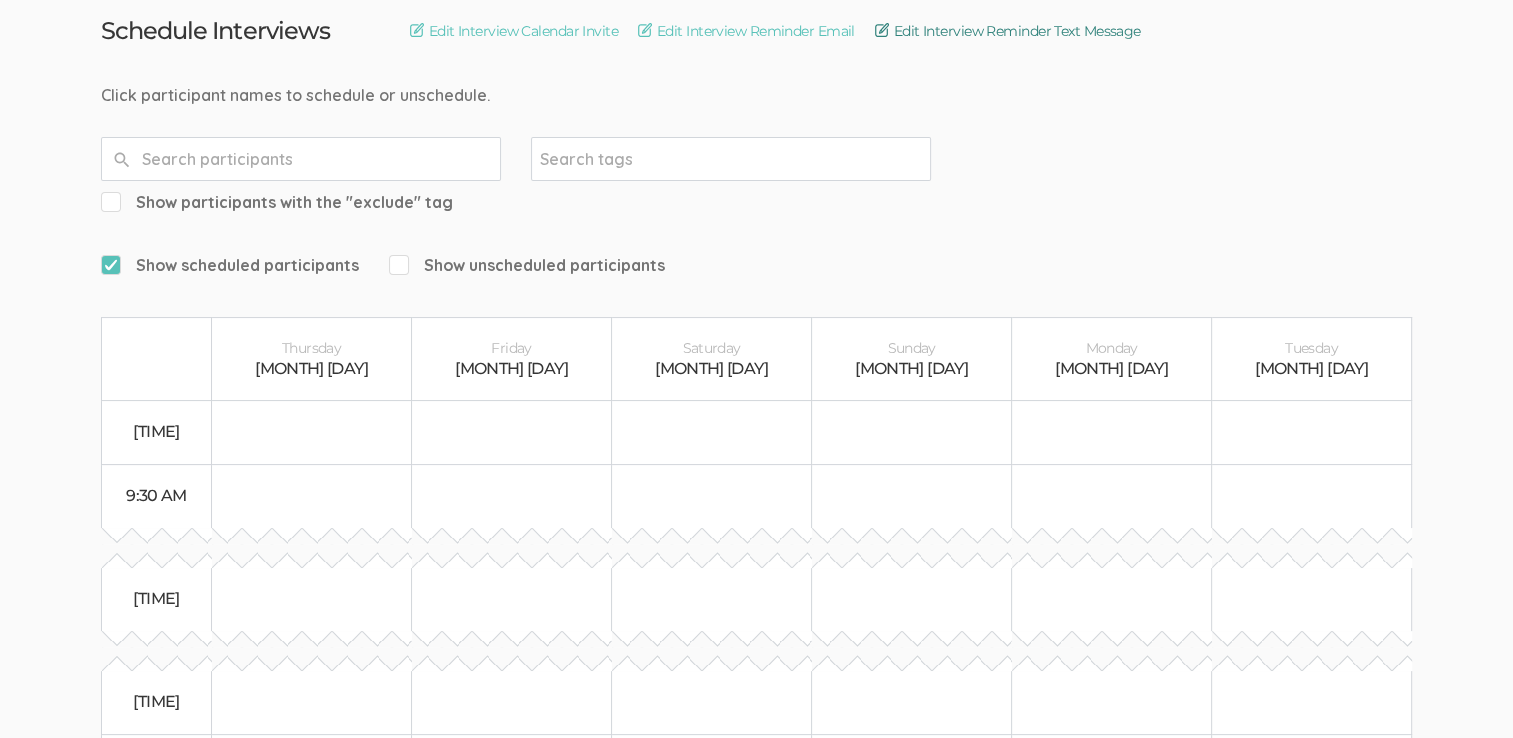 scroll, scrollTop: 200, scrollLeft: 0, axis: vertical 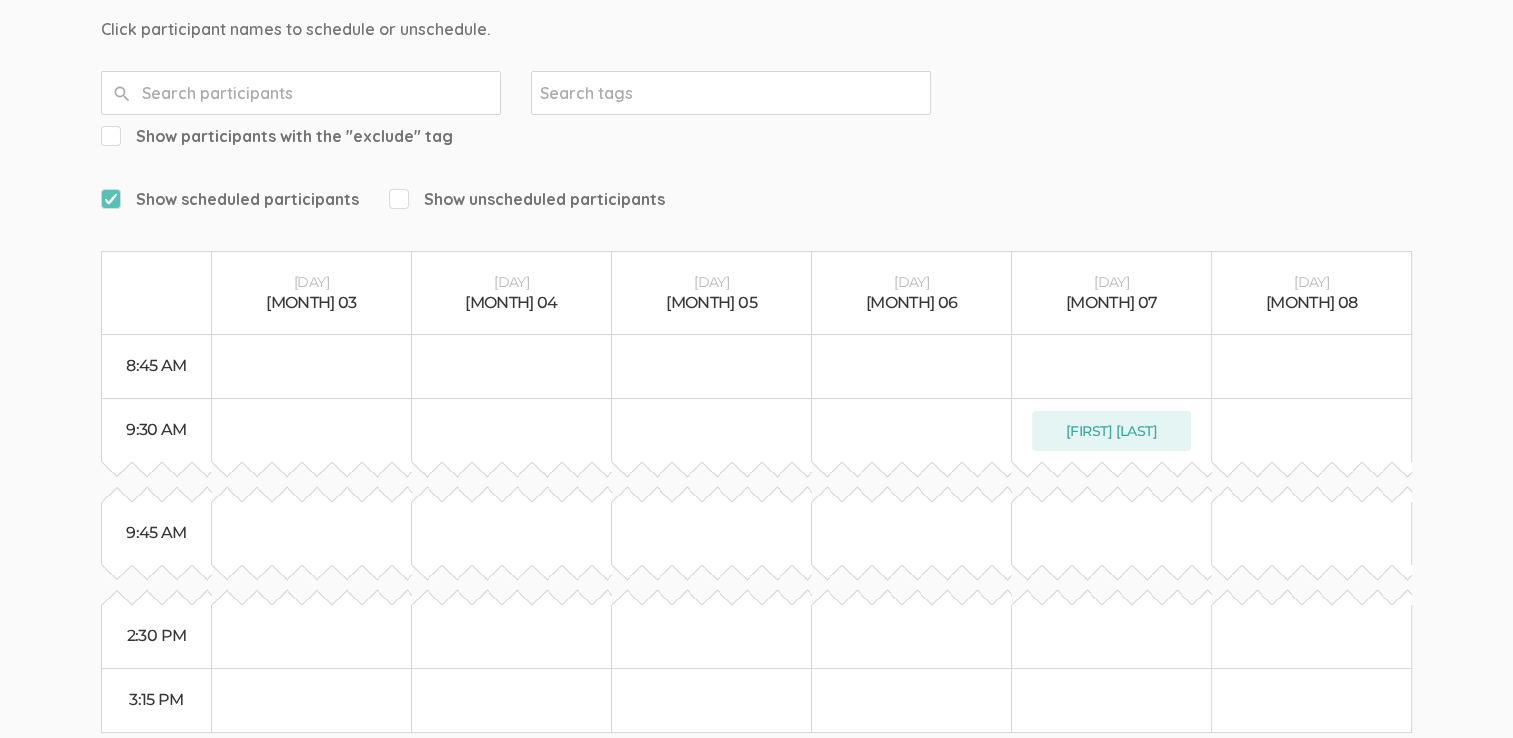 click on "Show unscheduled participants" at bounding box center (230, 199) 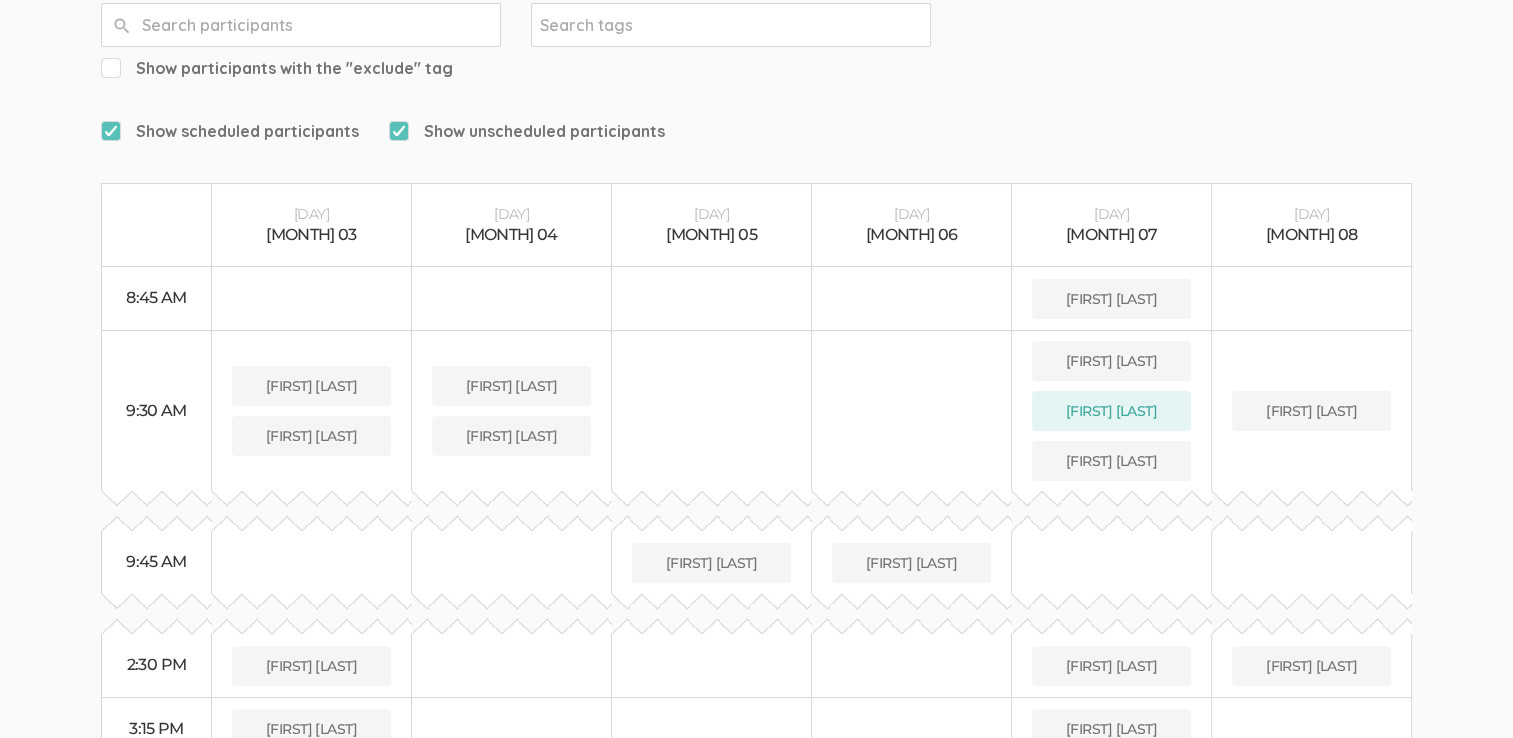 scroll, scrollTop: 400, scrollLeft: 0, axis: vertical 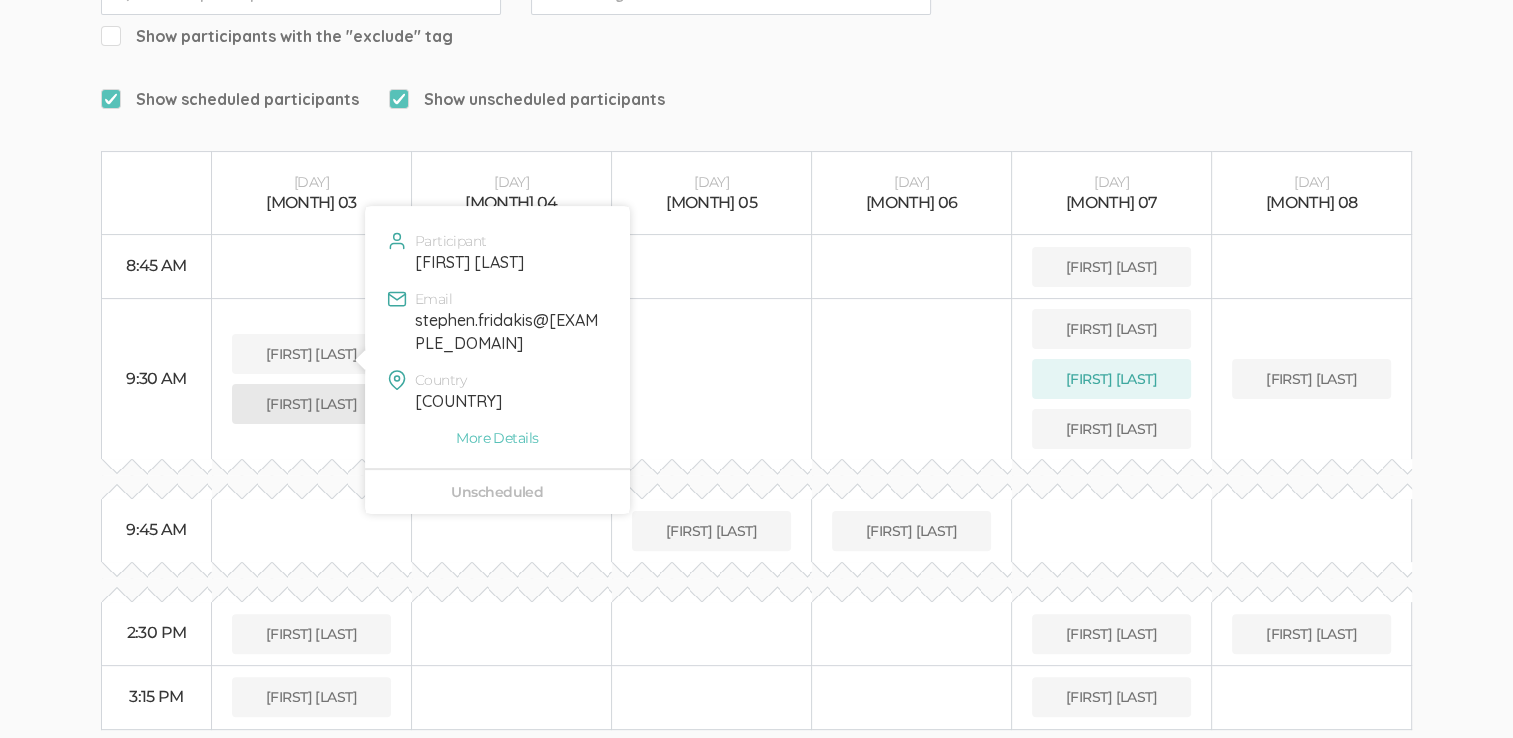 click on "[FIRST] [LAST]" at bounding box center (311, 354) 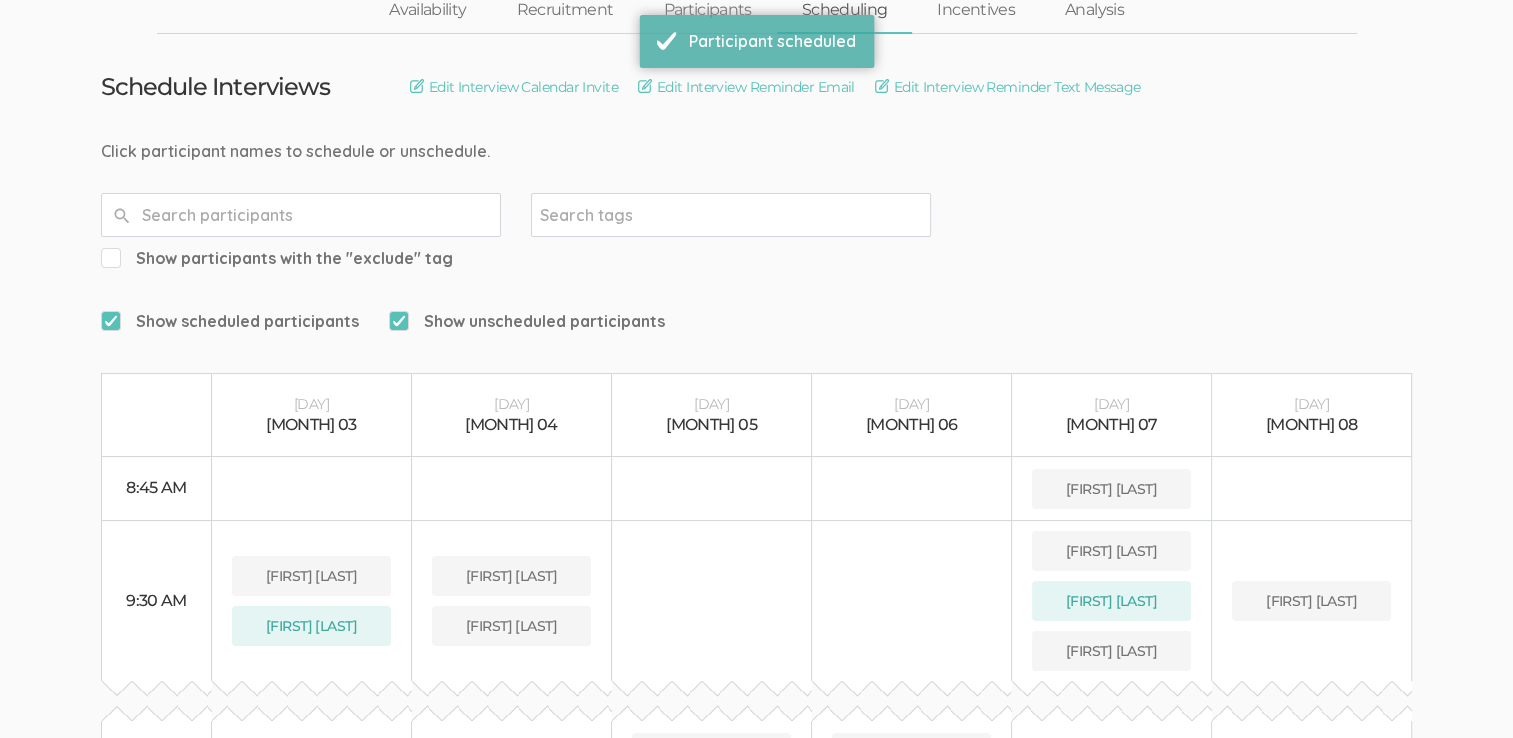 scroll, scrollTop: 300, scrollLeft: 0, axis: vertical 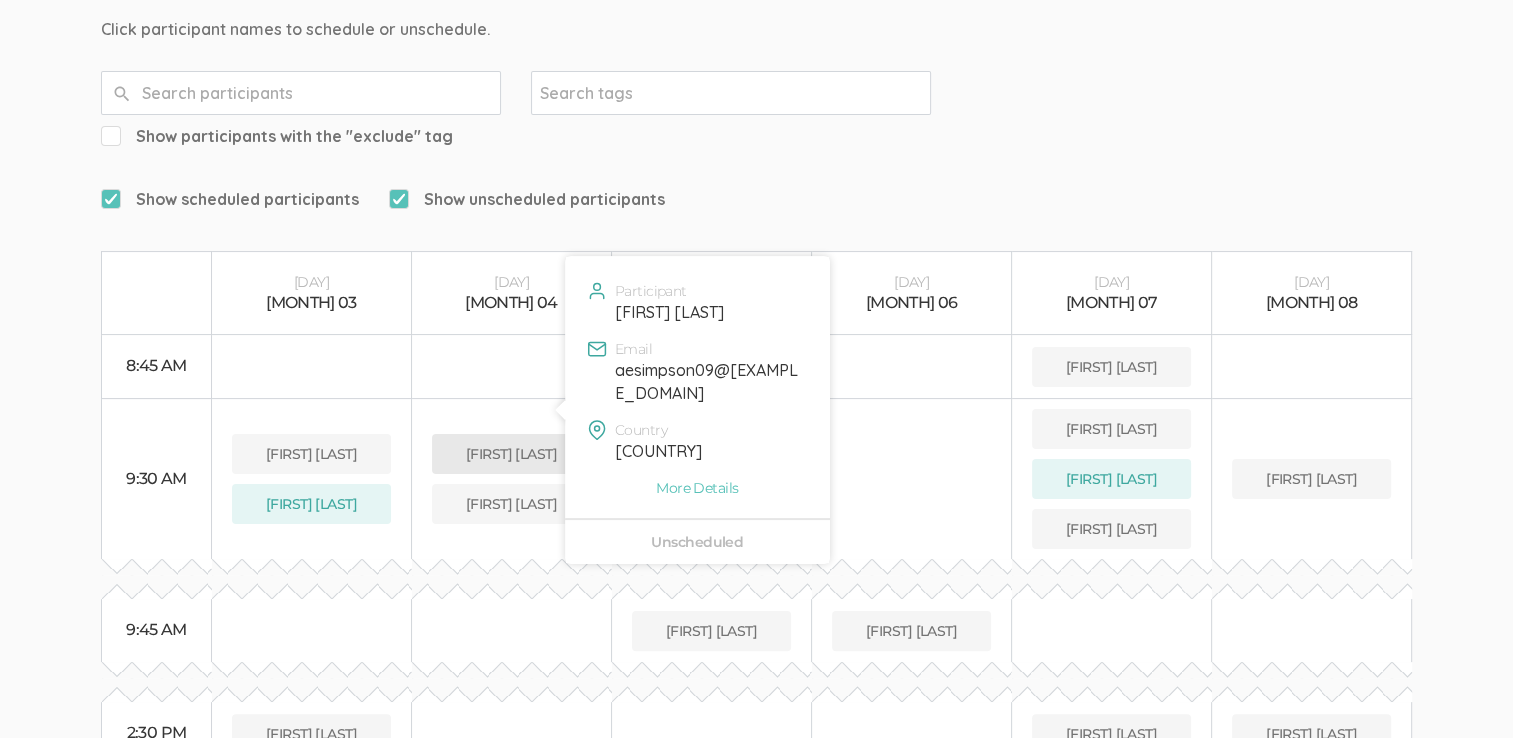 click on "[FIRST] [LAST]" at bounding box center (311, 454) 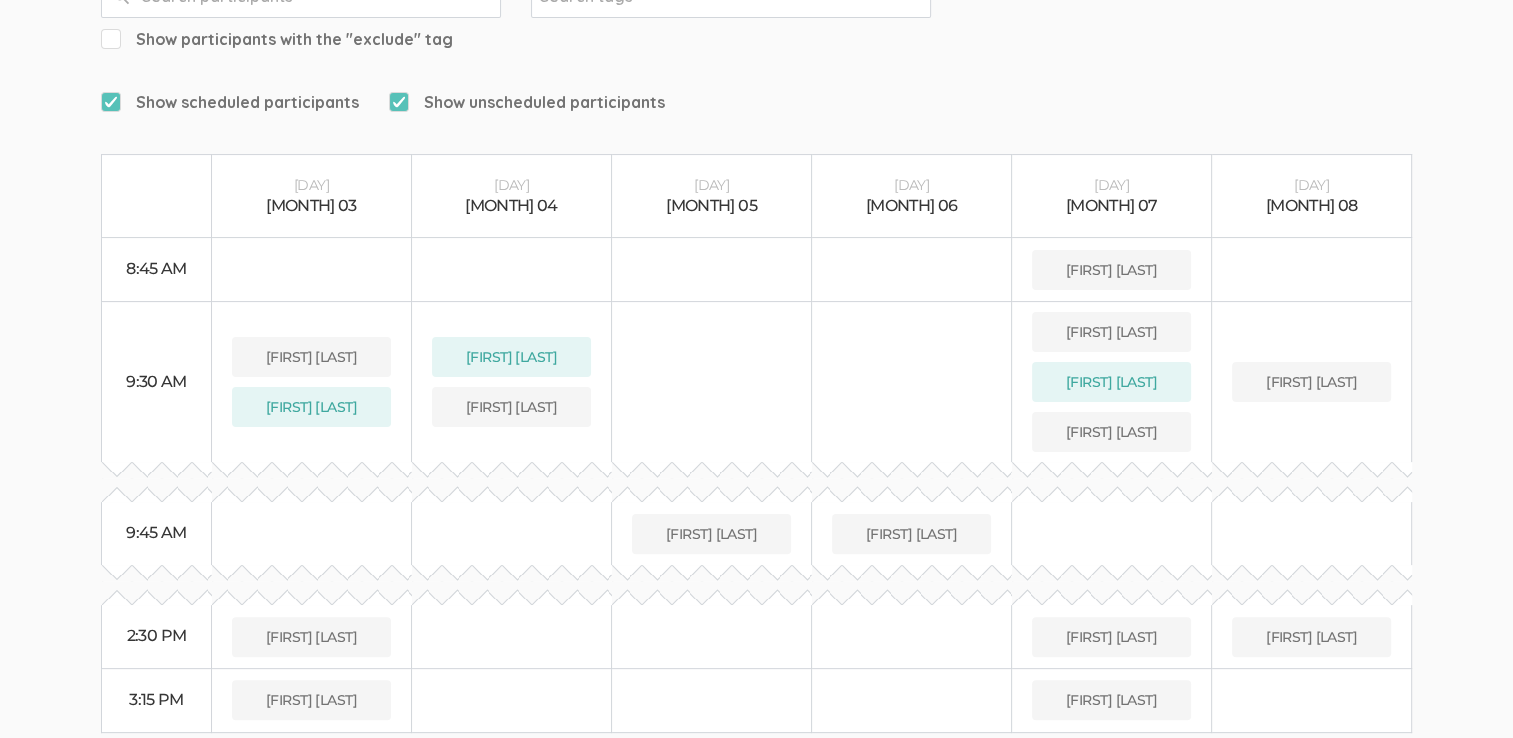 scroll, scrollTop: 497, scrollLeft: 0, axis: vertical 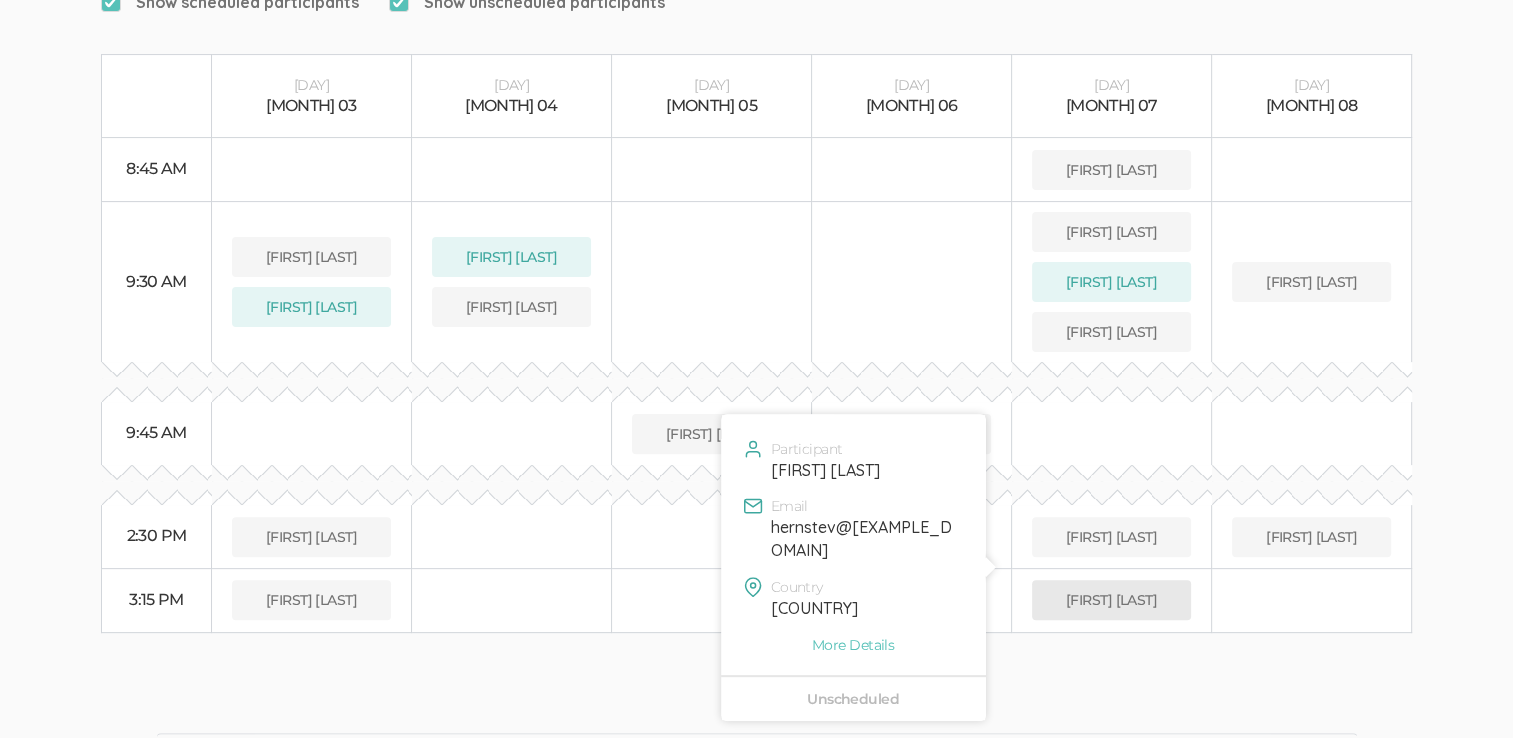 click on "[FIRST] [LAST]" at bounding box center [1111, 170] 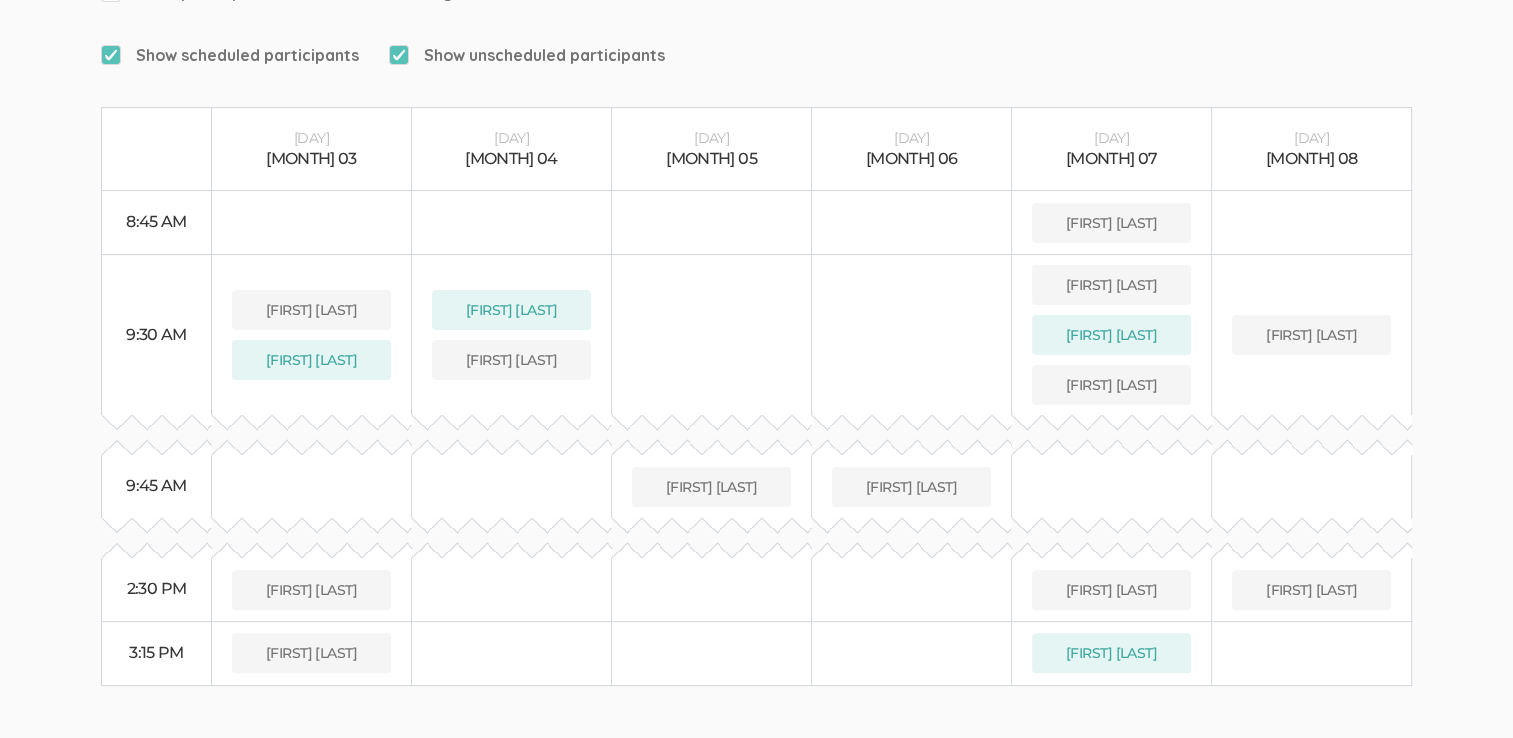 scroll, scrollTop: 397, scrollLeft: 0, axis: vertical 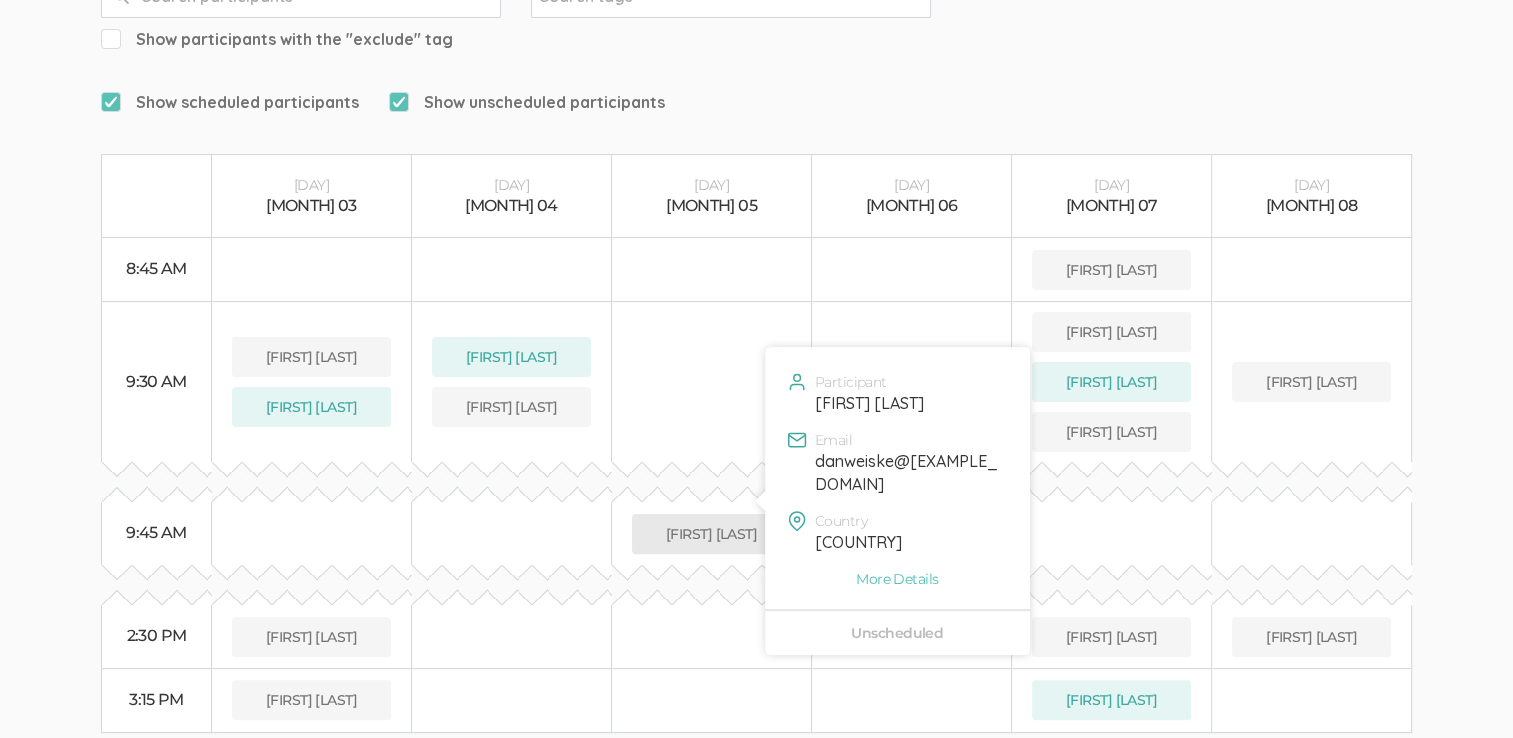 click on "[FIRST] [LAST]" at bounding box center (711, 534) 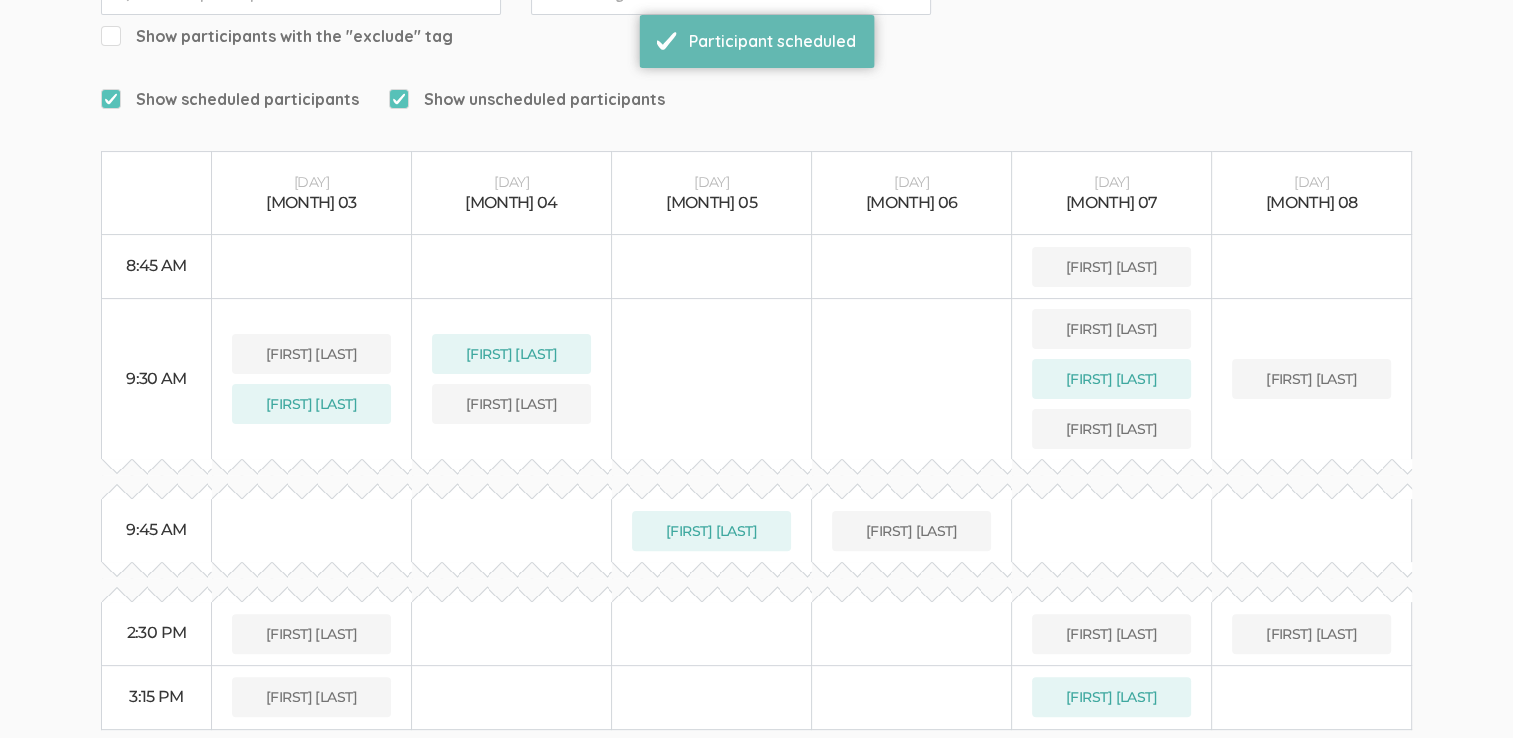 scroll, scrollTop: 497, scrollLeft: 0, axis: vertical 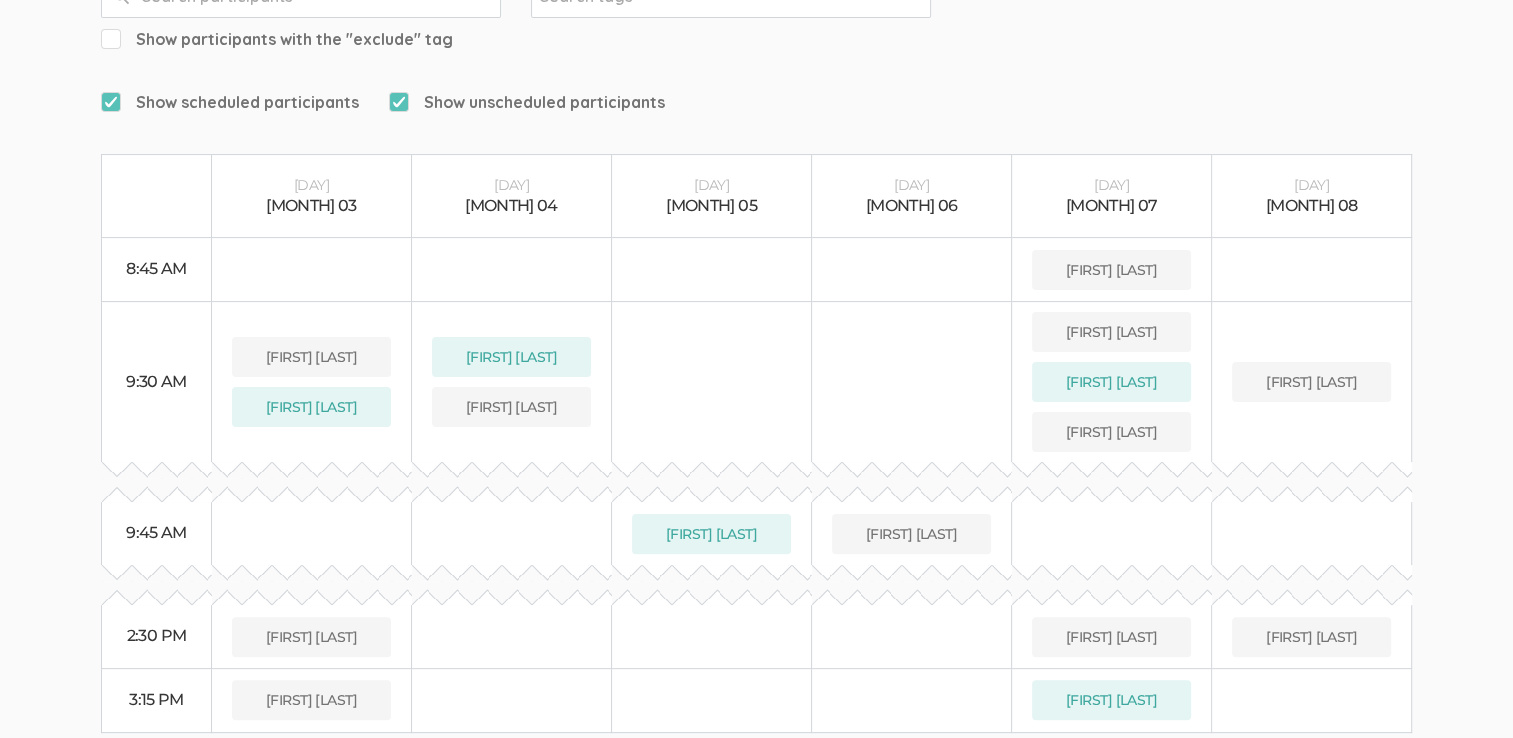 click on "Show scheduled participants
Show unscheduled participants" at bounding box center (721, 102) 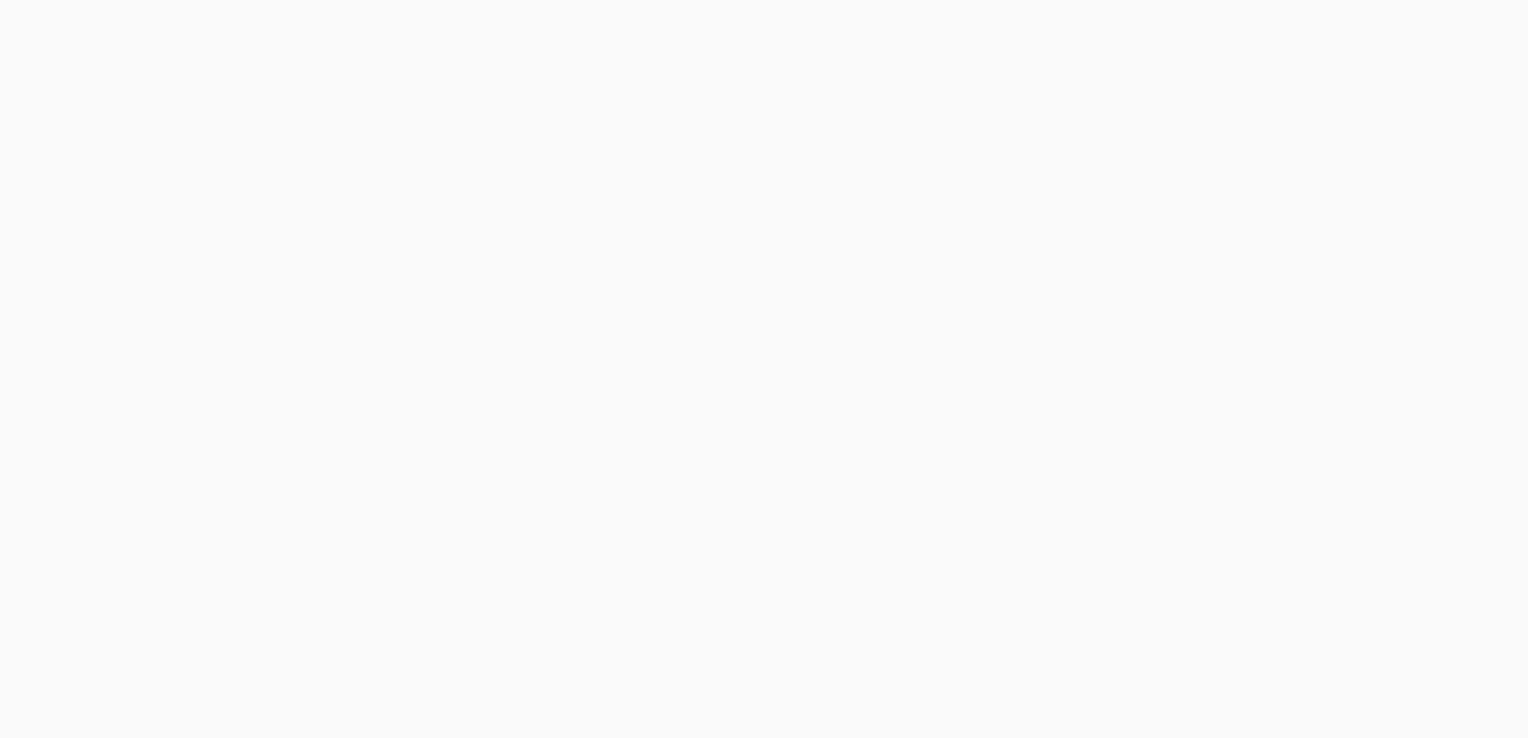 scroll, scrollTop: 0, scrollLeft: 0, axis: both 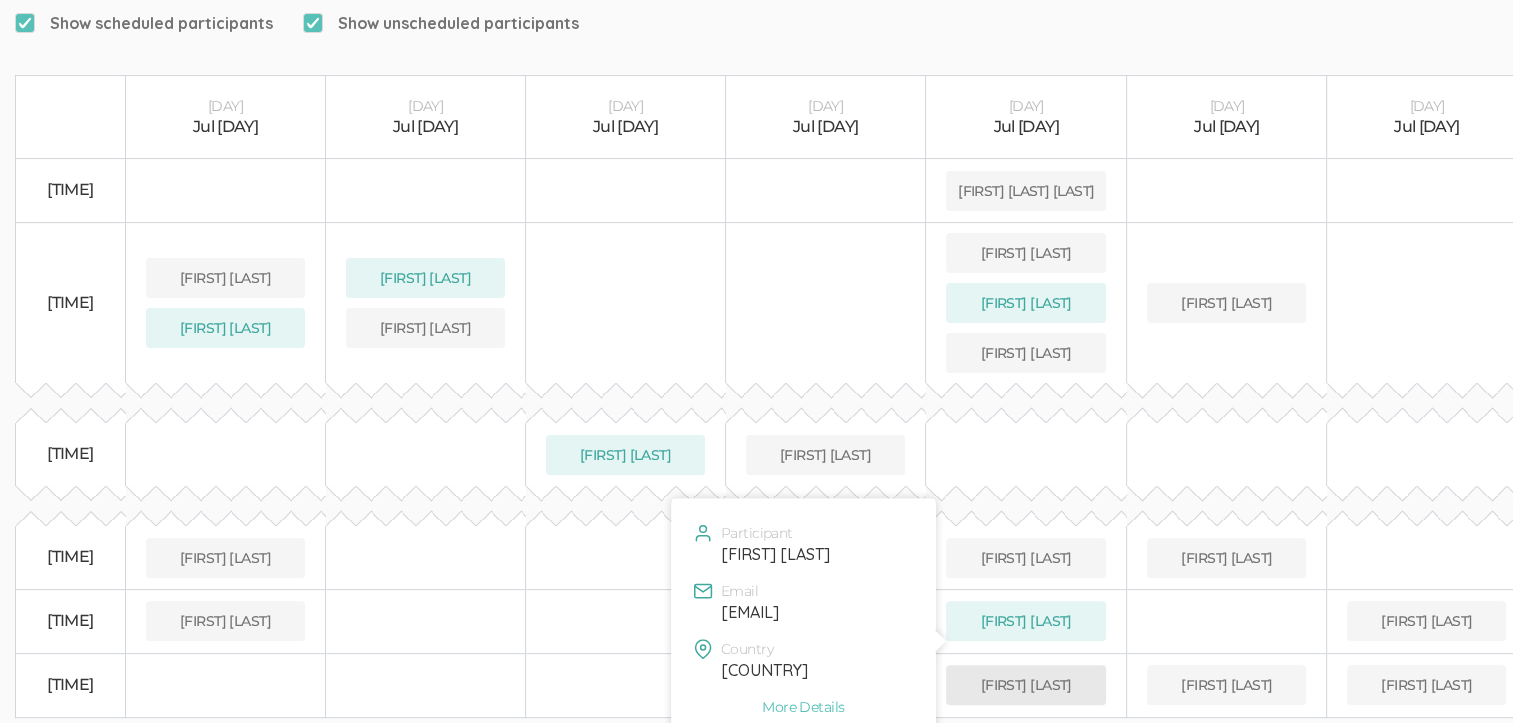 click on "Nick Falcone" at bounding box center [1026, 191] 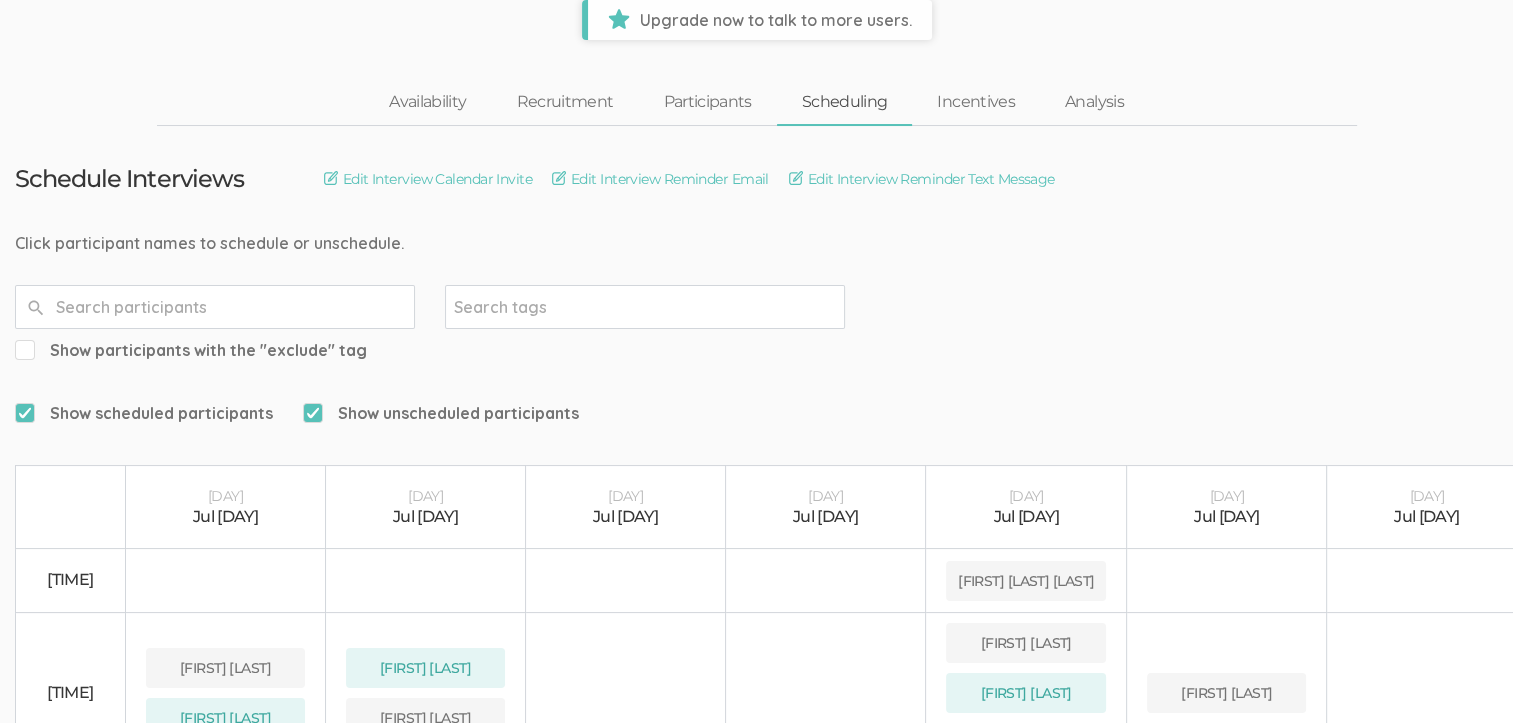 scroll, scrollTop: 0, scrollLeft: 0, axis: both 